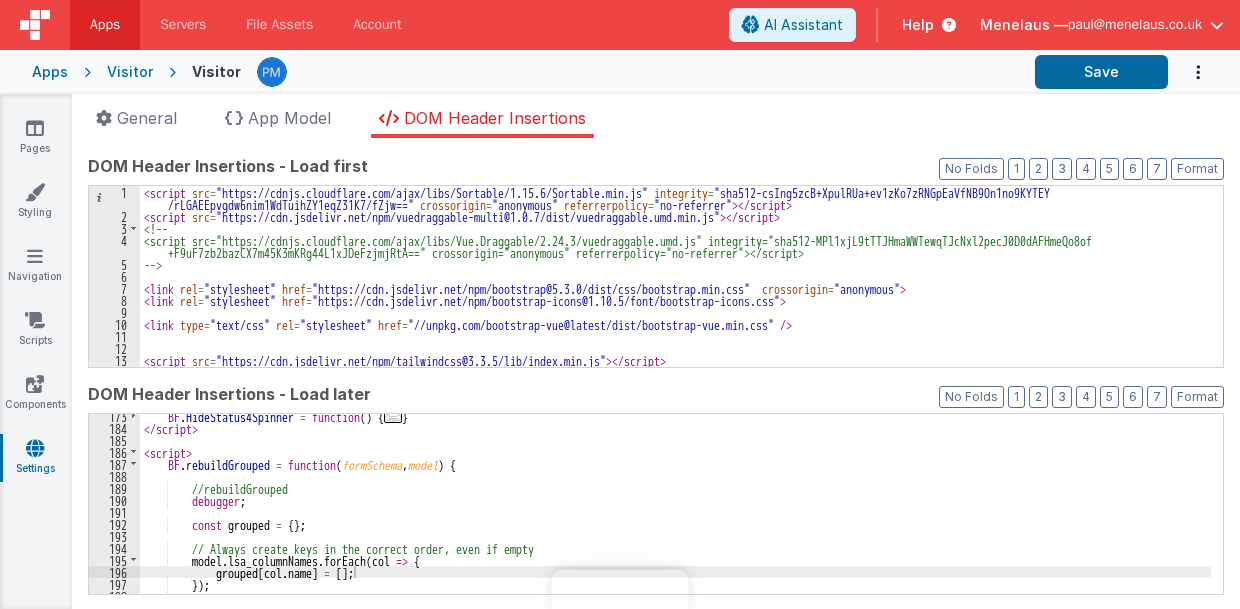 scroll, scrollTop: 0, scrollLeft: 0, axis: both 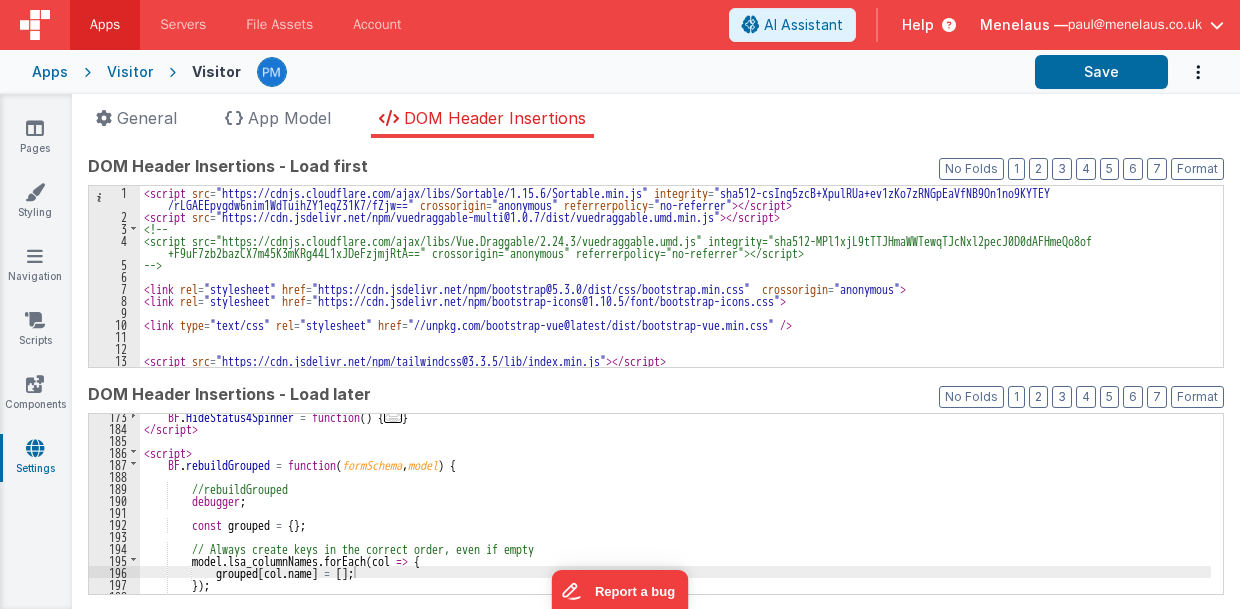 click on "BF . HideStatus4Spinner   =   function ( )   { ... } </ script > < script >      BF . rebuildGrouped   =   function ( formSchema ,  model )   {           //rebuildGrouped           debugger ;           const   grouped   =   { } ;           // Always create keys in the correct order, even if empty           model . lsa_columnNames . forEach ( col   =>   {                grouped [ col . name ]   =   [ ] ;           }) ;           // Populate with cards from the flat array" at bounding box center [675, 512] 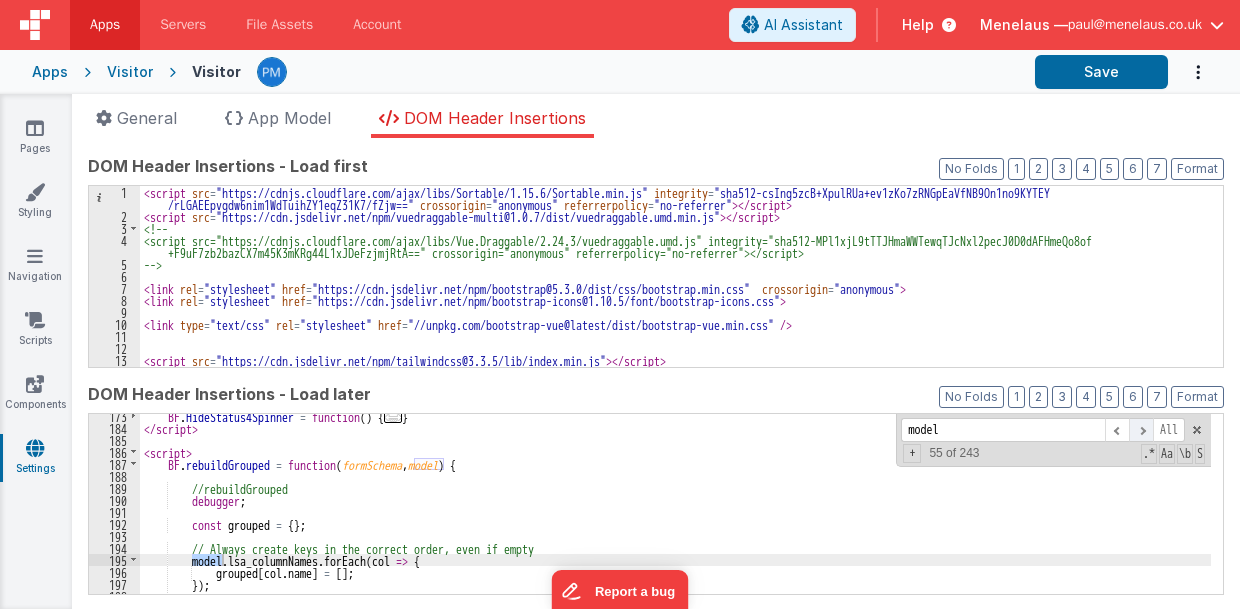 type on "model" 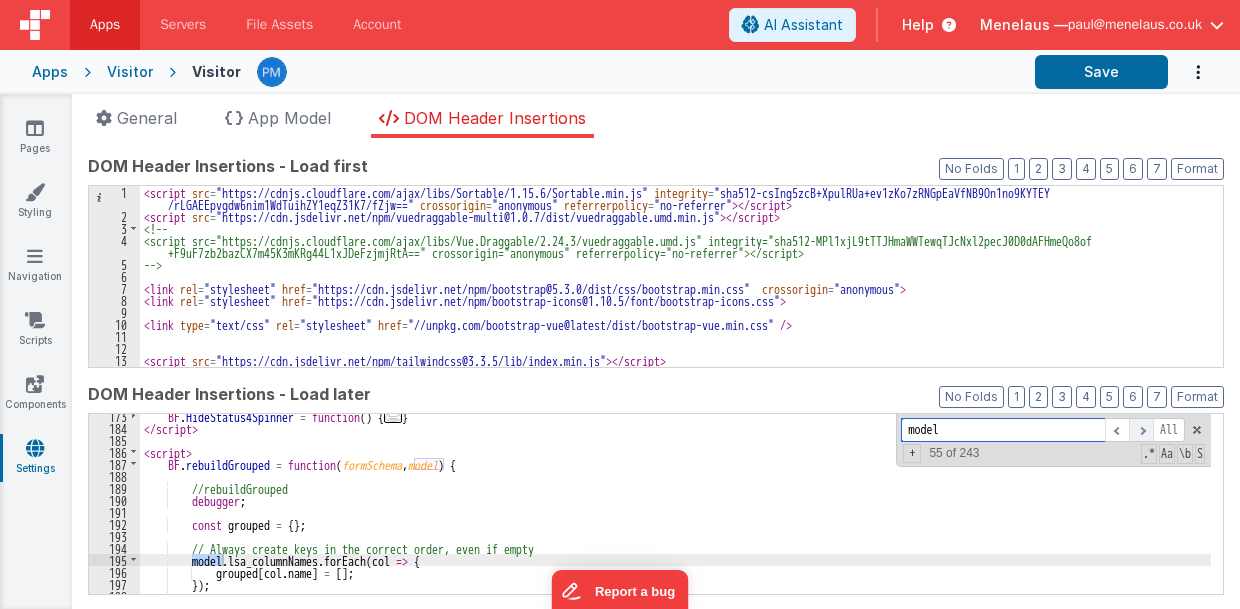 click at bounding box center [1141, 430] 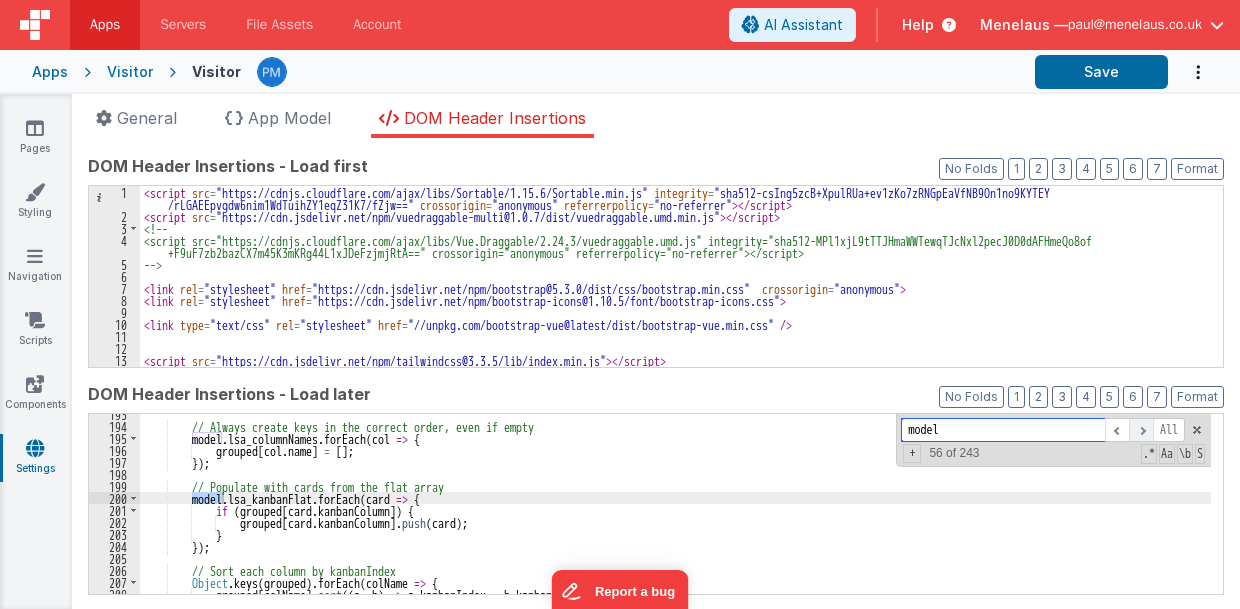 click at bounding box center [1141, 430] 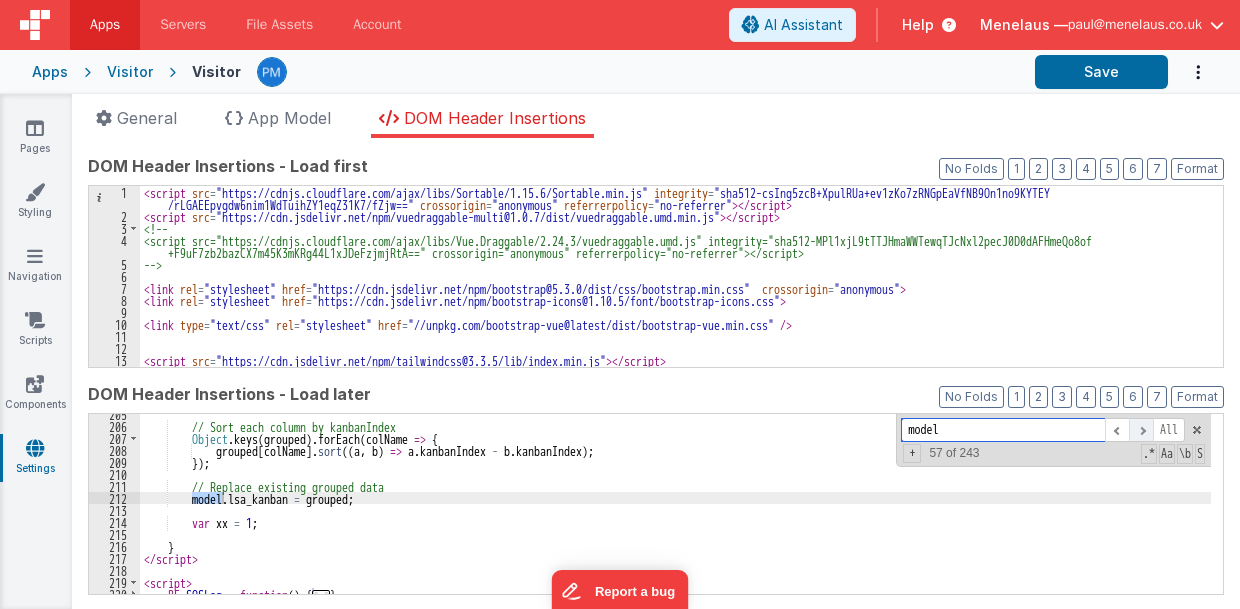 click at bounding box center [1141, 430] 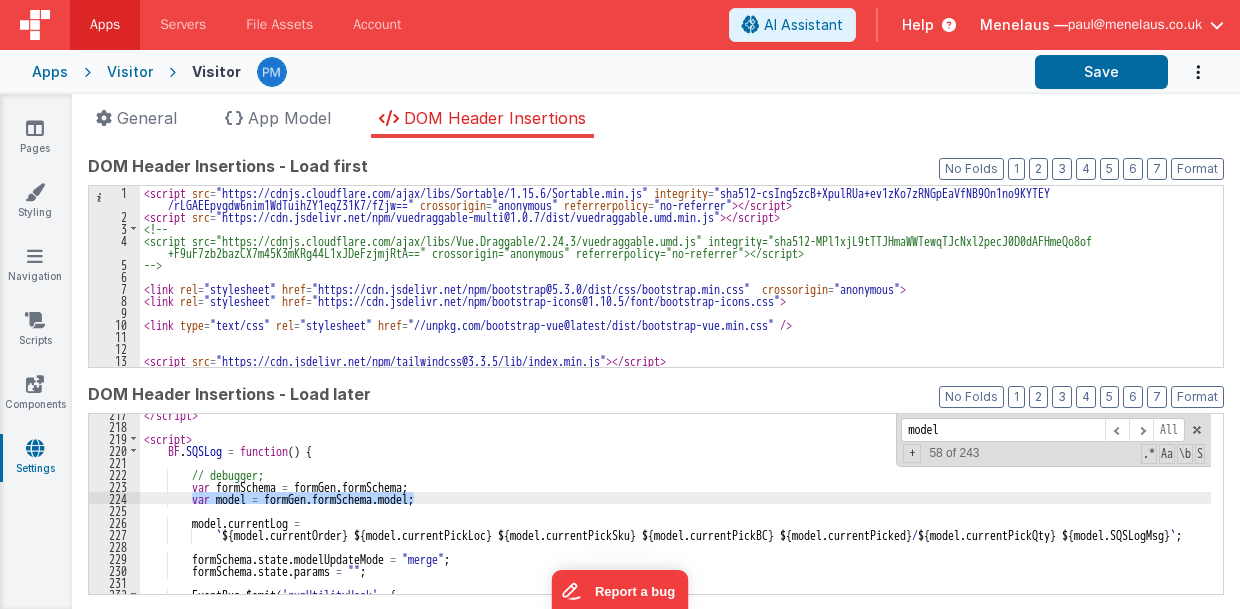 drag, startPoint x: 191, startPoint y: 499, endPoint x: 418, endPoint y: 499, distance: 227 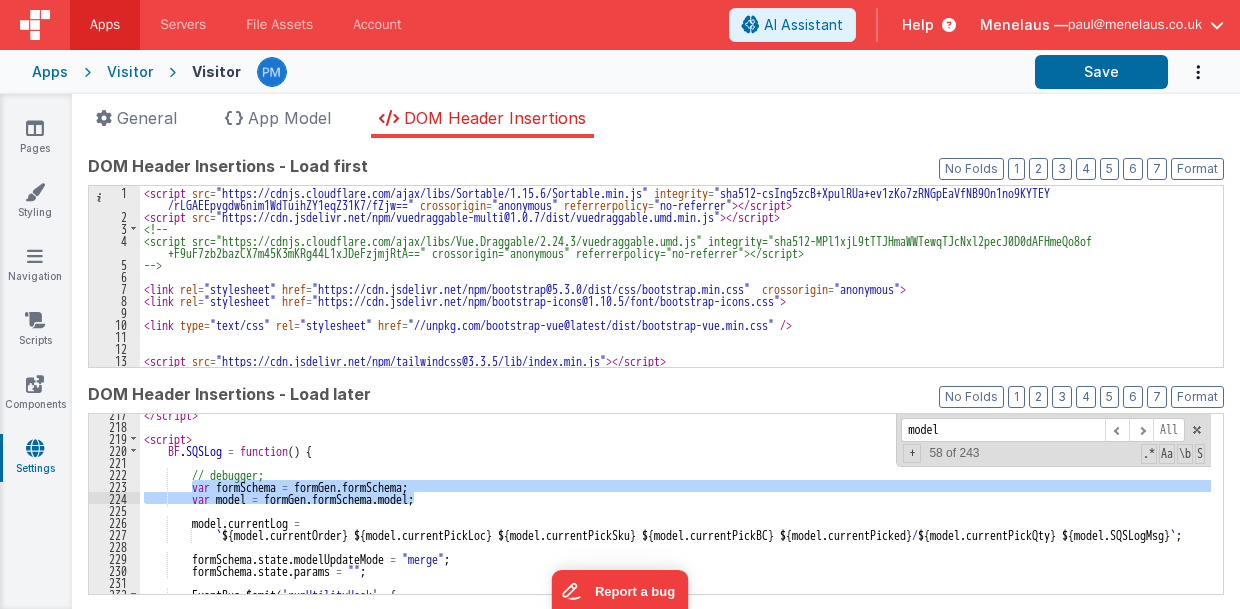 drag, startPoint x: 190, startPoint y: 484, endPoint x: 423, endPoint y: 495, distance: 233.2595 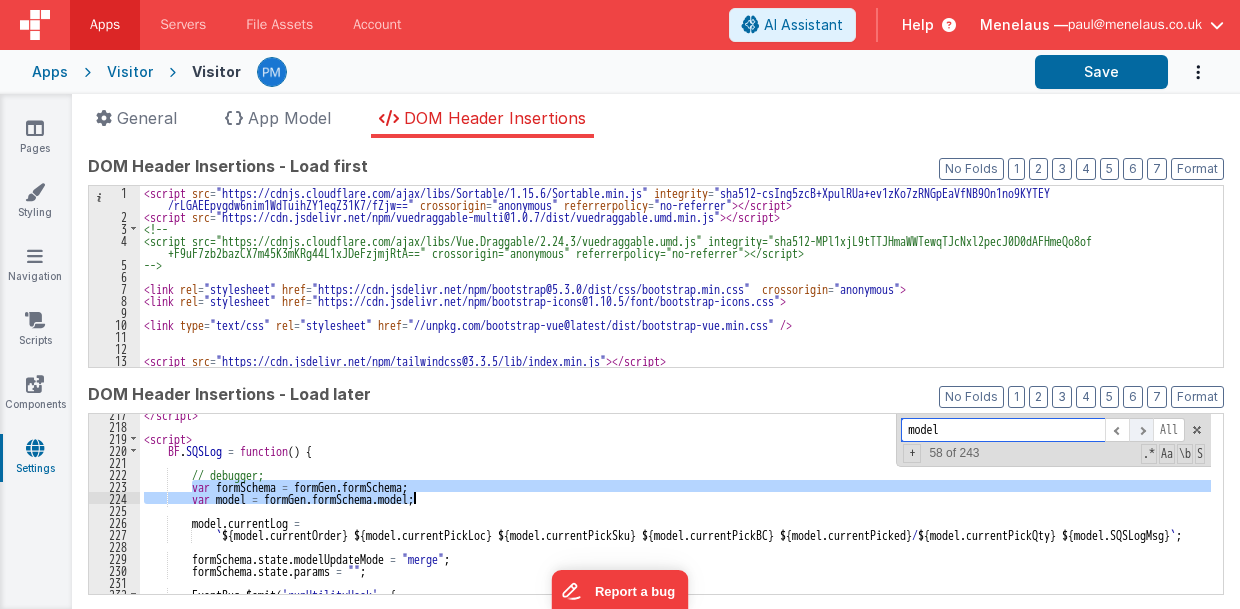 click at bounding box center [1141, 430] 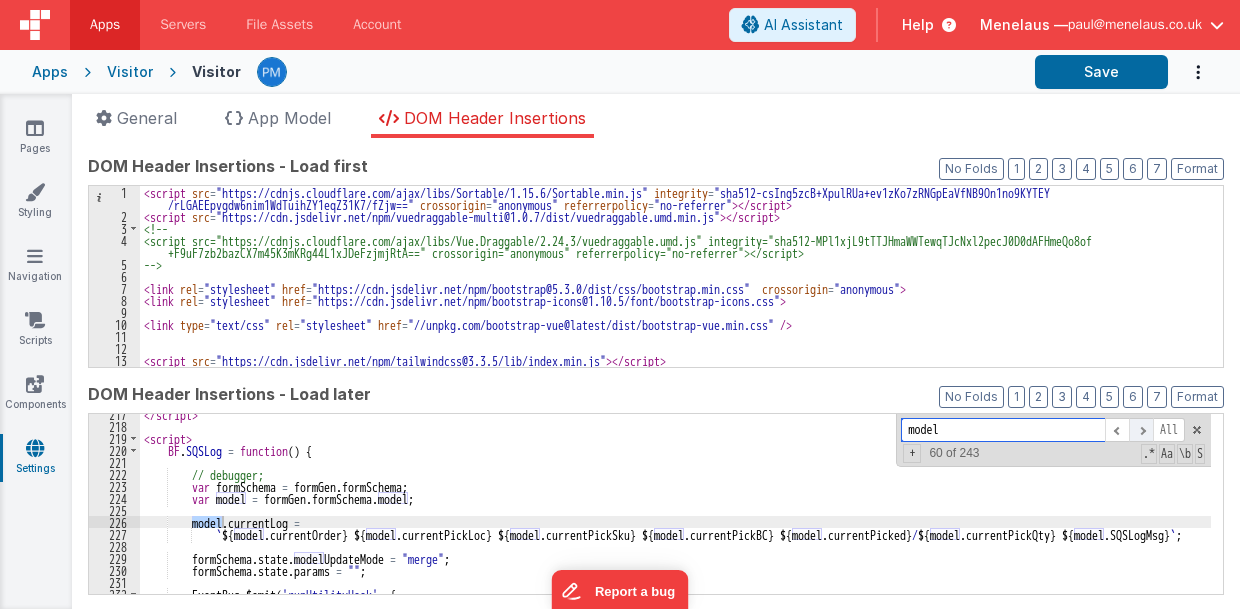 click at bounding box center [1141, 430] 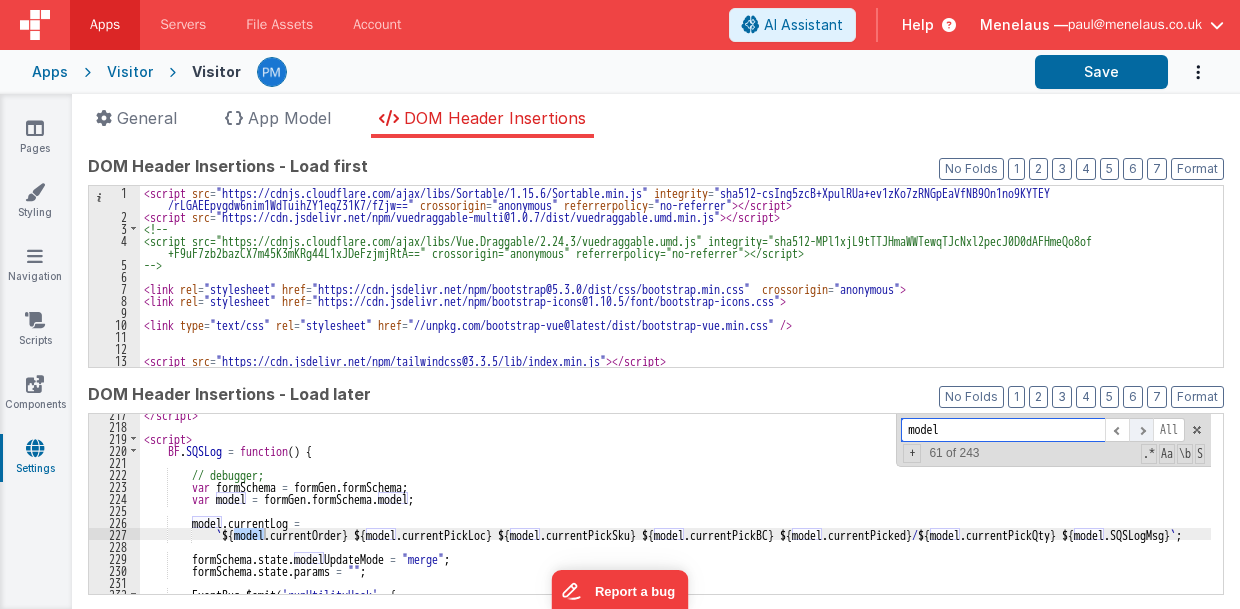 click at bounding box center (1141, 430) 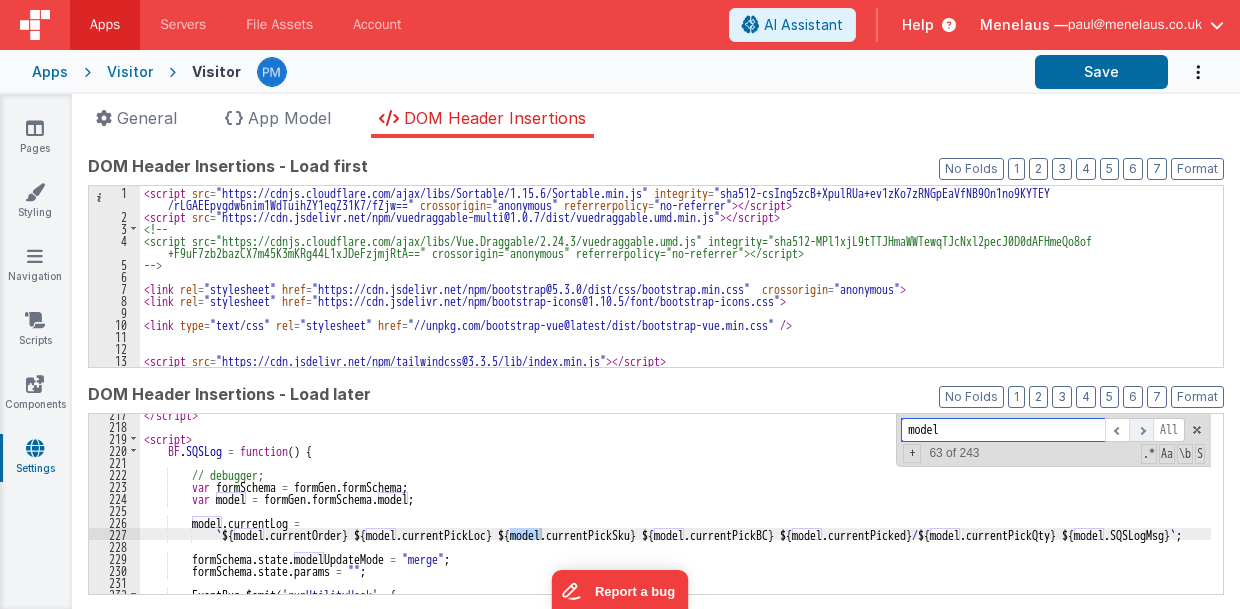 click at bounding box center [1141, 430] 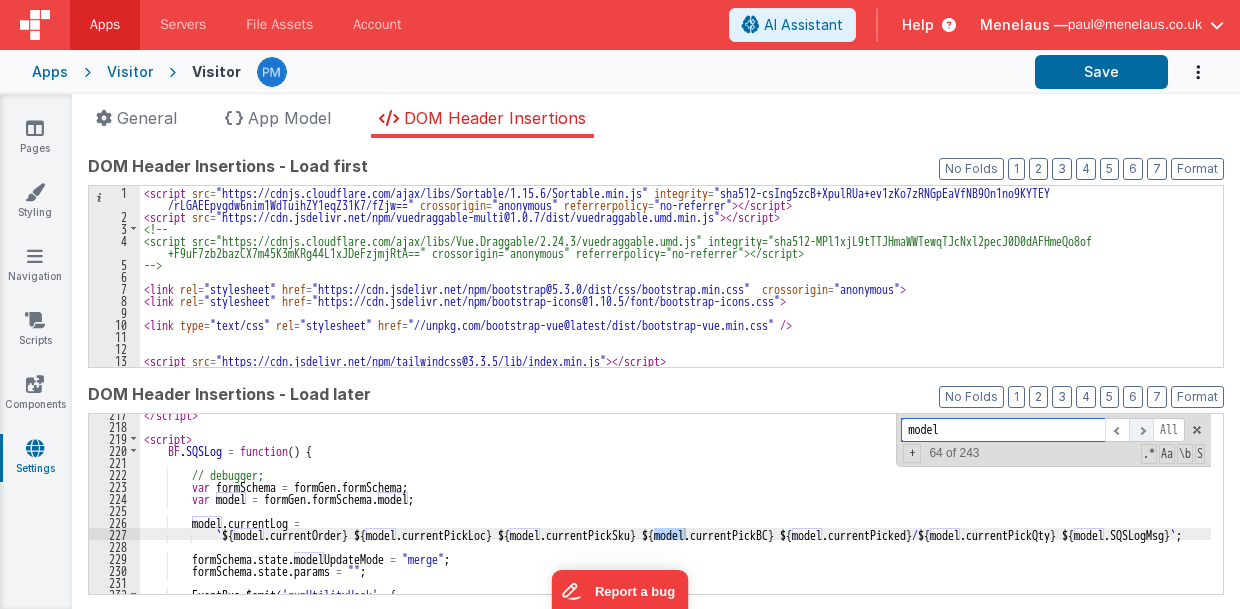 click at bounding box center (1141, 430) 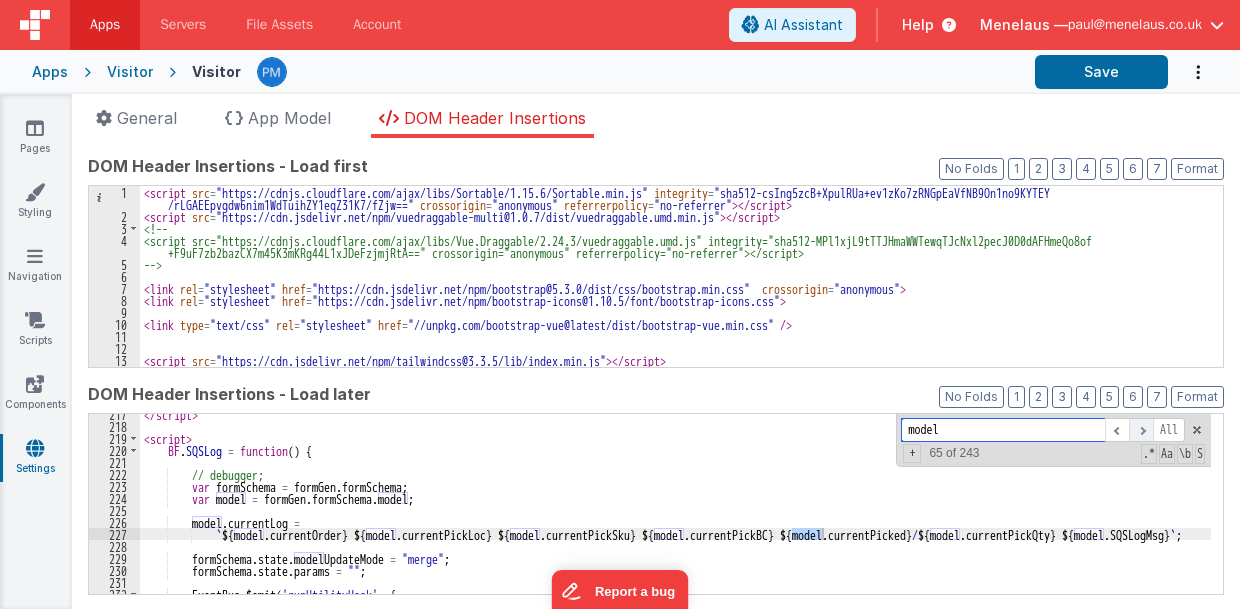 click at bounding box center (1141, 430) 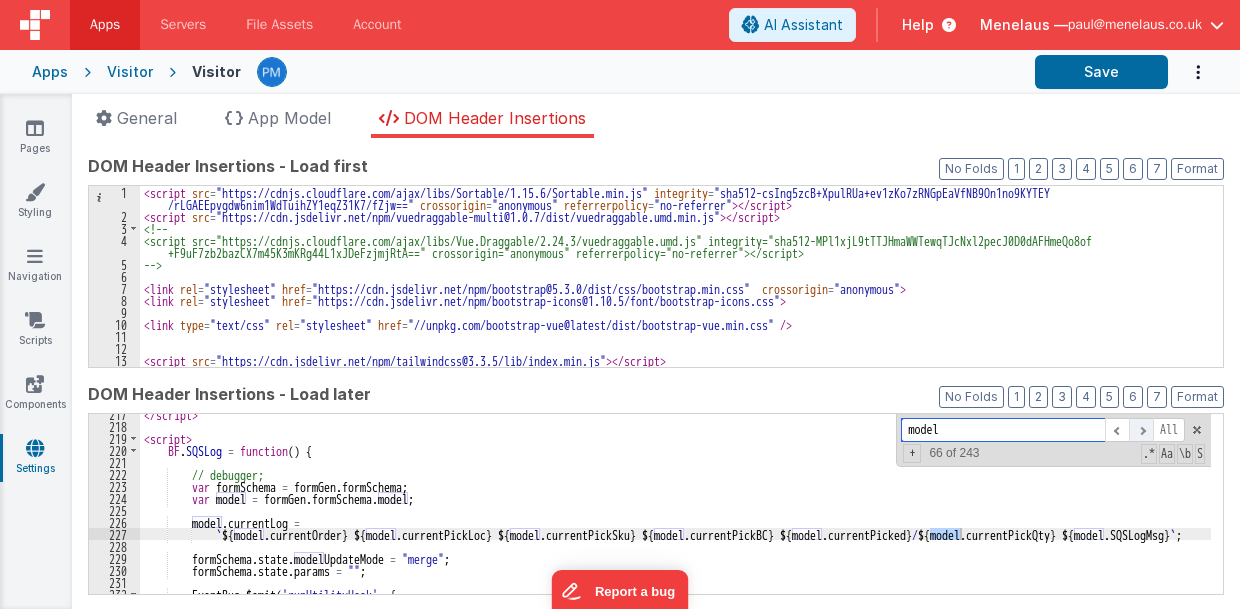 click at bounding box center [1141, 430] 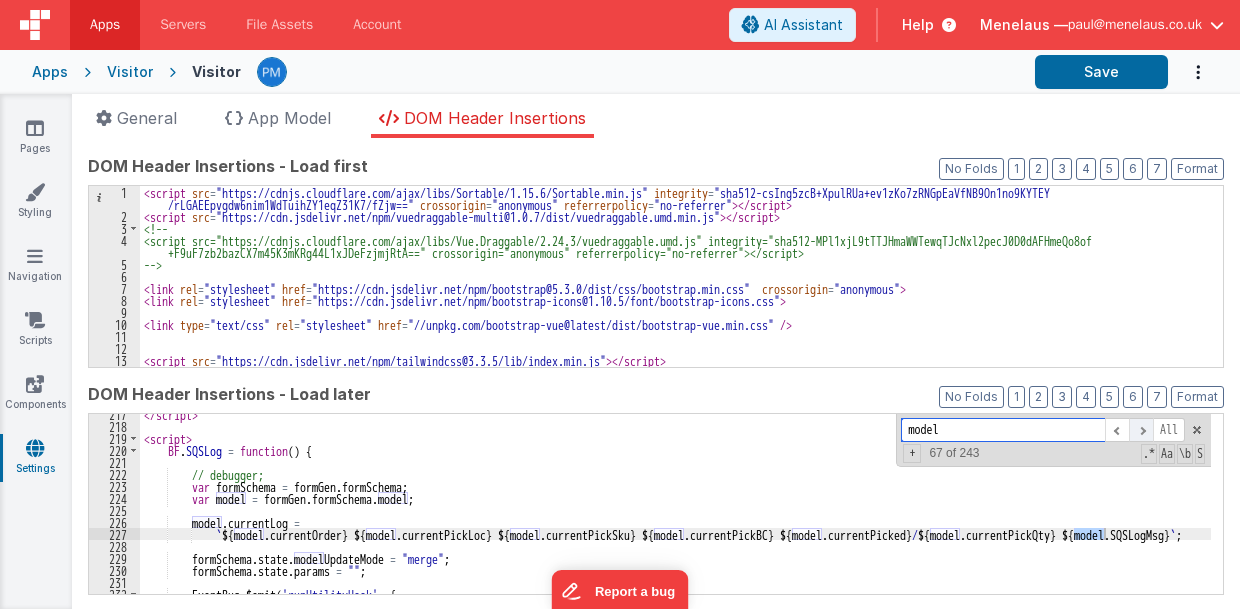 click at bounding box center [1141, 430] 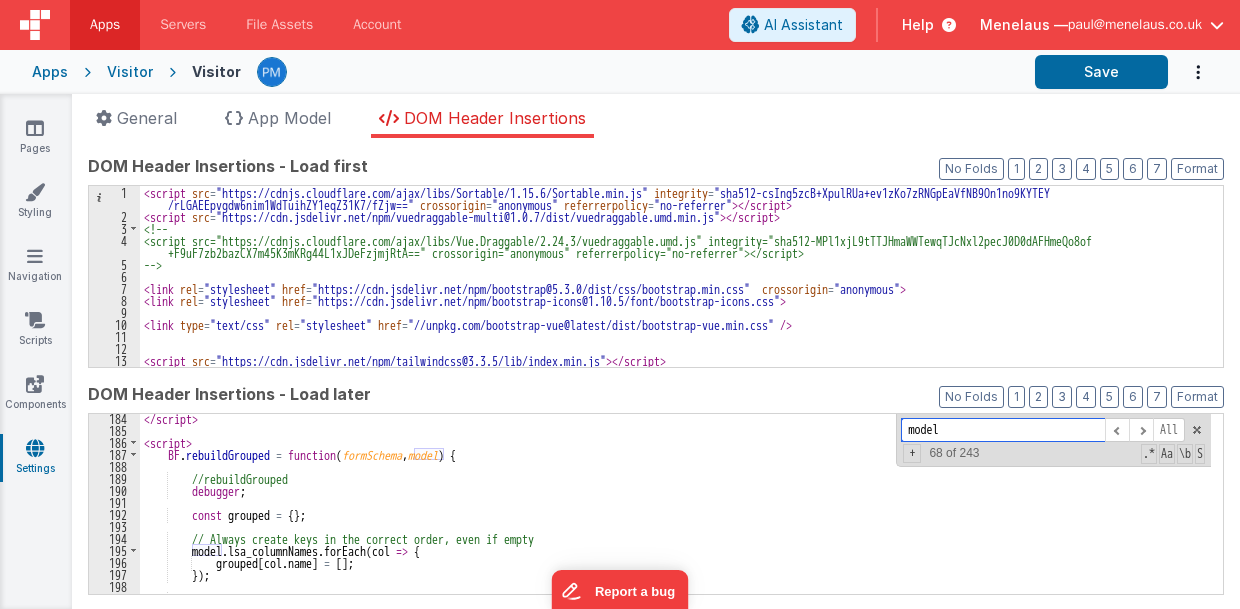 scroll, scrollTop: 369, scrollLeft: 0, axis: vertical 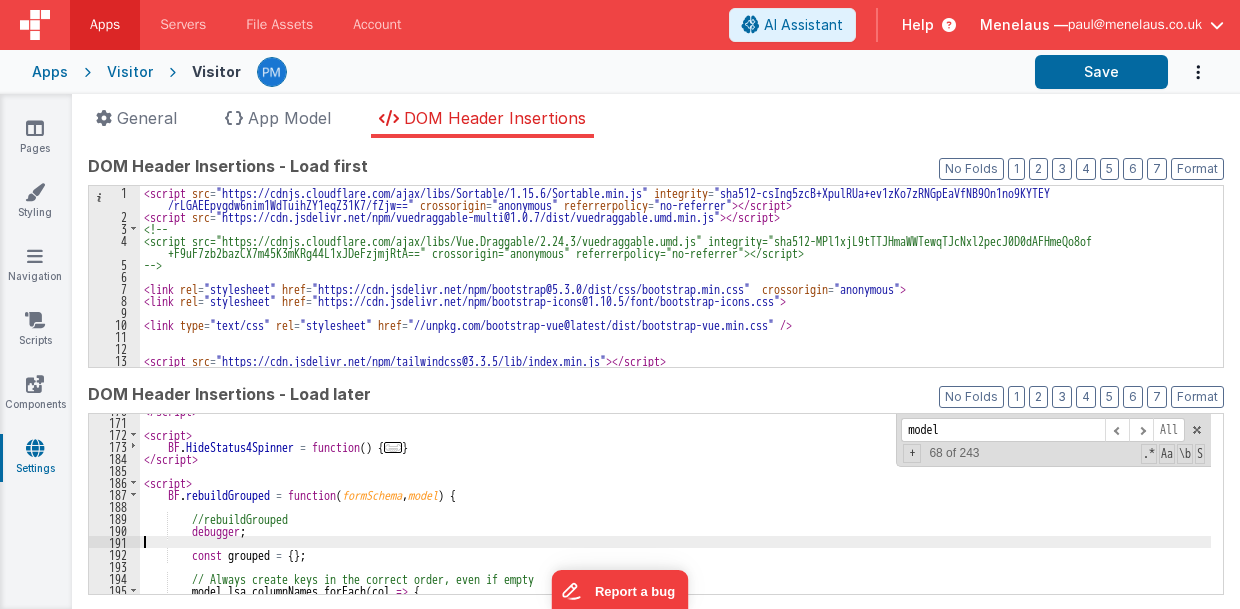 click on "</ script > < script >      BF . HideStatus4Spinner   =   function ( )   { ... } </ script > < script >      BF . rebuildGrouped   =   function ( formSchema ,  model )   {           //rebuildGrouped           debugger ;           const   grouped   =   { } ;           // Always create keys in the correct order, even if empty           model . lsa_columnNames . forEach ( col   =>   {                grouped [ col . name ]   =   [ ] ;" at bounding box center (675, 506) 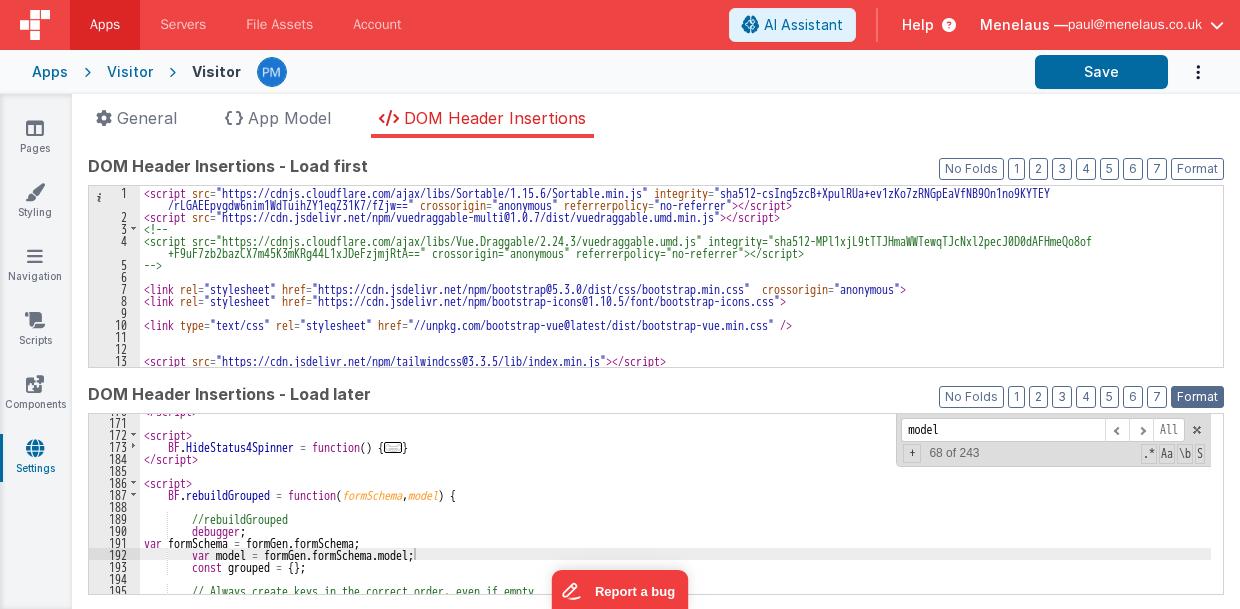 click on "Format" at bounding box center [1197, 397] 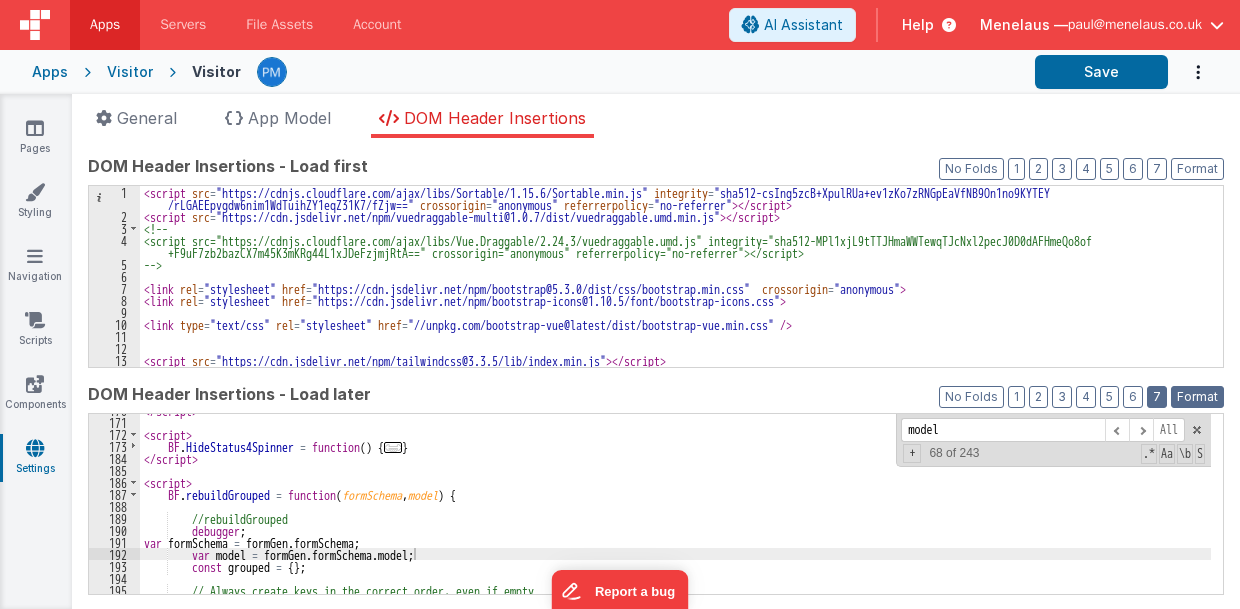 scroll, scrollTop: 2037, scrollLeft: 0, axis: vertical 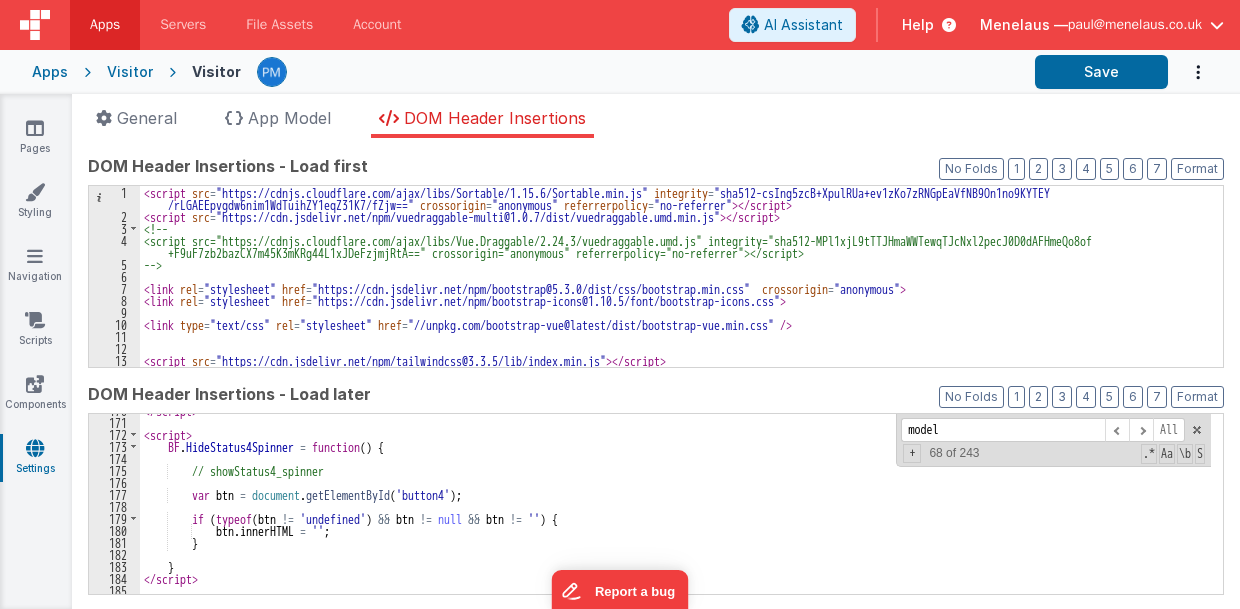 click on "</ script > < script >      BF . HideStatus4Spinner   =   function ( )   {           // showStatus4_spinner           var   btn   =   document . getElementById ( 'button4' ) ;           if   ( typeof ( btn   !=   'undefined' )   &&   btn   !=   null   &&   btn   !=   '' )   {                btn . innerHTML   =   '' ;           }      } </ script > < script >" at bounding box center (675, 506) 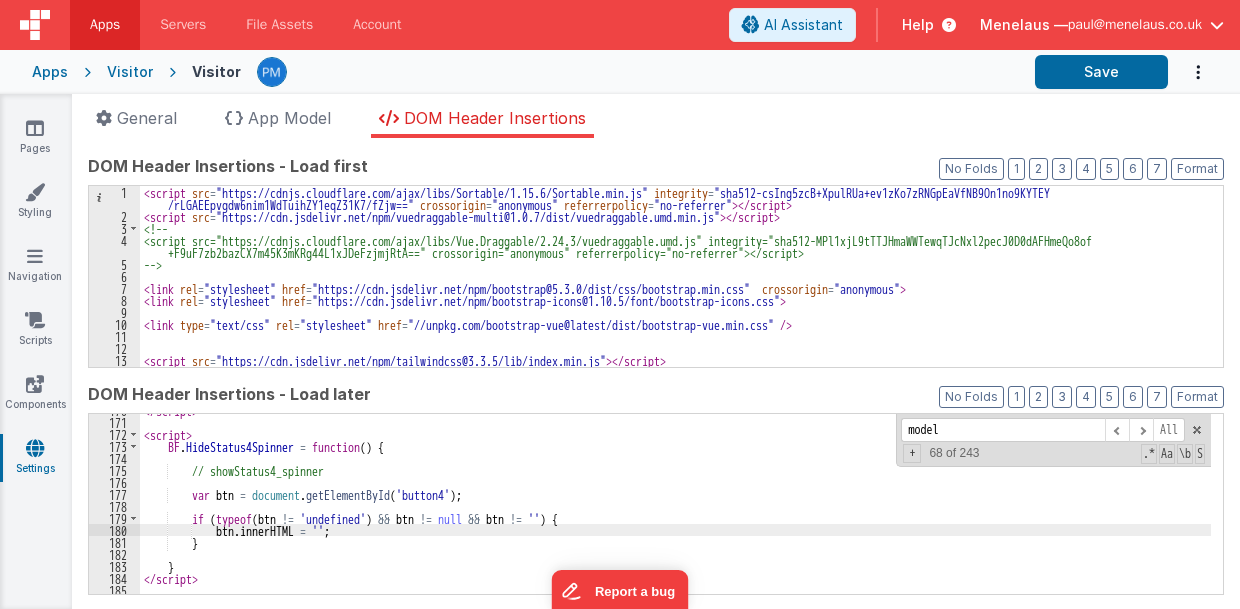 click on "</ script > < script >      BF . HideStatus4Spinner   =   function ( )   {           // showStatus4_spinner           var   btn   =   document . getElementById ( 'button4' ) ;           if   ( typeof ( btn   !=   'undefined' )   &&   btn   !=   null   &&   btn   !=   '' )   {                btn . innerHTML   =   '' ;           }      } </ script > < script >" at bounding box center (675, 506) 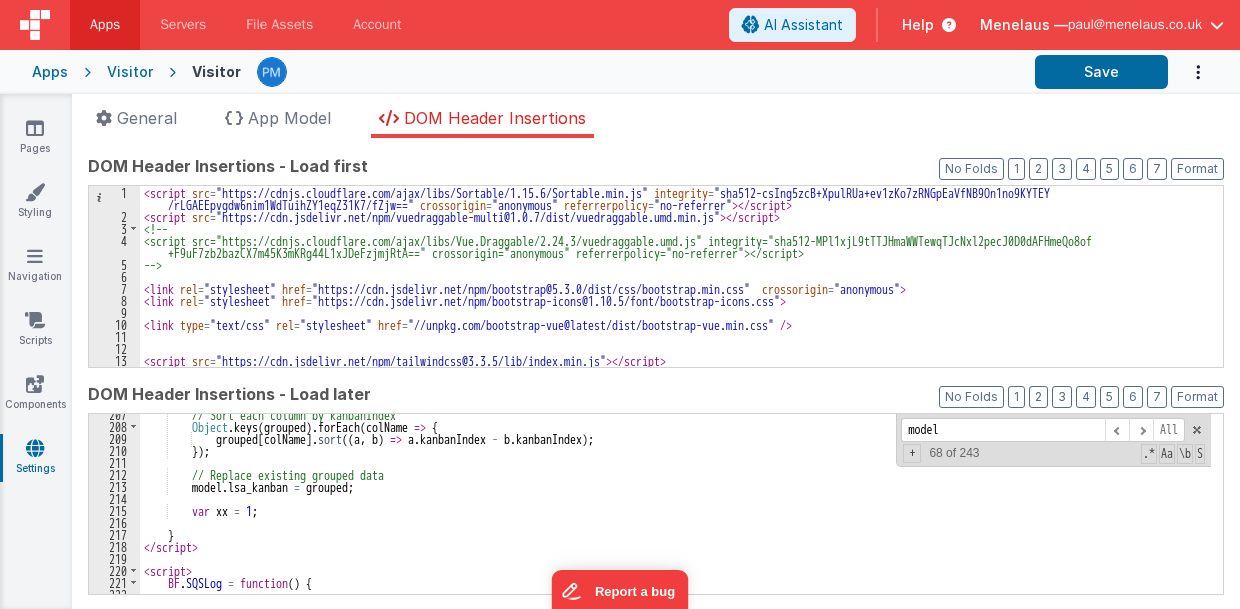 scroll, scrollTop: 2477, scrollLeft: 0, axis: vertical 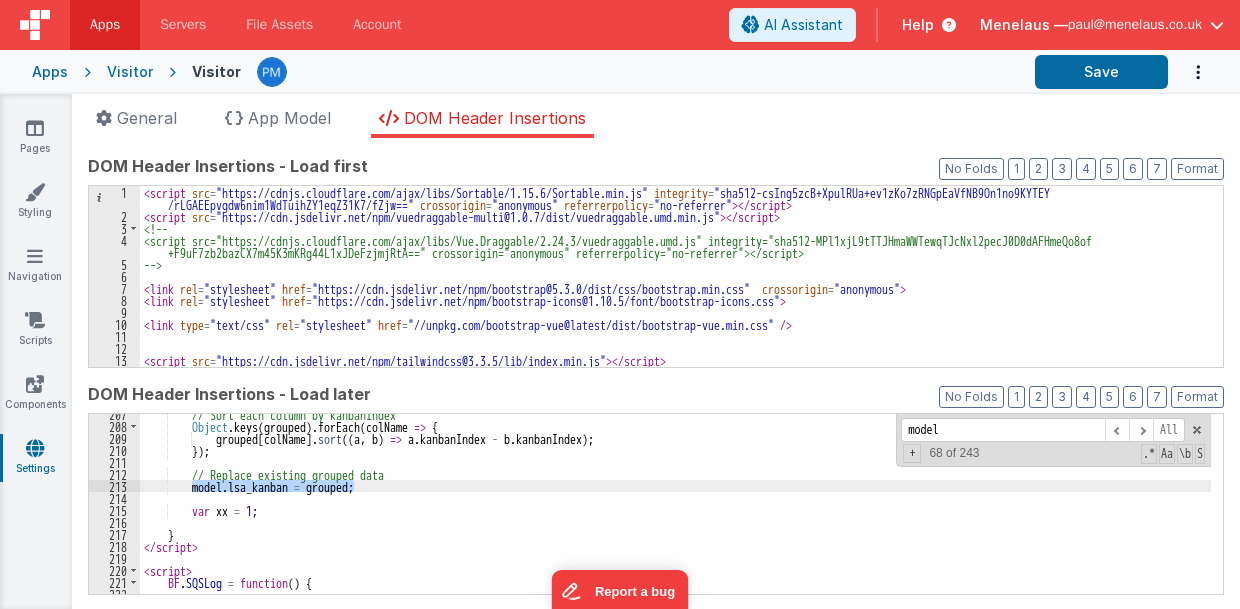 drag, startPoint x: 190, startPoint y: 486, endPoint x: 366, endPoint y: 488, distance: 176.01137 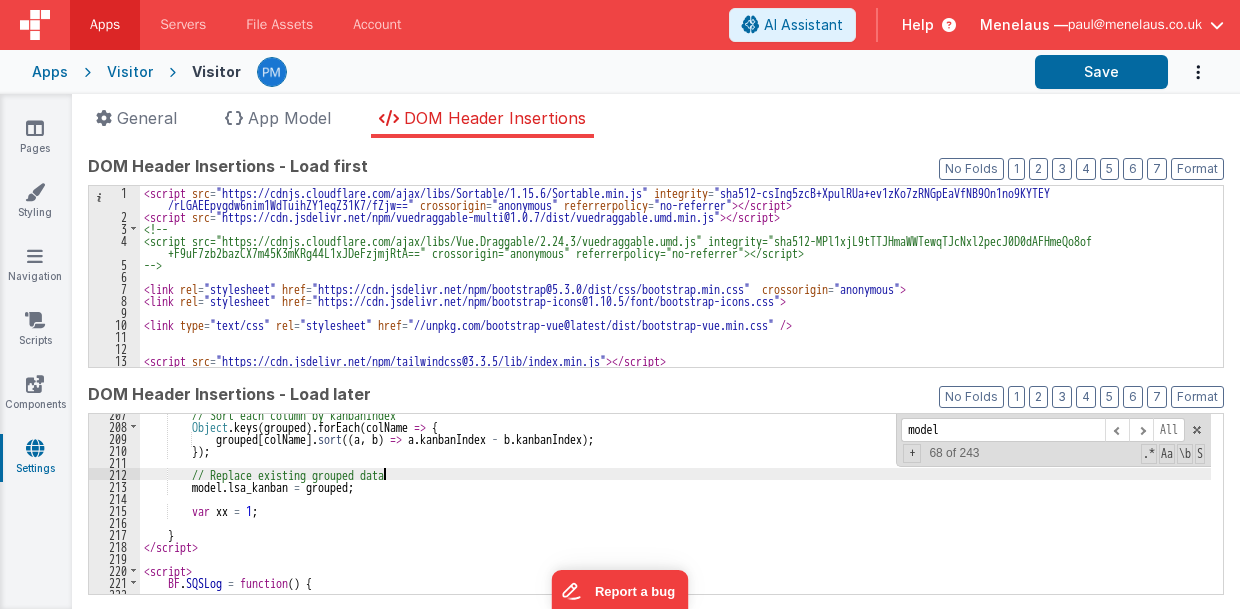 click on "// Sort each column by kanbanIndex           Object . keys ( grouped ) . forEach ( colName   =>   {                grouped [ colName ] . sort (( a ,   b )   =>   a . kanbanIndex   -   b . kanbanIndex ) ;           }) ;           // Replace existing grouped data           model . lsa_kanban   =   grouped ;           var   xx   =   1 ;      } </ script > < script >      BF . SQSLog   =   function ( )   {           // debugger;" at bounding box center (675, 510) 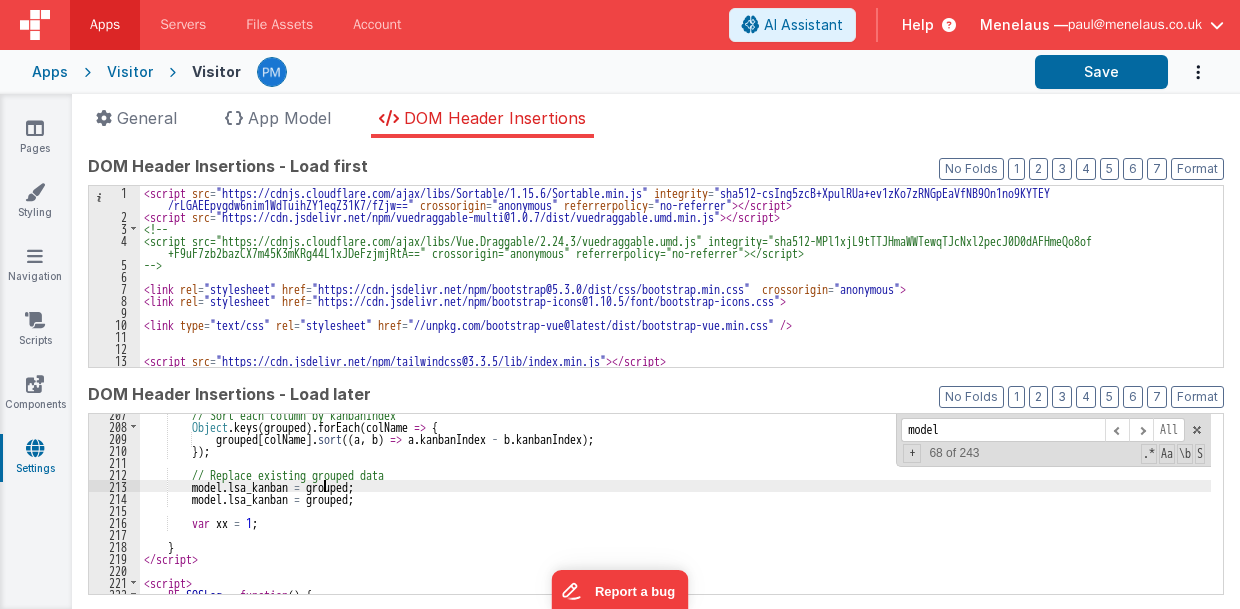 click on "// Sort each column by kanbanIndex           Object . keys ( grouped ) . forEach ( colName   =>   {                grouped [ colName ] . sort (( a ,   b )   =>   a . kanbanIndex   -   b . kanbanIndex ) ;           }) ;           // Replace existing grouped data           model . lsa_kanban   =   grouped ;           model . lsa_kanban   =   grouped ;           var   xx   =   1 ;      } </ script > < script >      BF . SQSLog   =   function ( )   {" at bounding box center (675, 510) 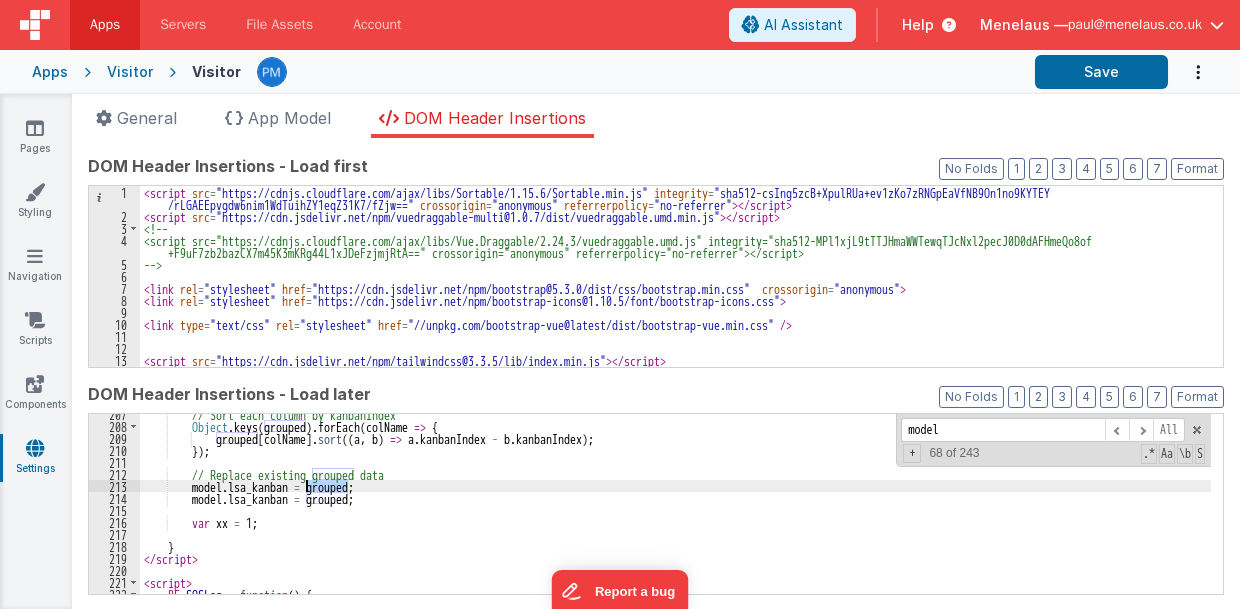 click on "// Sort each column by kanbanIndex           Object . keys ( grouped ) . forEach ( colName   =>   {                grouped [ colName ] . sort (( a ,   b )   =>   a . kanbanIndex   -   b . kanbanIndex ) ;           }) ;           // Replace existing grouped data           model . lsa_kanban   =   grouped ;           model . lsa_kanban   =   grouped ;           var   xx   =   1 ;      } </ script > < script >      BF . SQSLog   =   function ( )   {" at bounding box center [675, 510] 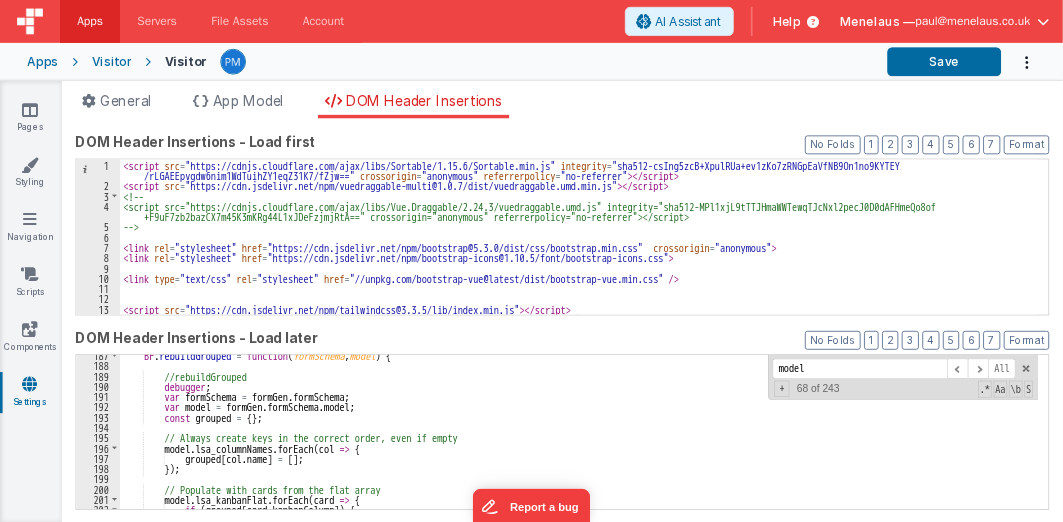 scroll, scrollTop: 2157, scrollLeft: 0, axis: vertical 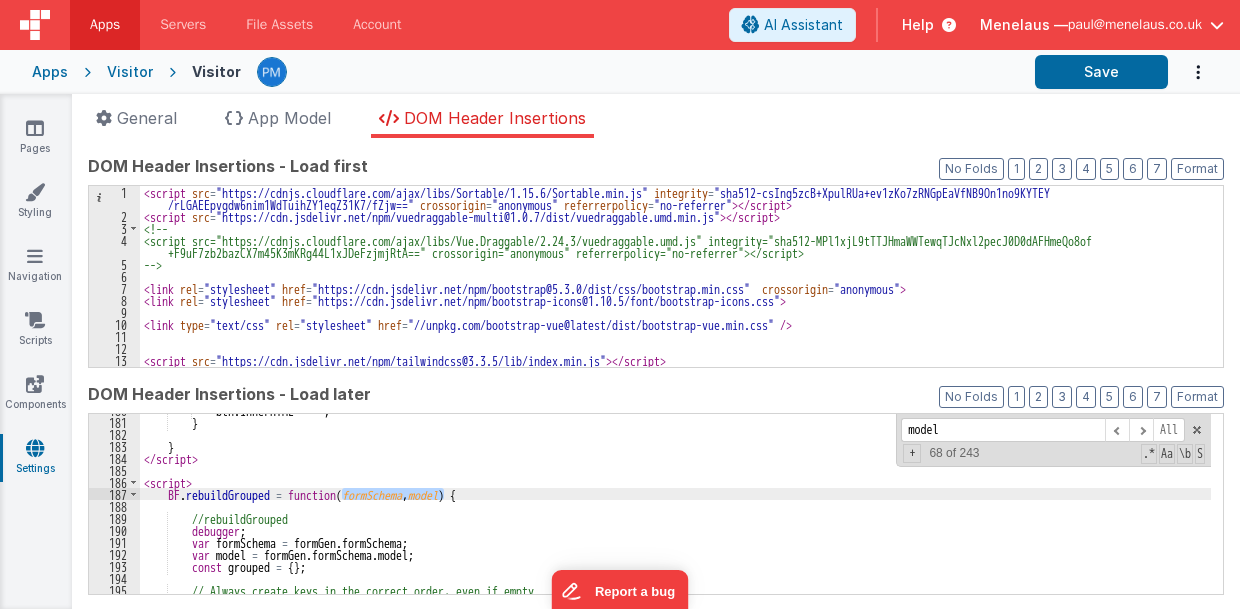drag, startPoint x: 346, startPoint y: 494, endPoint x: 442, endPoint y: 495, distance: 96.00521 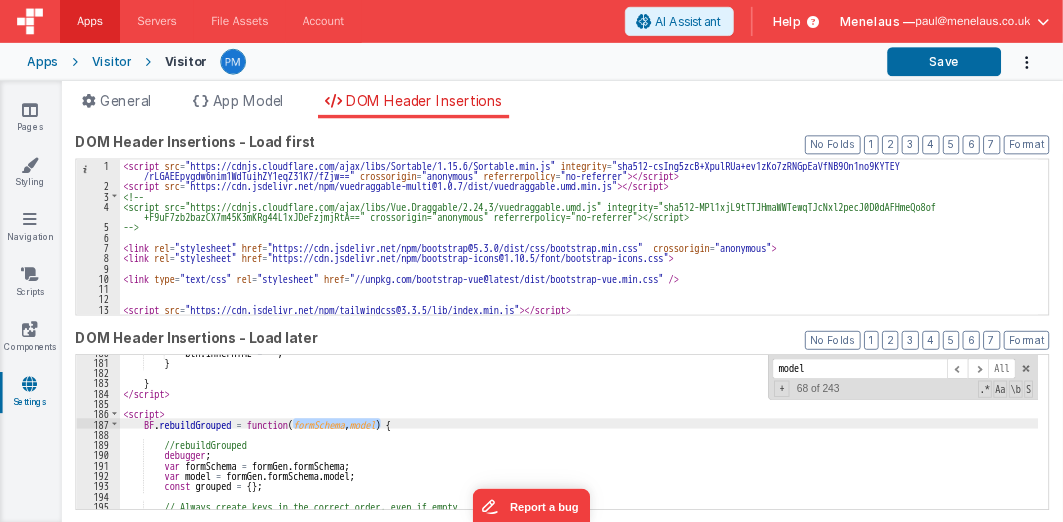 scroll, scrollTop: 2157, scrollLeft: 0, axis: vertical 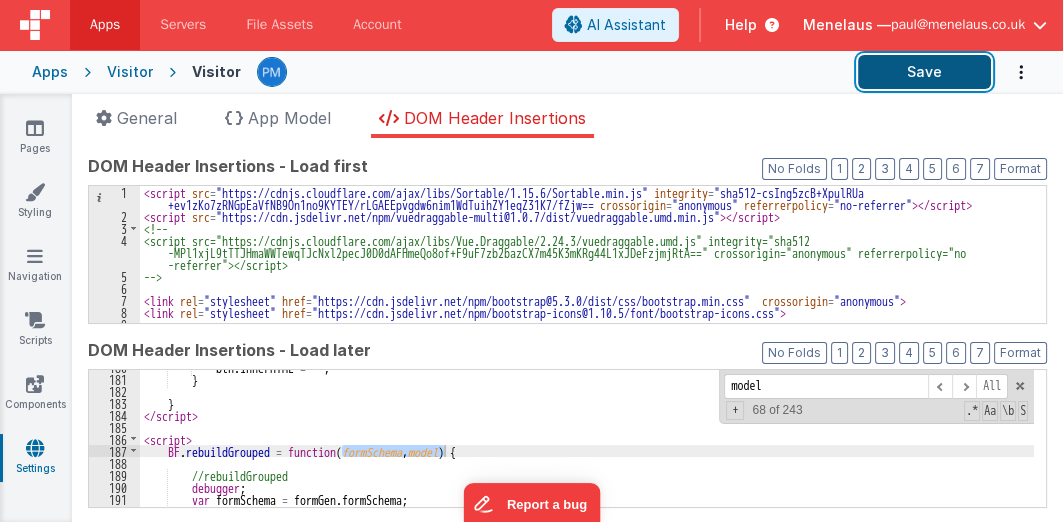 click on "Save" at bounding box center (924, 72) 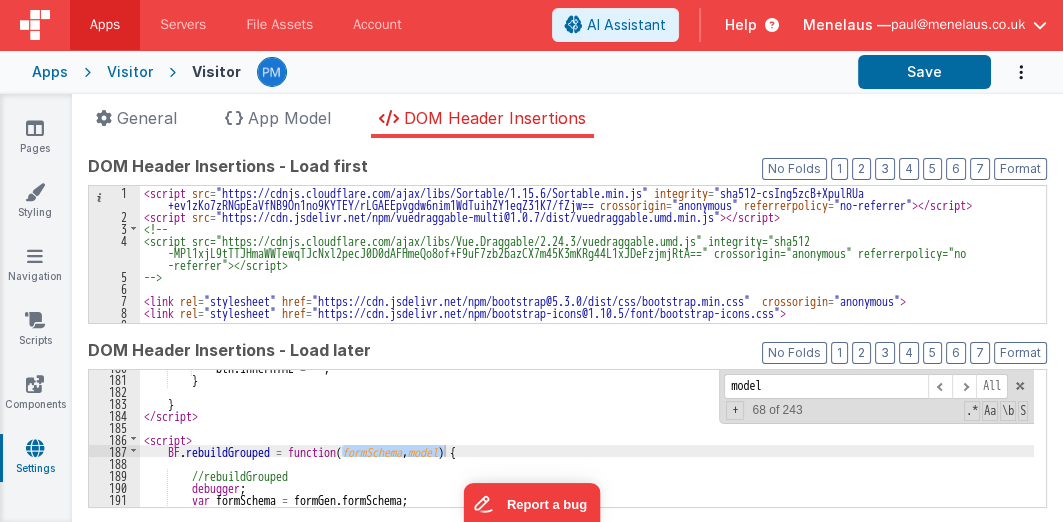 click on "btn . innerHTML   =   '' ;           }      } </ script > < script >      BF . rebuildGrouped   =   function ( formSchema ,  model )   {           //rebuildGrouped           debugger ;           var   formSchema   =   formGen . formSchema ;           var   model   =   formGen . formSchema . model ;" at bounding box center (587, 442) 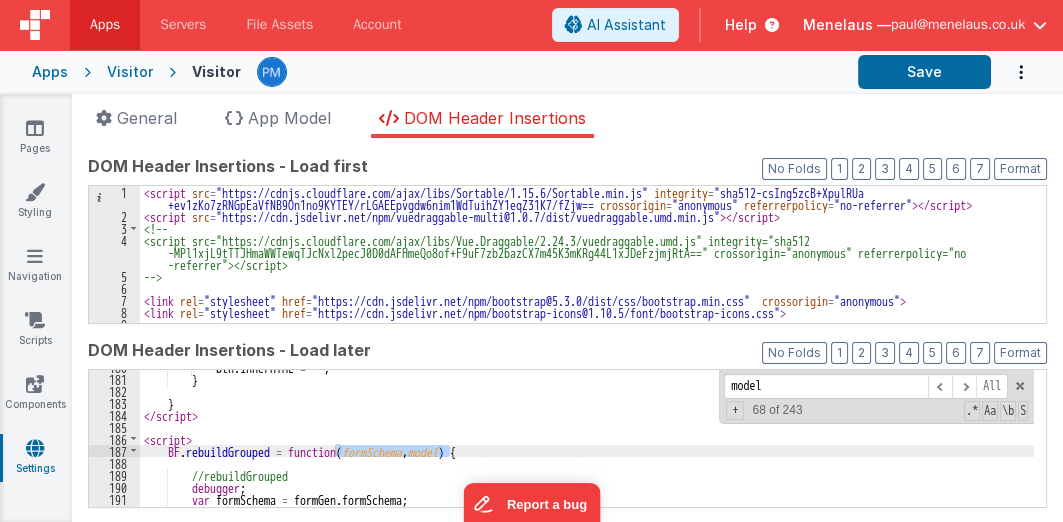 drag, startPoint x: 336, startPoint y: 452, endPoint x: 450, endPoint y: 453, distance: 114.00439 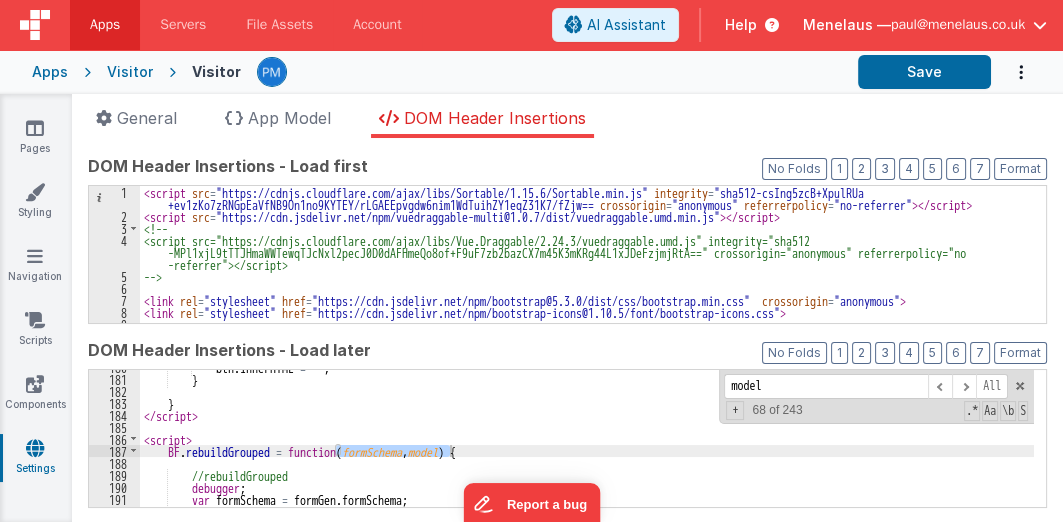 scroll, scrollTop: 2225, scrollLeft: 0, axis: vertical 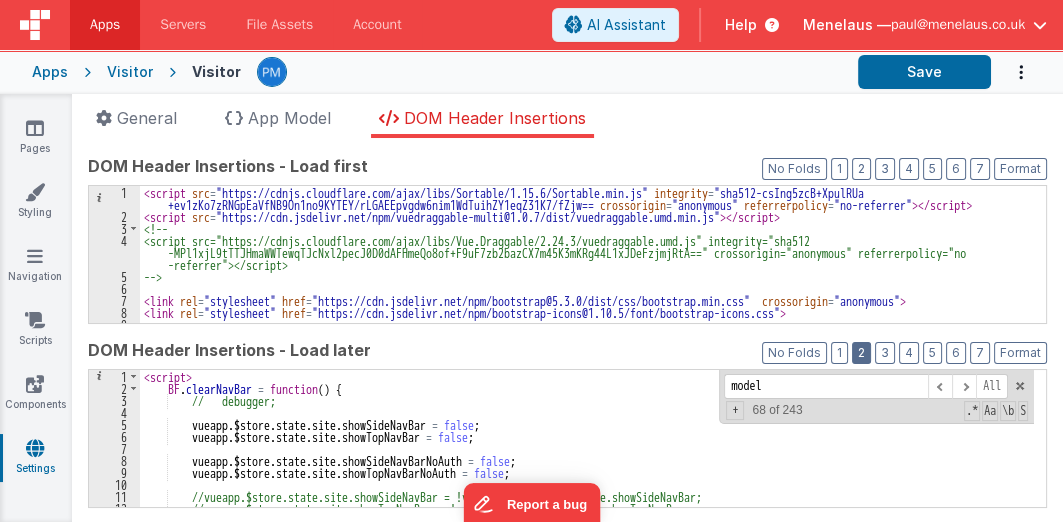 click on "2" at bounding box center (861, 353) 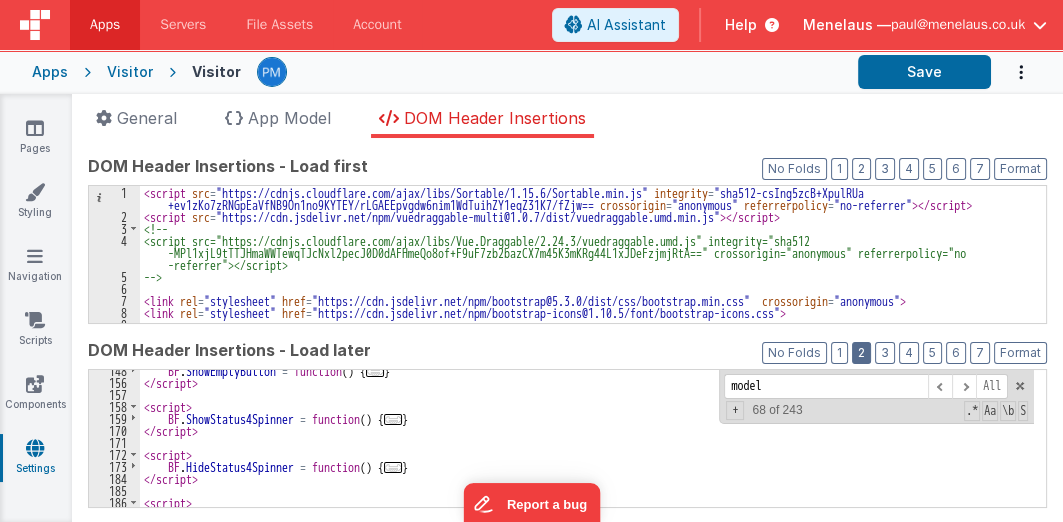 scroll, scrollTop: 306, scrollLeft: 0, axis: vertical 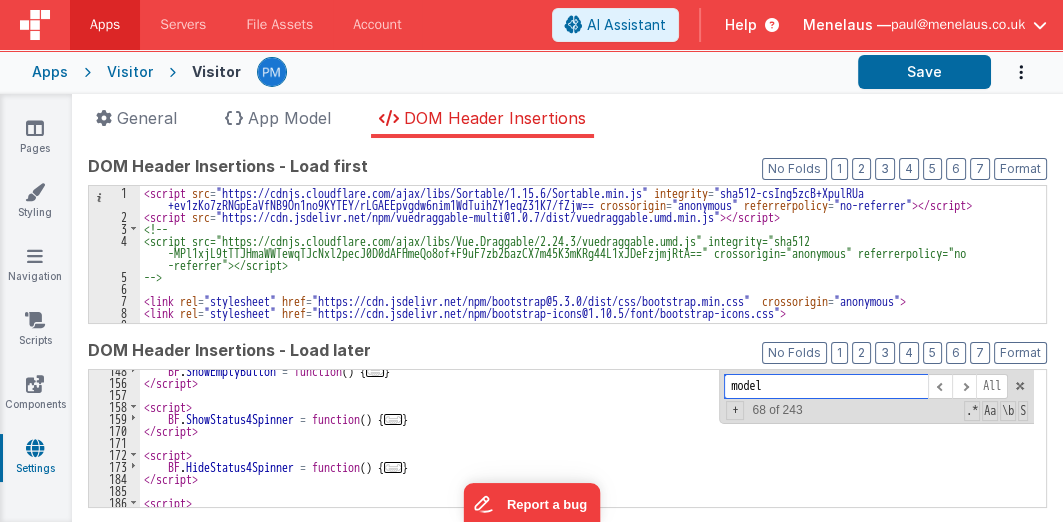 drag, startPoint x: 791, startPoint y: 386, endPoint x: 686, endPoint y: 394, distance: 105.30432 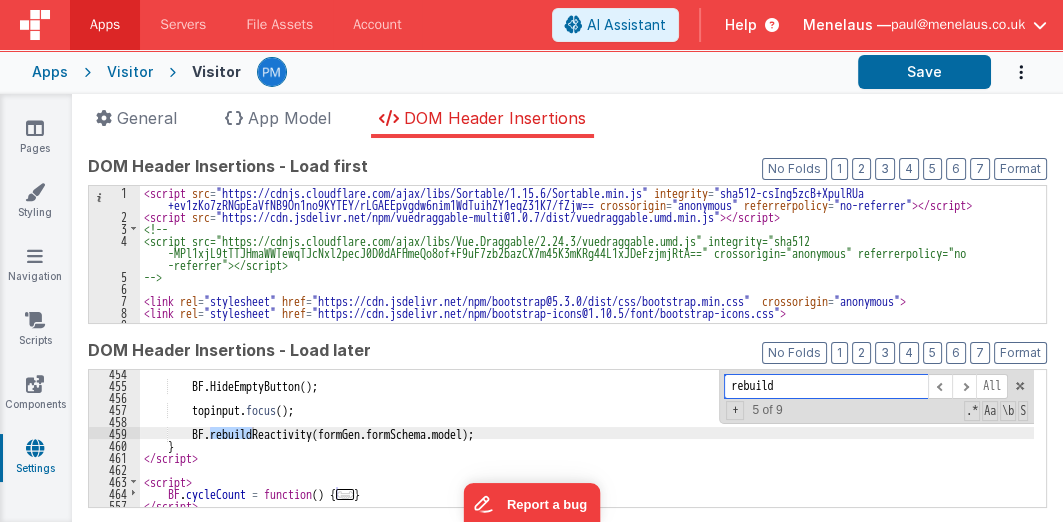 scroll, scrollTop: 2378, scrollLeft: 0, axis: vertical 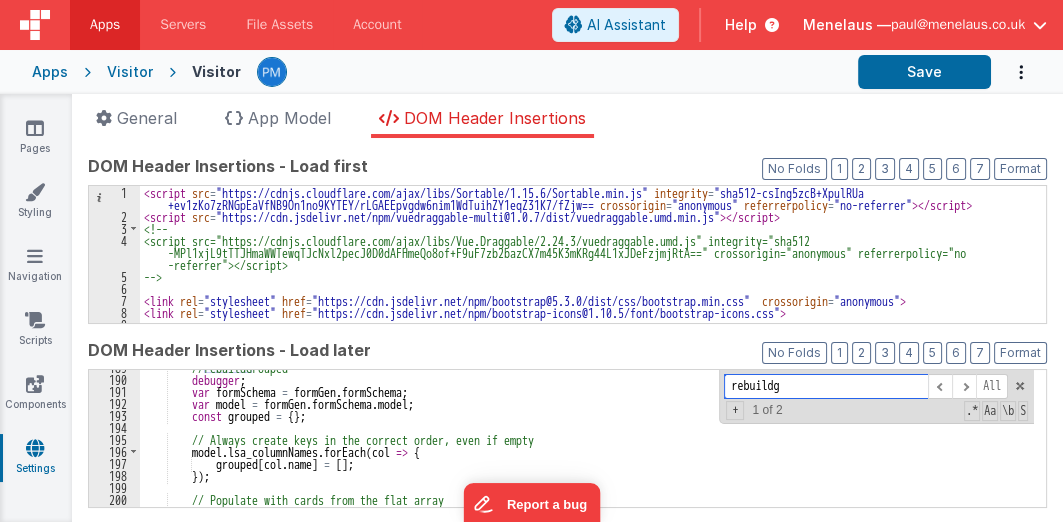 type on "rebuildg" 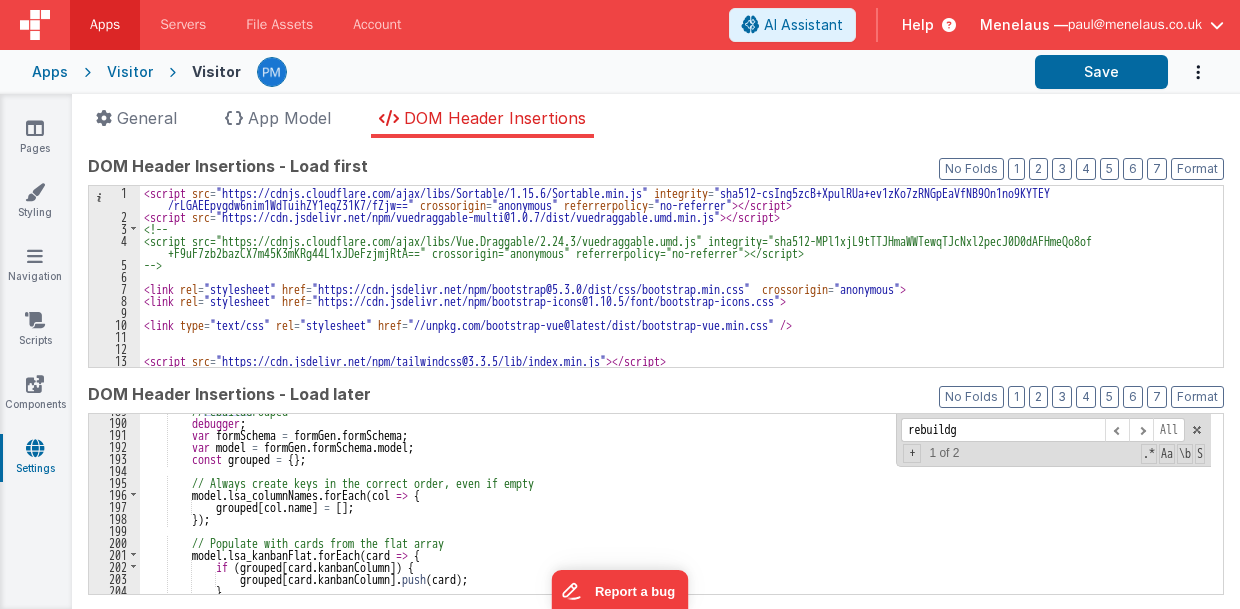 scroll, scrollTop: 477, scrollLeft: 0, axis: vertical 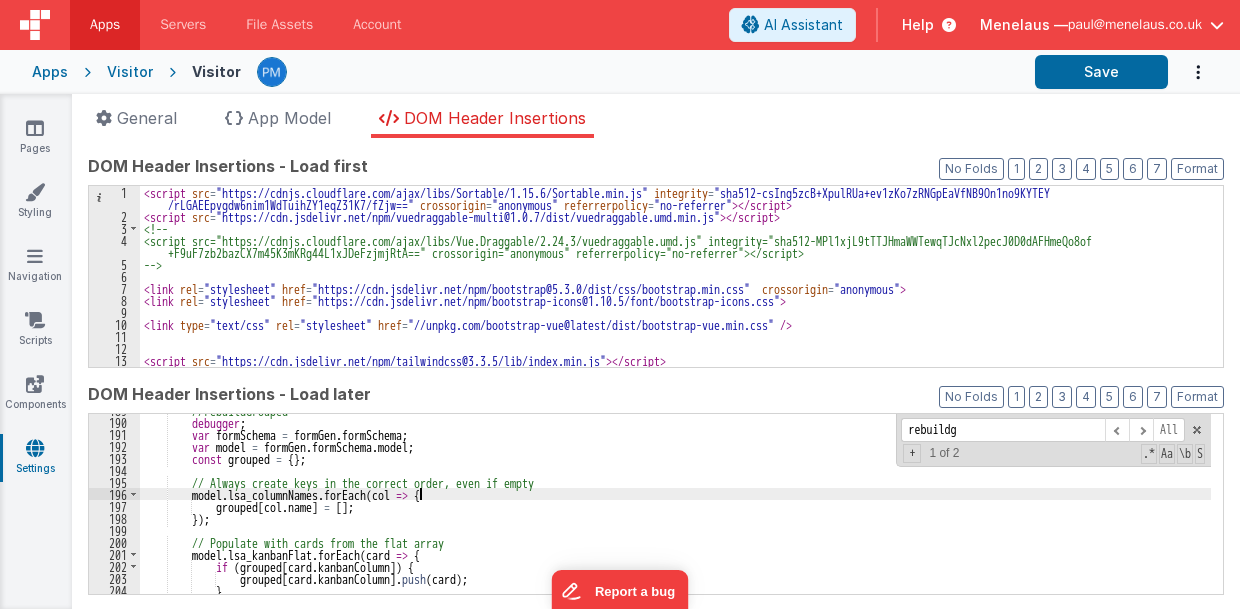 drag, startPoint x: 640, startPoint y: 494, endPoint x: 620, endPoint y: 485, distance: 21.931713 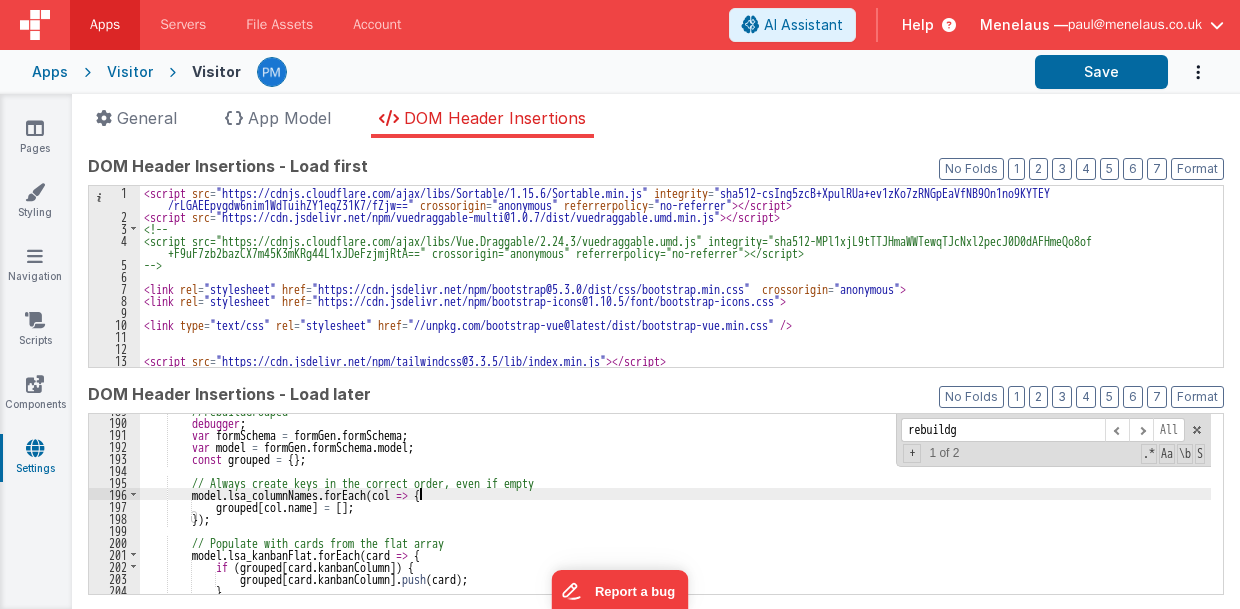 scroll, scrollTop: 357, scrollLeft: 0, axis: vertical 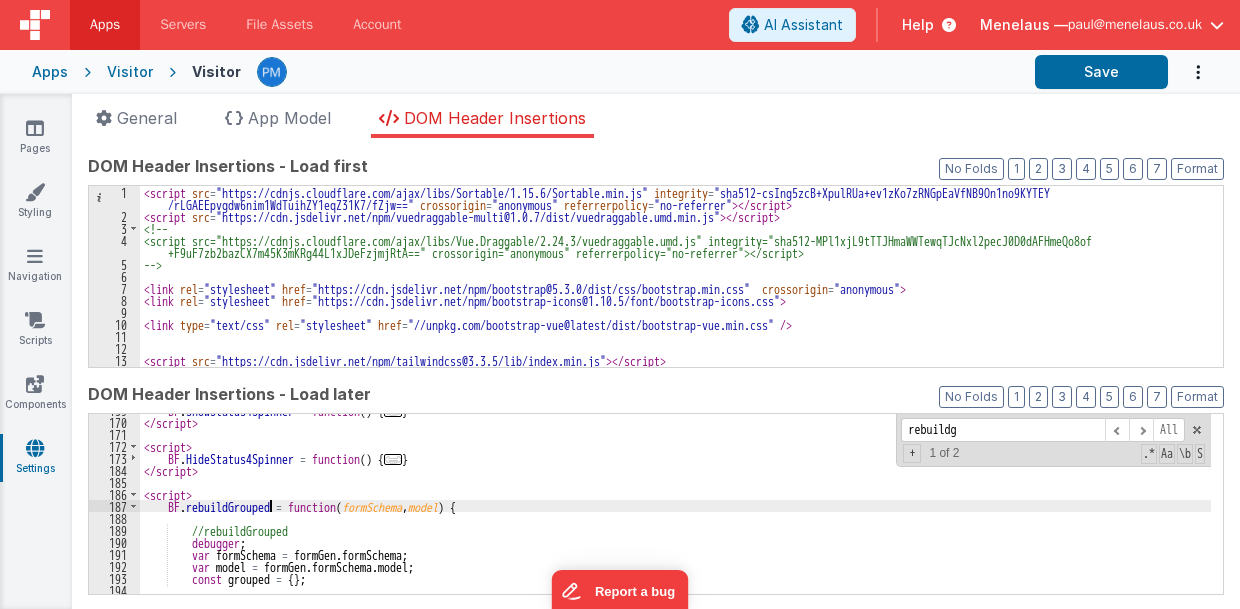 click on "BF . ShowStatus4Spinner   =   function ( )   { ... } </ script > < script >      BF . HideStatus4Spinner   =   function ( )   { ... } </ script > < script >      BF . rebuildGrouped   =   function ( formSchema ,  model )   {           //rebuildGrouped           debugger ;           var   formSchema   =   formGen . formSchema ;           var   model   =   formGen . formSchema . model ;           const   grouped   =   { } ;           // Always create keys in the correct order, even if empty" at bounding box center [675, 506] 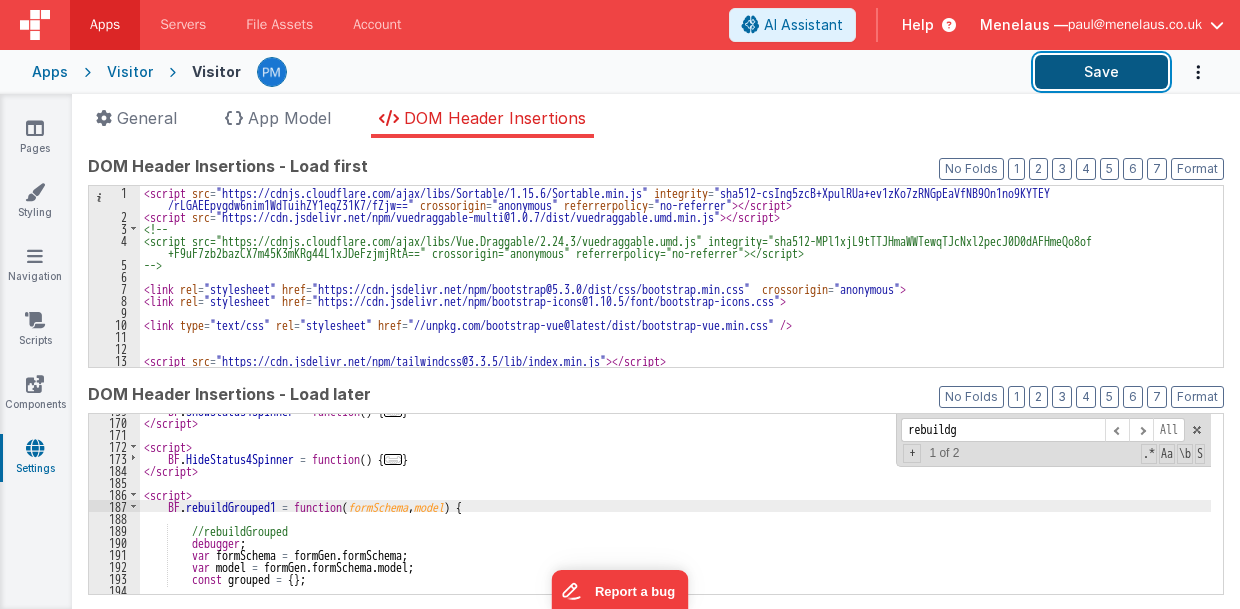 click on "Save" at bounding box center (1101, 72) 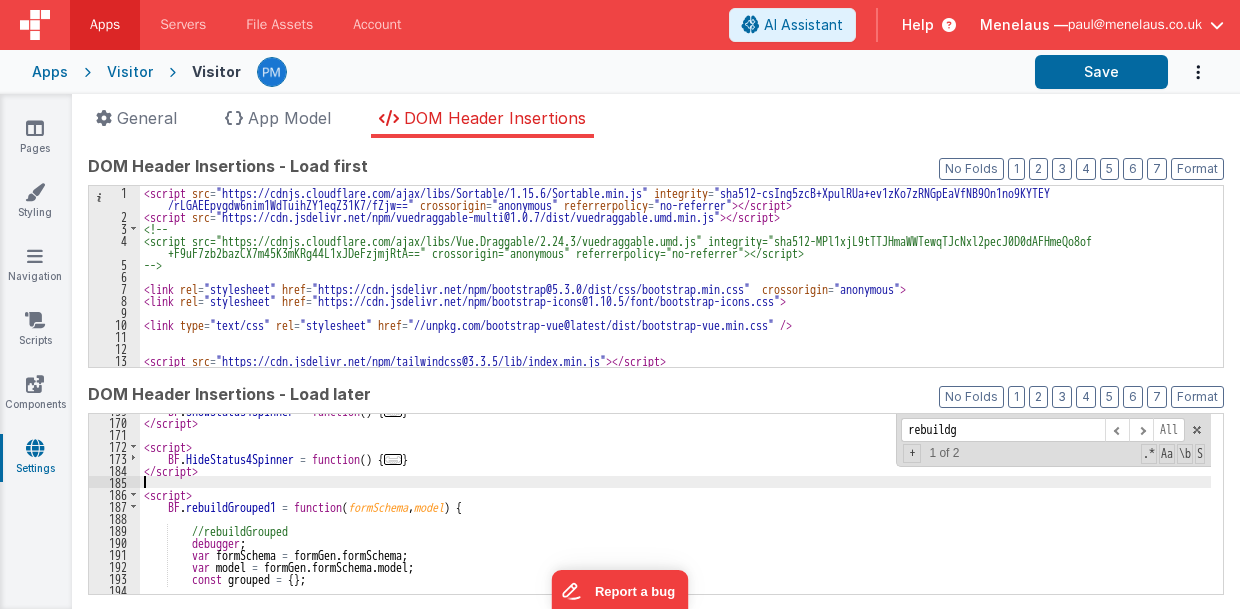 click on "BF . ShowStatus4Spinner   =   function ( )   { ... } </ script > < script >      BF . HideStatus4Spinner   =   function ( )   { ... } </ script > < script >      BF . rebuildGrouped1   =   function ( formSchema ,  model )   {           //rebuildGrouped           debugger ;           var   formSchema   =   formGen . formSchema ;           var   model   =   formGen . formSchema . model ;           const   grouped   =   { } ;           // Always create keys in the correct order, even if empty" at bounding box center [675, 506] 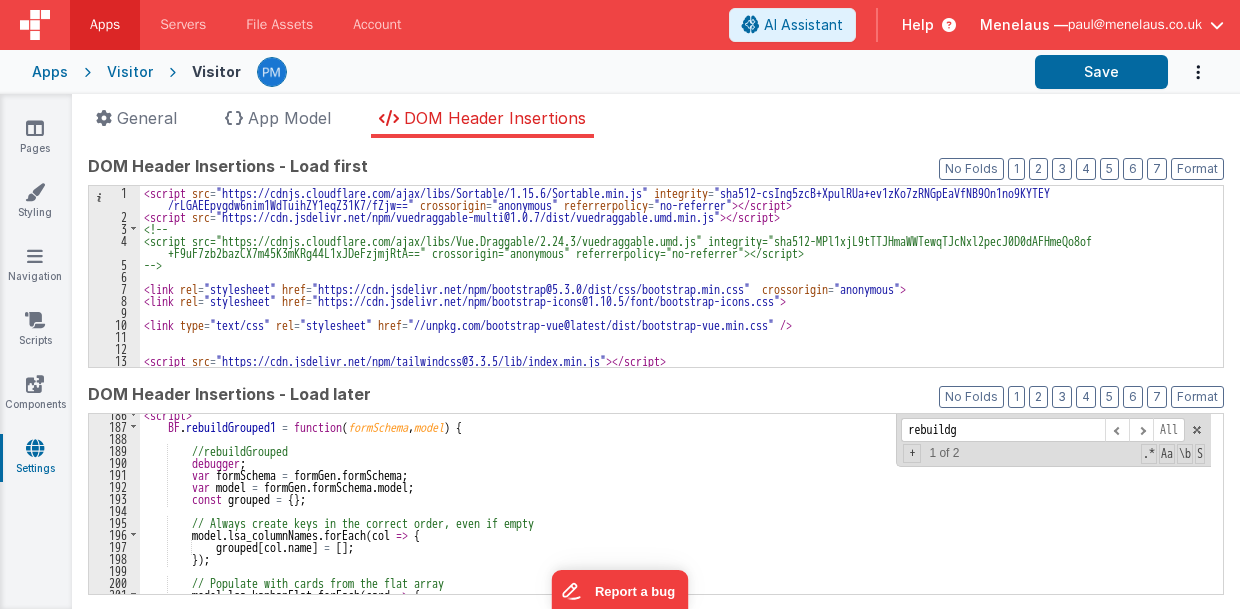 scroll, scrollTop: 397, scrollLeft: 0, axis: vertical 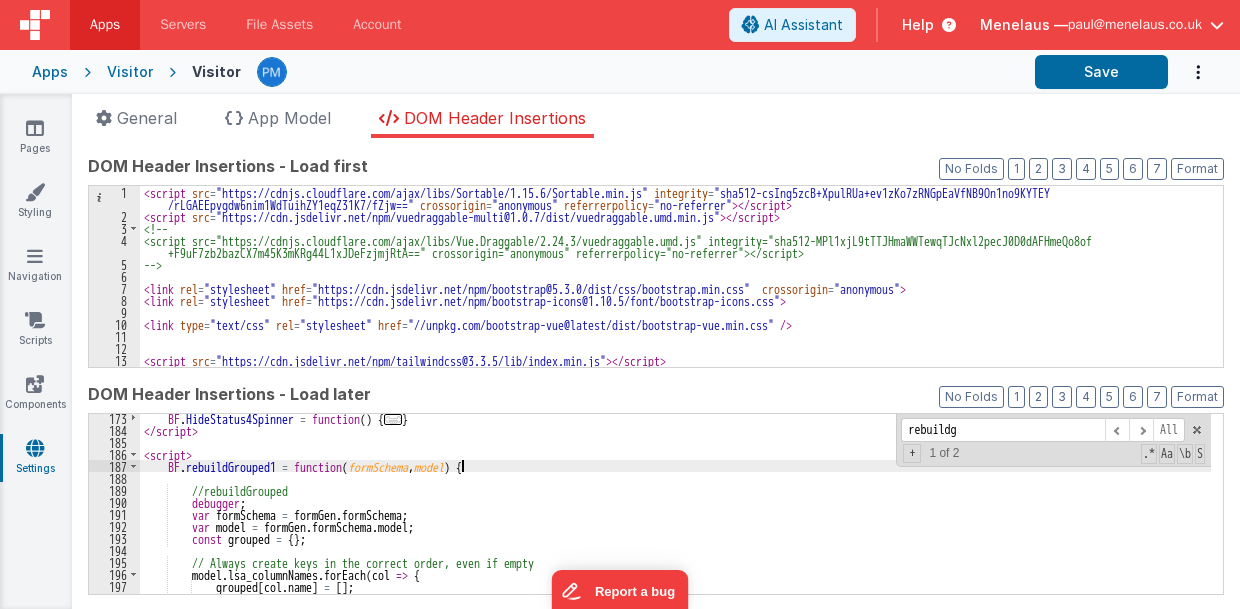 click on "BF . HideStatus4Spinner   =   function ( )   { ... } </ script > < script >      BF . rebuildGrouped1   =   function ( formSchema ,  model )   {           //rebuildGrouped           debugger ;           var   formSchema   =   formGen . formSchema ;           var   model   =   formGen . formSchema . model ;           const   grouped   =   { } ;           // Always create keys in the correct order, even if empty           model . lsa_columnNames . forEach ( col   =>   {                grouped [ col . name ]   =   [ ] ;           }) ;" at bounding box center (675, 514) 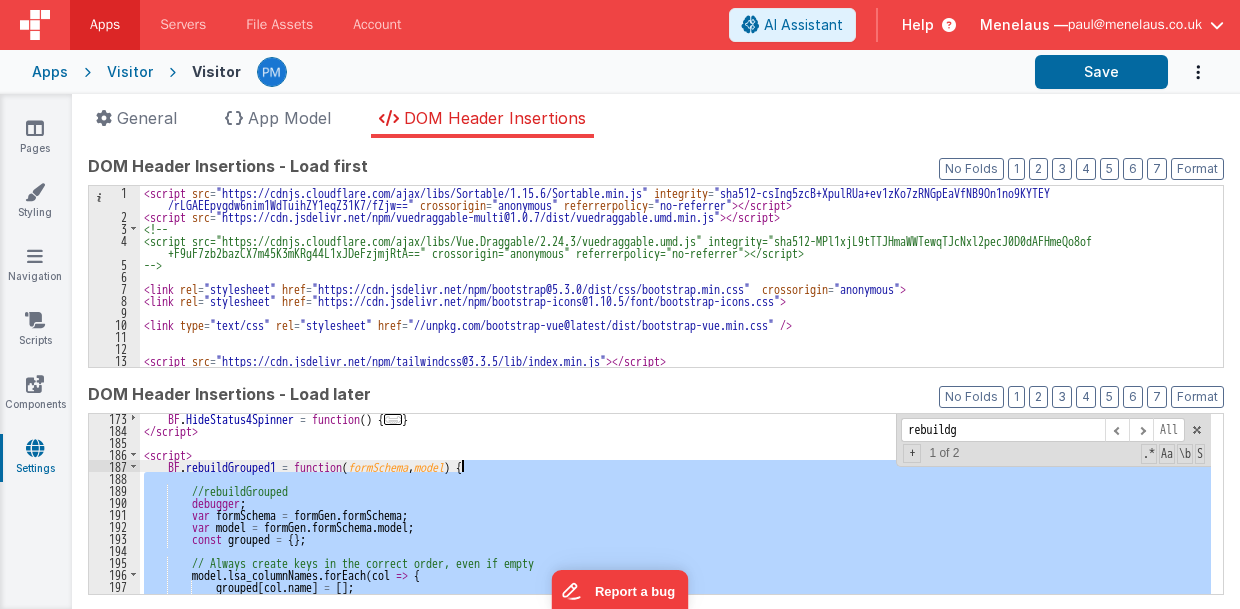 click on "BF . HideStatus4Spinner   =   function ( )   { ... } </ script > < script >      BF . rebuildGrouped1   =   function ( formSchema ,  model )   {           //rebuildGrouped           debugger ;           var   formSchema   =   formGen . formSchema ;           var   model   =   formGen . formSchema . model ;           const   grouped   =   { } ;           // Always create keys in the correct order, even if empty           model . lsa_columnNames . forEach ( col   =>   {                grouped [ col . name ]   =   [ ] ;           }) ;" at bounding box center [675, 514] 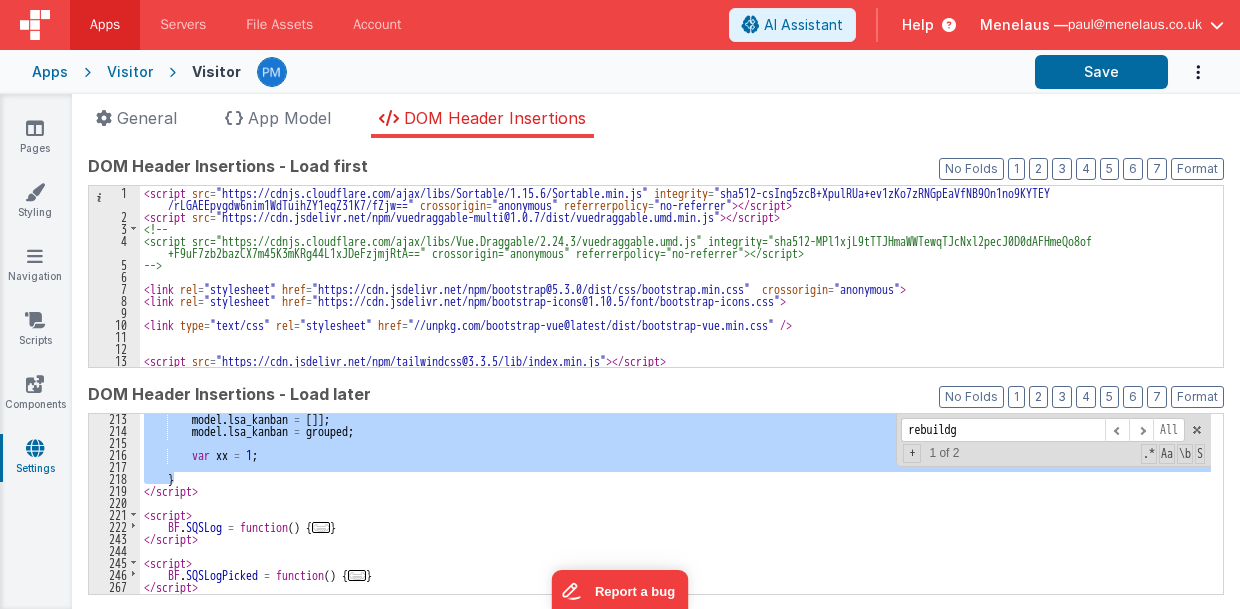 scroll, scrollTop: 757, scrollLeft: 0, axis: vertical 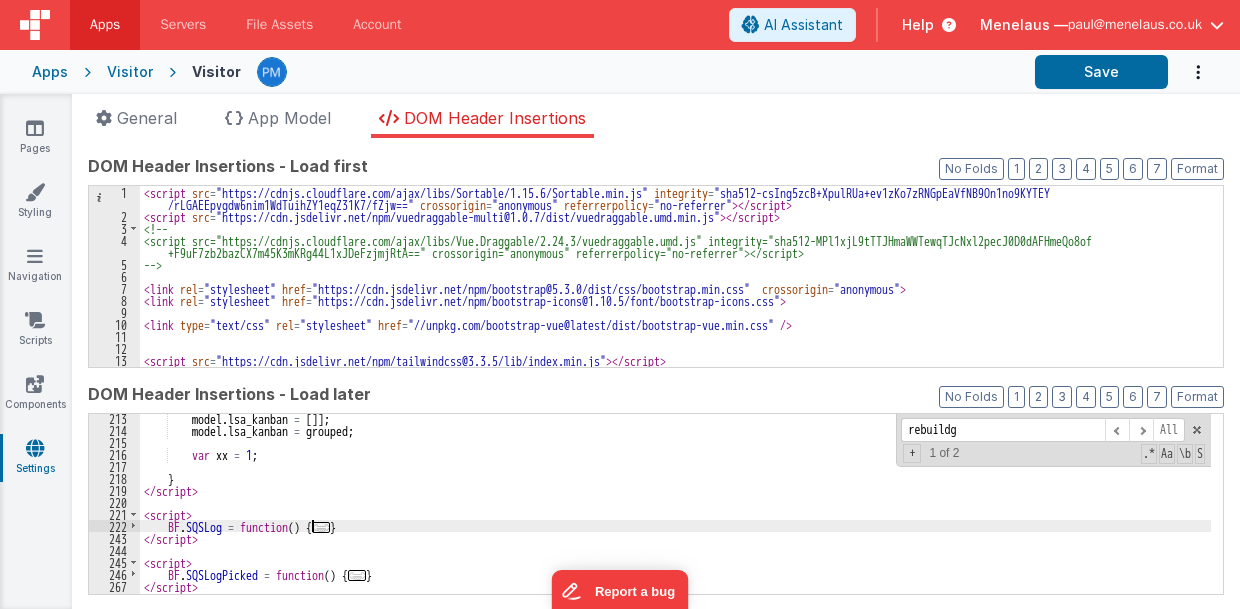 click on "..." at bounding box center [321, 527] 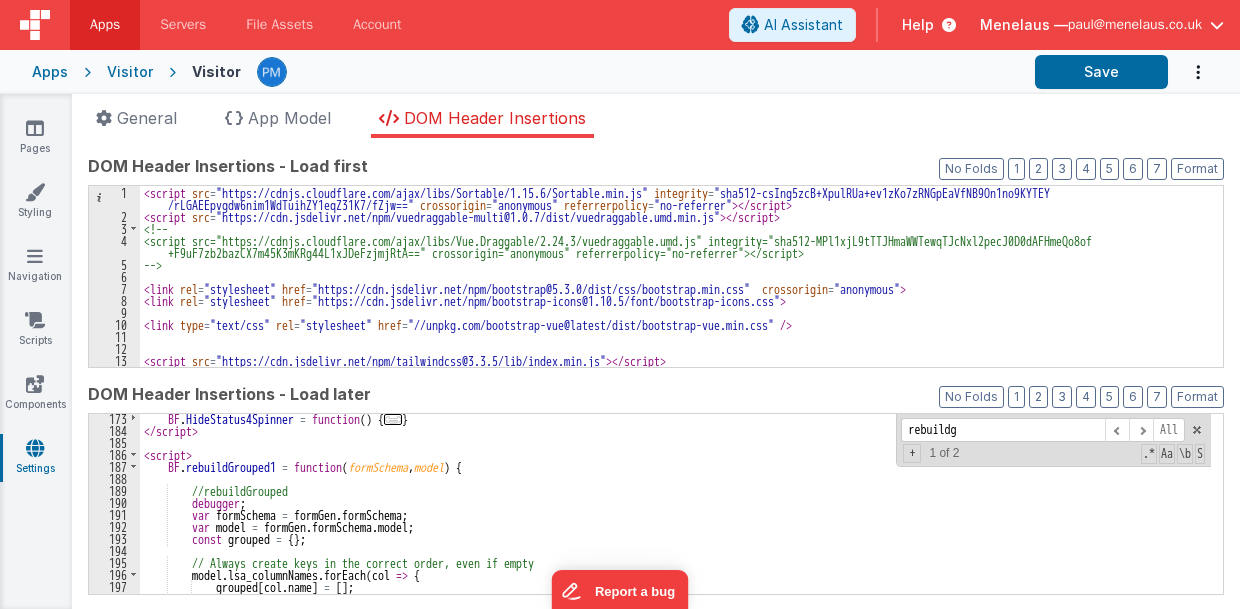 scroll, scrollTop: 357, scrollLeft: 0, axis: vertical 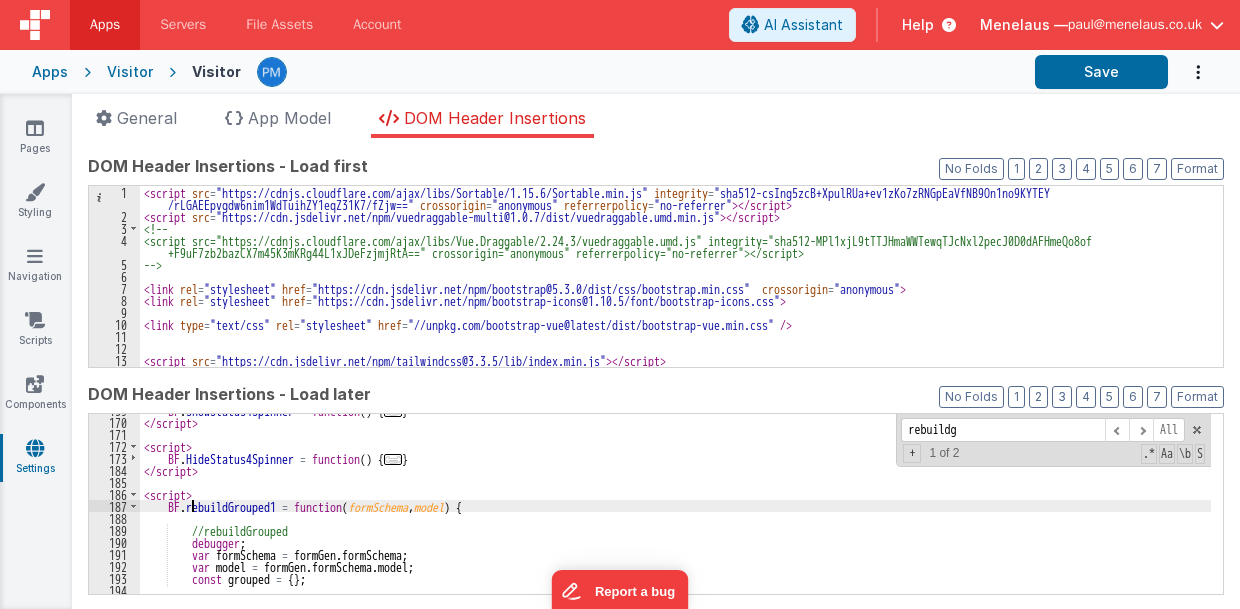click on "BF . ShowStatus4Spinner   =   function ( )   { ... } </ script > < script >      BF . HideStatus4Spinner   =   function ( )   { ... } </ script > < script >      BF . rebuildGrouped1   =   function ( formSchema ,  model )   {           //rebuildGrouped           debugger ;           var   formSchema   =   formGen . formSchema ;           var   model   =   formGen . formSchema . model ;           const   grouped   =   { } ;           // Always create keys in the correct order, even if empty" at bounding box center (675, 506) 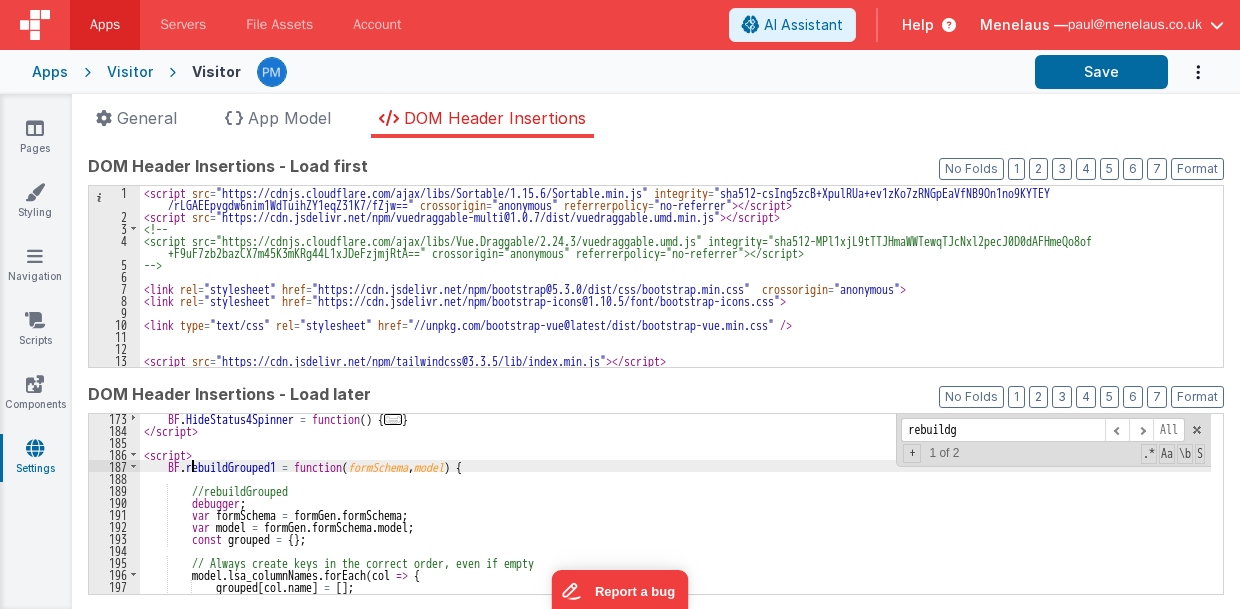 scroll, scrollTop: 397, scrollLeft: 0, axis: vertical 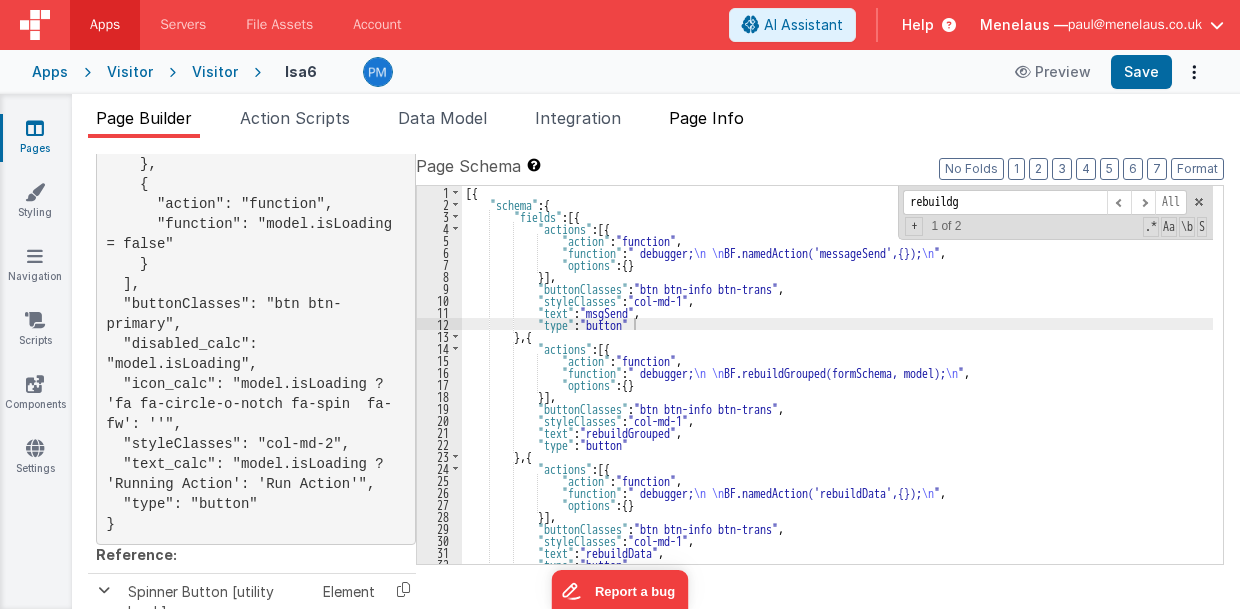 click on "Page Info" at bounding box center [706, 118] 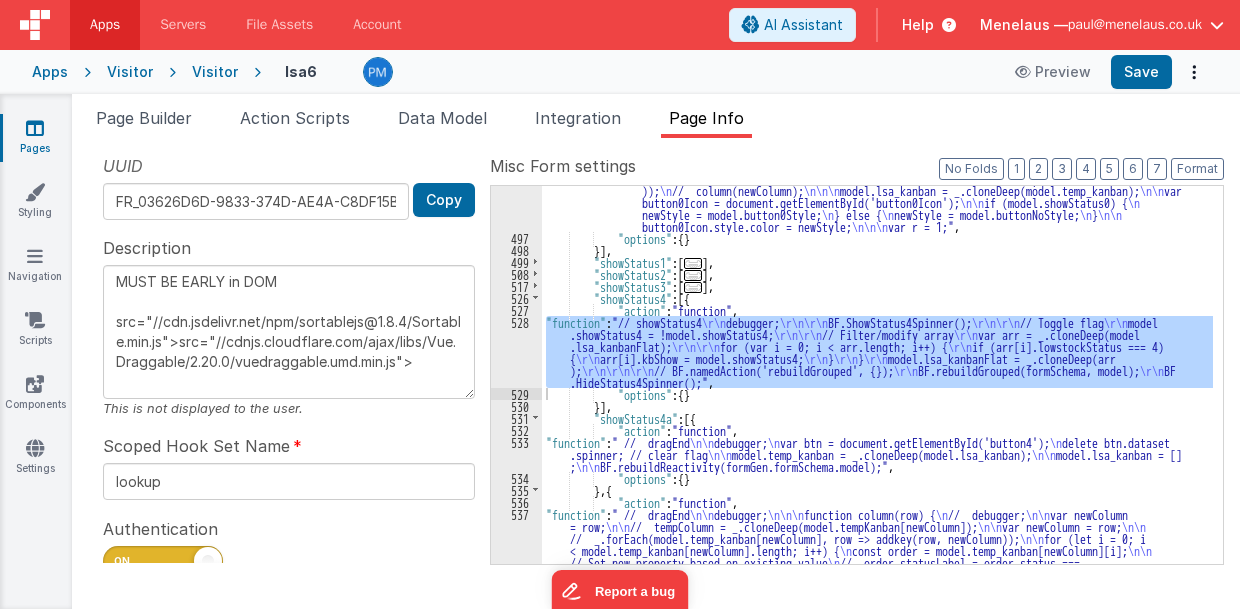 click on ""function" :  " //  dragEnd \n\n  debugger; \n\n\n  function column(row) { \n      //  debugger; \n\n                        var newColumn = row; \n\n     //  tempColumn = _.cloneDeep(model.tempKanban[newColumn]); \n\n                        var newColumn = row; \n\n      _.forEach(model.temp_kanban[newColumn], row => addkey(row,                   newColumn)); \n\n      //  model.lsa_kanban[newColumn] = []; \n\n      //  setTimeout(() => { \n                        //      model.lsa_kanban[newColumn] = _.cloneDeep(tempColumn); \n      //  }, 0); \n\n      //                    BF.rebuildReactivity(formGen.formSchema.model.lsa_kanban[newColumn]); \n  } \n\n  function addkey                  (row, column) { \n      //  debugger; \n\n      var Sku = row.Sku; \n\n      if (row.lowstockStatus                   === 0) { \n\n          if (model.showStatus0) { \n \n           } else { \n \n" at bounding box center (878, 481) 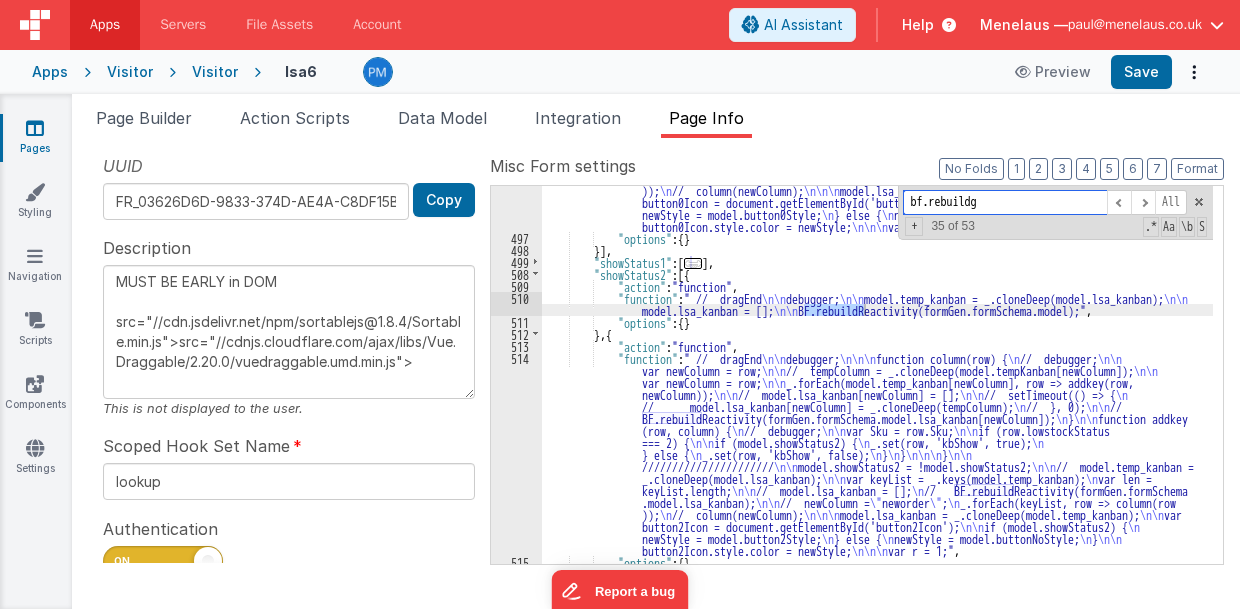 scroll, scrollTop: 2786, scrollLeft: 0, axis: vertical 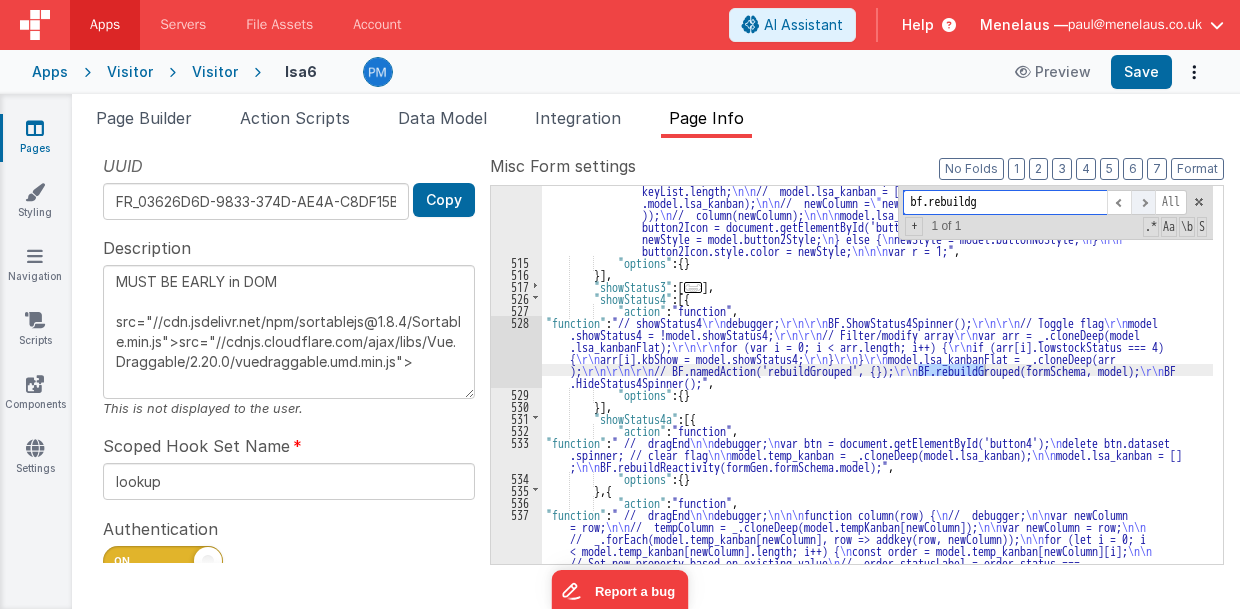 type on "bf.rebuildg" 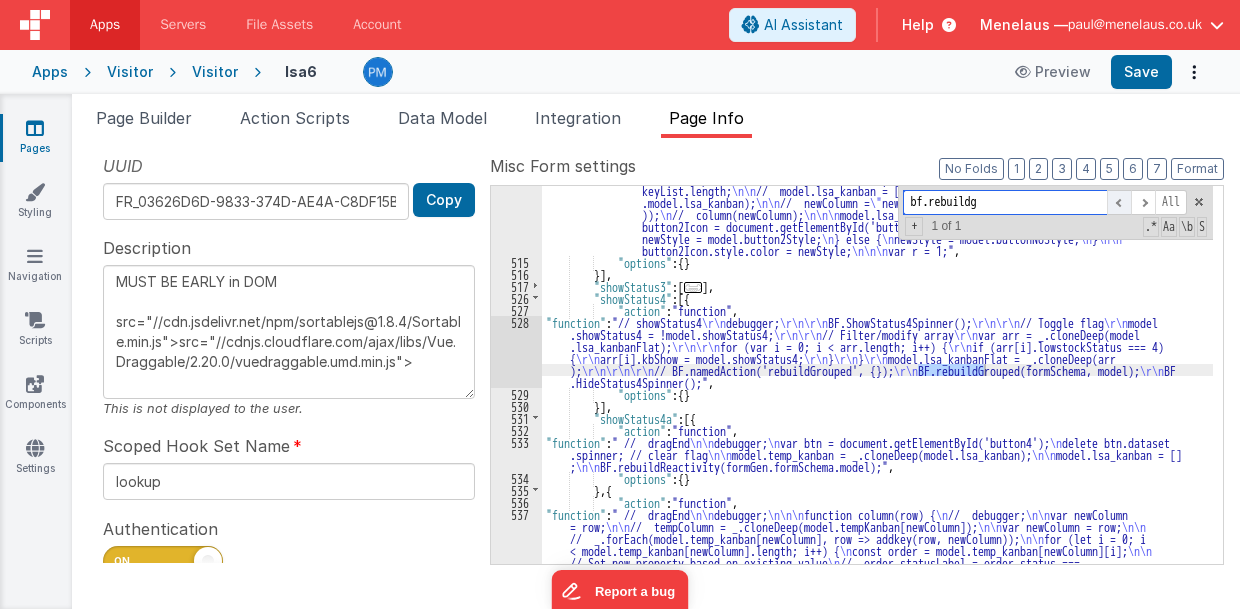 click at bounding box center [1119, 202] 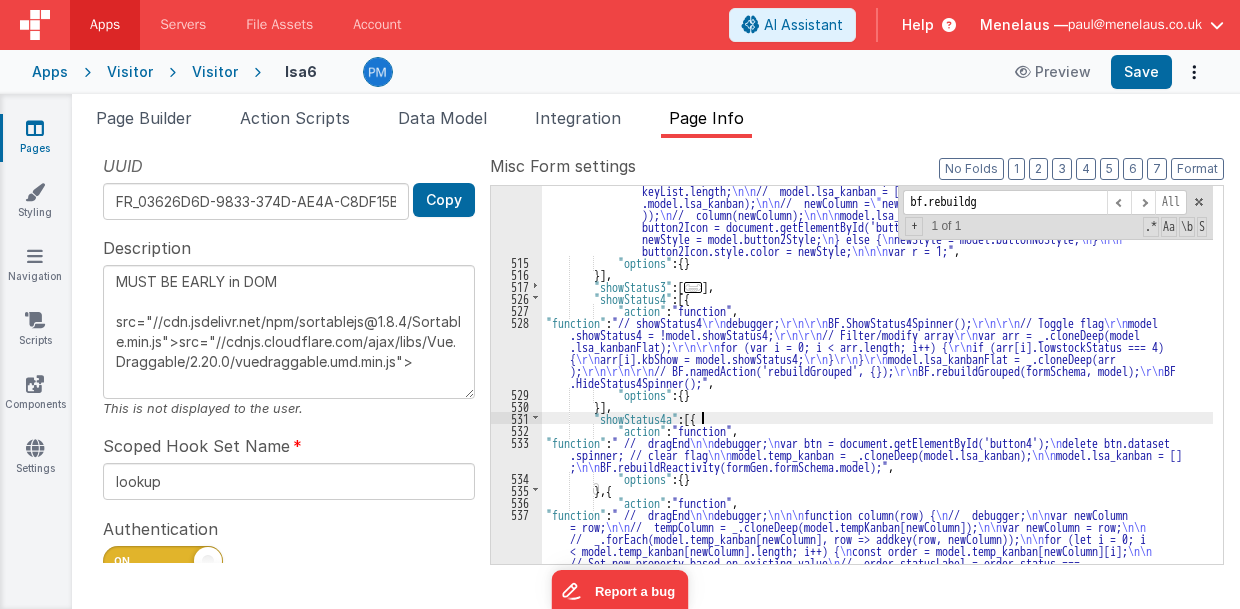 click on ""function" :  " //  dragEnd \n\n  debugger; \n\n\n  function column(row) { \n      //  debugger; \n\n                        var newColumn = row; \n\n     //  tempColumn = _.cloneDeep(model.tempKanban[newColumn]); \n\n                        var newColumn = row; \n\n      _.forEach(model.temp_kanban[newColumn], row => addkey(row,                   newColumn)); \n\n      //  model.lsa_kanban[newColumn] = []; \n\n      //  setTimeout(() => { \n                        //      model.lsa_kanban[newColumn] = _.cloneDeep(tempColumn); \n      //  }, 0); \n\n      //                    BF.rebuildReactivity(formGen.formSchema.model.lsa_kanban[newColumn]); \n  } \n\n  function addkey                  (row, column) { \n      //  debugger; \n\n      var Sku = row.Sku; \n\n      if (row.lowstockStatus                   === 2) { \n\n          if (model.showStatus2) { \n \n           } else { \n \n" at bounding box center (878, 505) 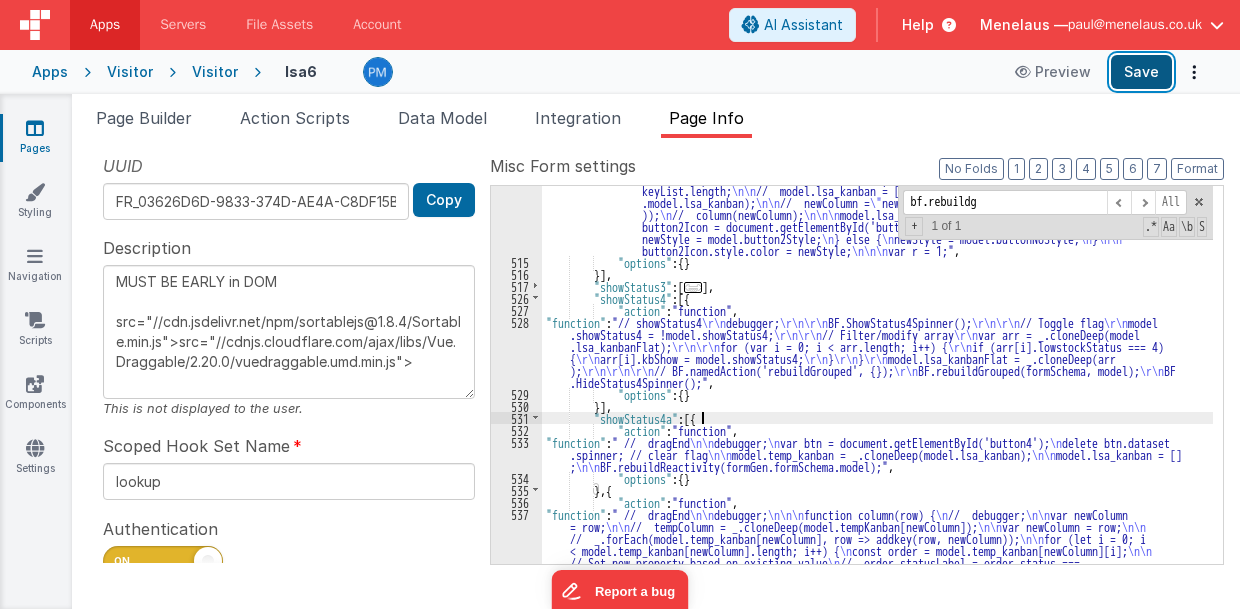 drag, startPoint x: 1126, startPoint y: 80, endPoint x: 1136, endPoint y: 75, distance: 11.18034 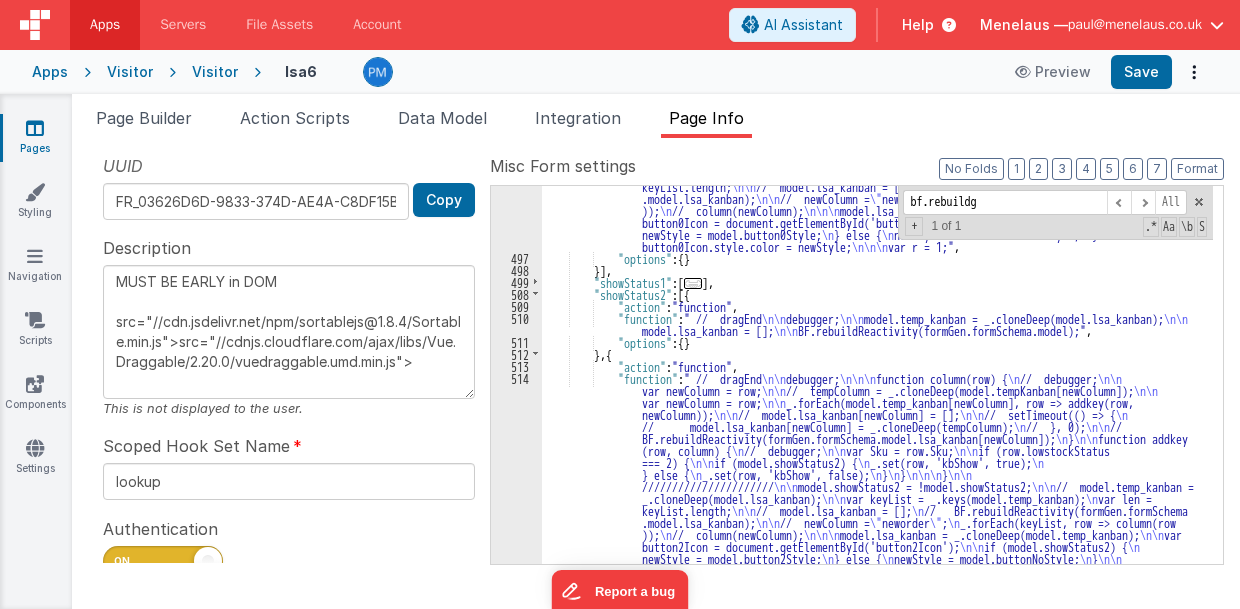 scroll, scrollTop: 2466, scrollLeft: 0, axis: vertical 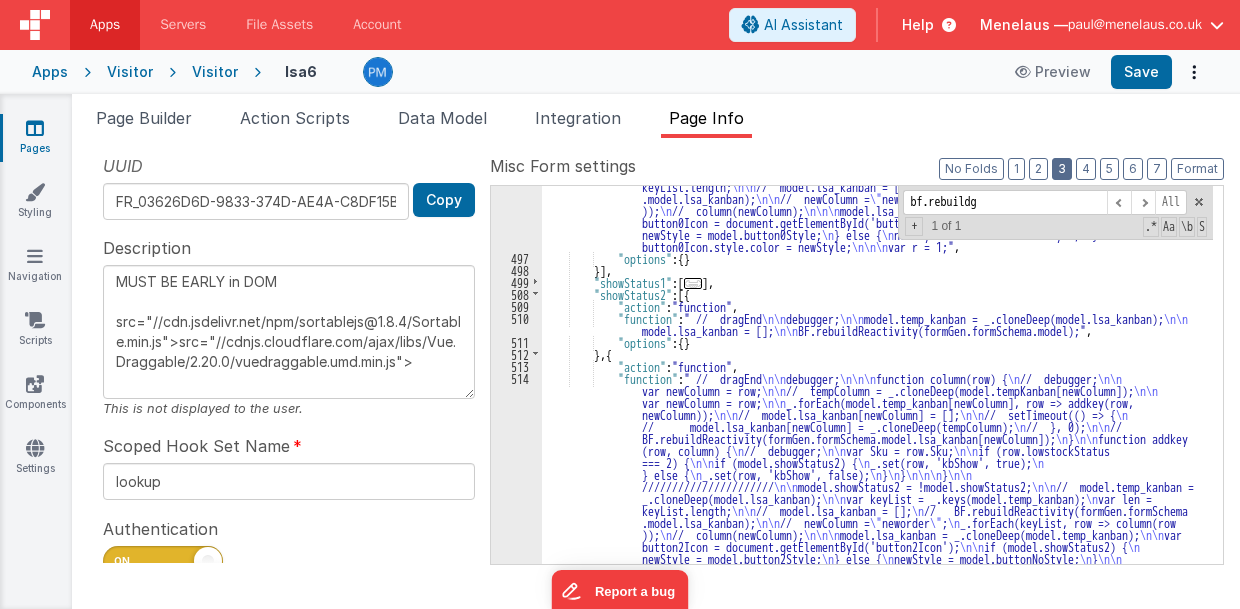 click on "3" at bounding box center [1062, 169] 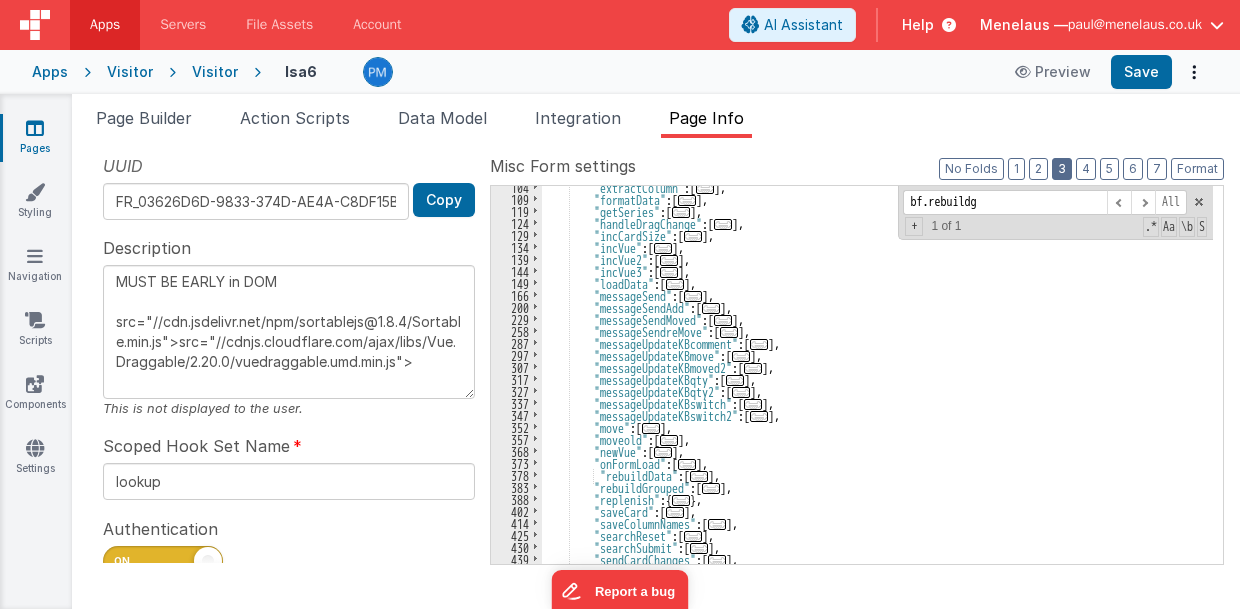 scroll, scrollTop: 233, scrollLeft: 0, axis: vertical 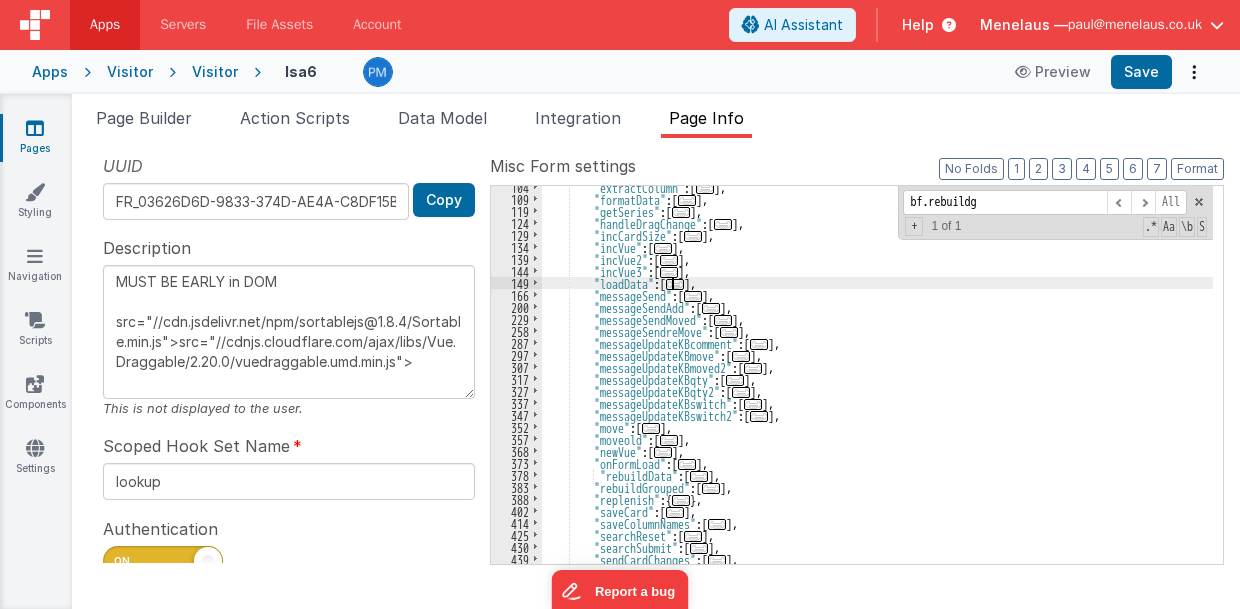 click on "..." at bounding box center (675, 284) 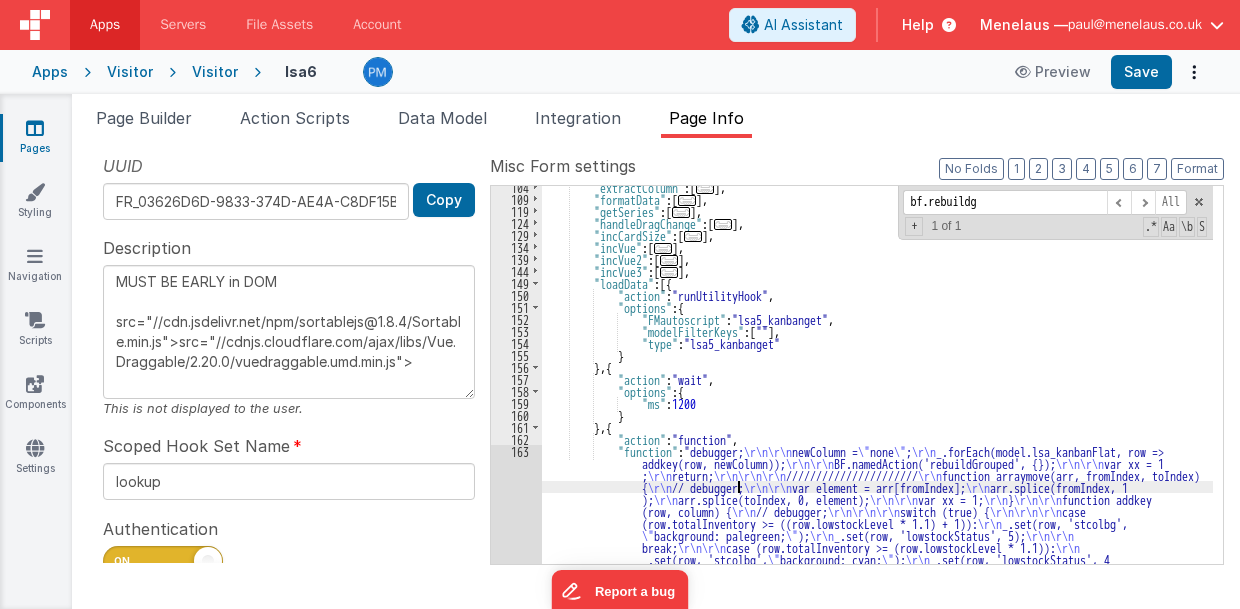 click on ""extractColumn" :  [ ... ] ,           "formatData" :  [ ... ] ,           "getSeries" :  [ ... ] ,           "handleDragChange" :  [ ... ] ,           "incCardSize" :  [ ... ] ,           "incVue" :  [ ... ] ,           "incVue2" :  [ ... ] ,           "incVue3" :  [ ... ] ,           "loadData" :  [{                "action" :  "runUtilityHook" ,                "options" :  {                     "FMautoscript" :  "lsa5_kanbanget" ,                     "modelFilterKeys" :  [ "" ] ,                     "type" :  "lsa5_kanbanget"                }           } ,  {                "action" :  "wait" ,                "options" :  {                     "ms" :  1200                }           } ,  {                "action" :  "function" ,                "function" :  "debugger; \r\n\r\n newColumn =  \" none \" ; \r\n _.forEach(model.lsa_kanbanFlat, row =>                   addkey(row, newColumn)); \r\n\r\n BF.namedAction('rebuildGrouped', {}); \r\n\r\n var xx = 1 ; \r\n return; \r\n\r\n\r\n" at bounding box center [878, 592] 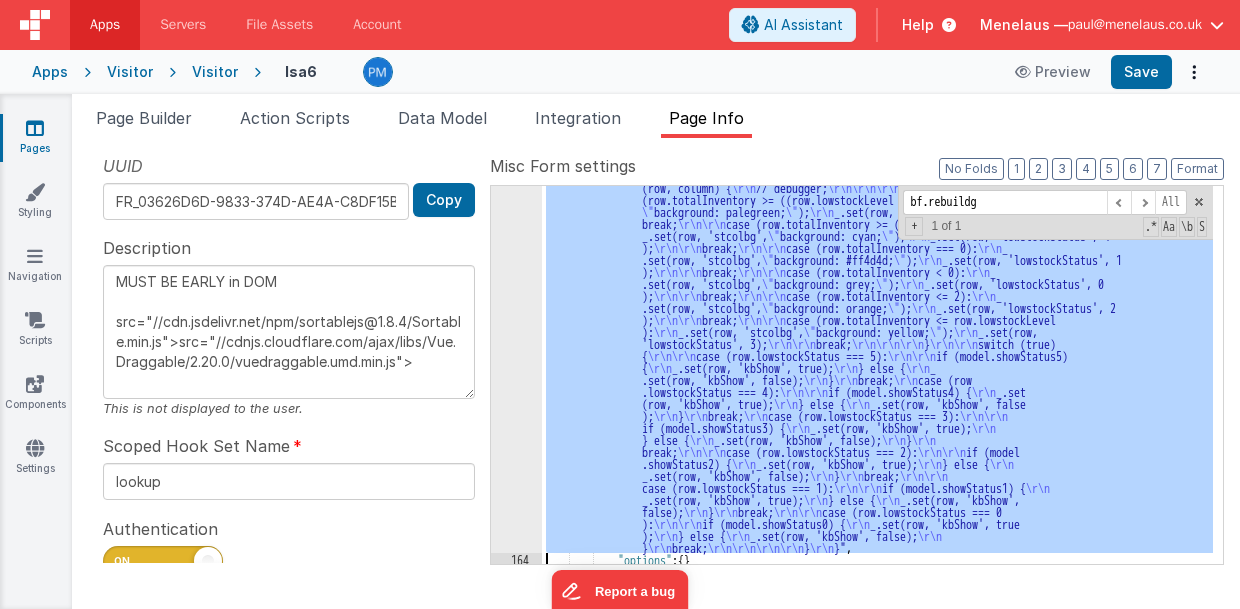 scroll, scrollTop: 557, scrollLeft: 0, axis: vertical 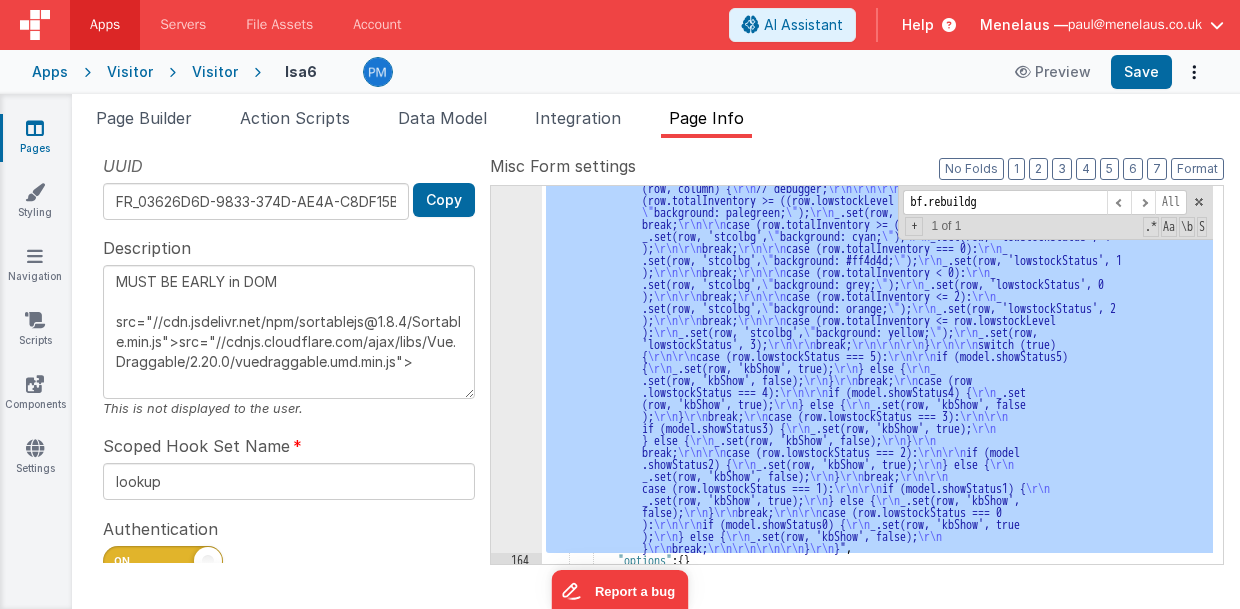click on "163" at bounding box center [516, 337] 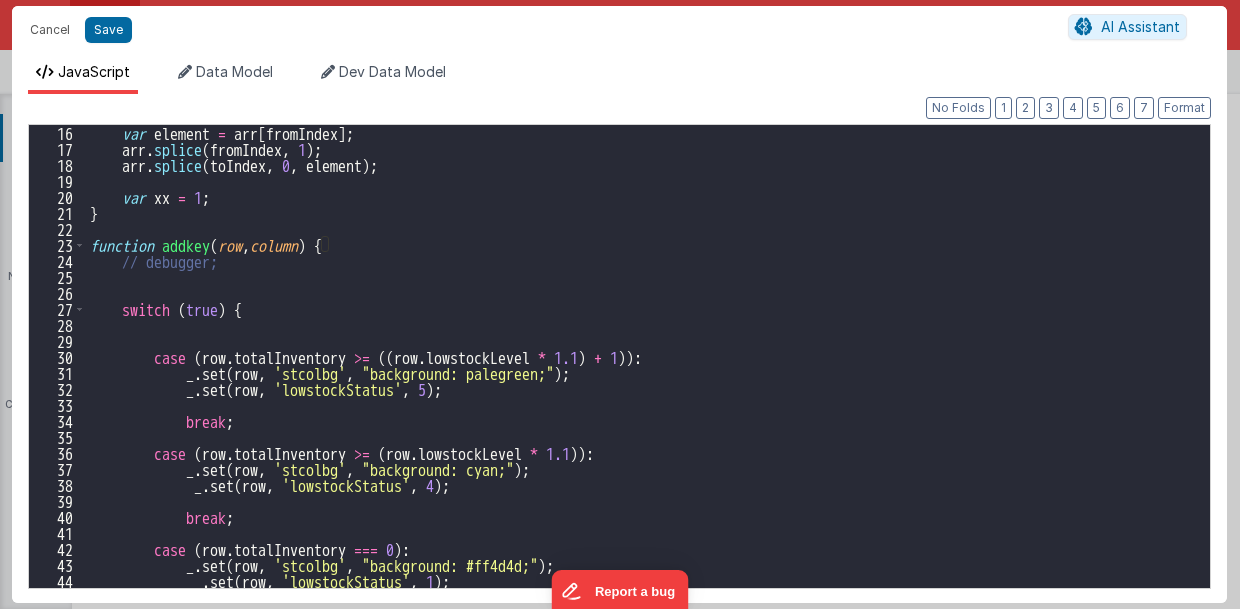 scroll, scrollTop: 0, scrollLeft: 0, axis: both 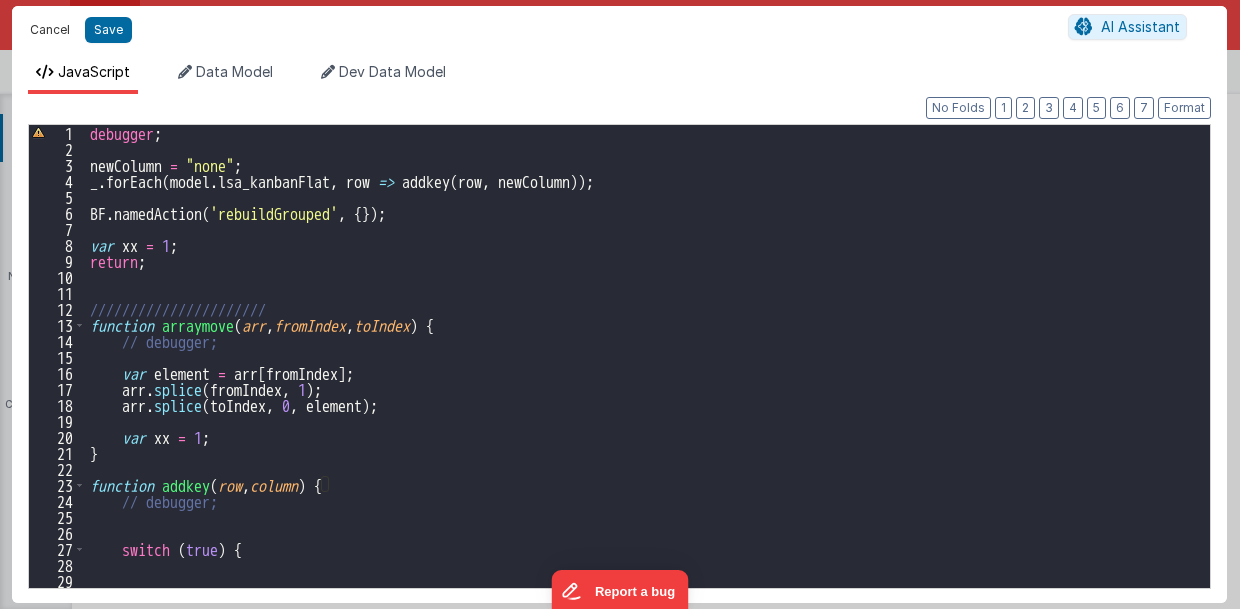 click on "Cancel" at bounding box center (50, 30) 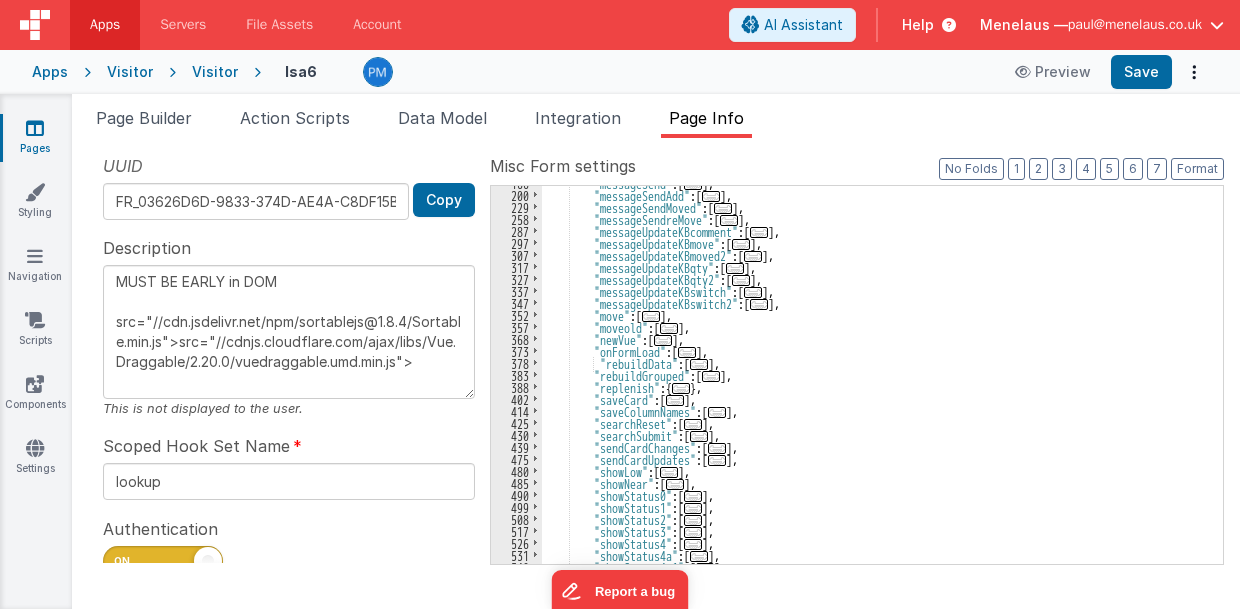scroll, scrollTop: 1037, scrollLeft: 0, axis: vertical 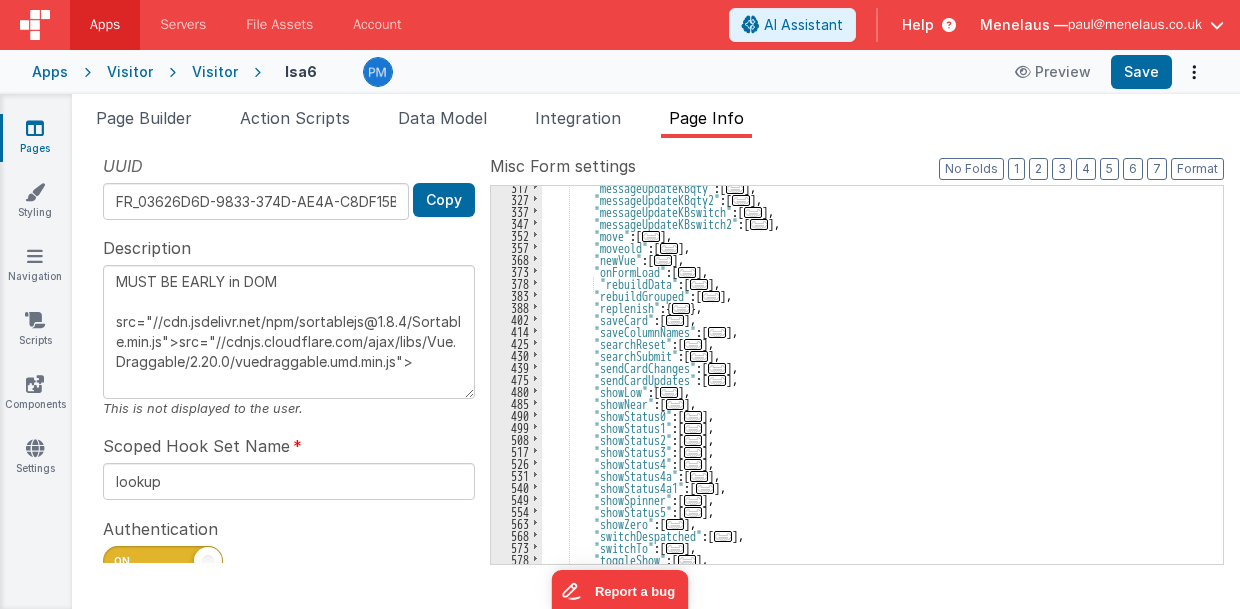 click on "..." at bounding box center (699, 284) 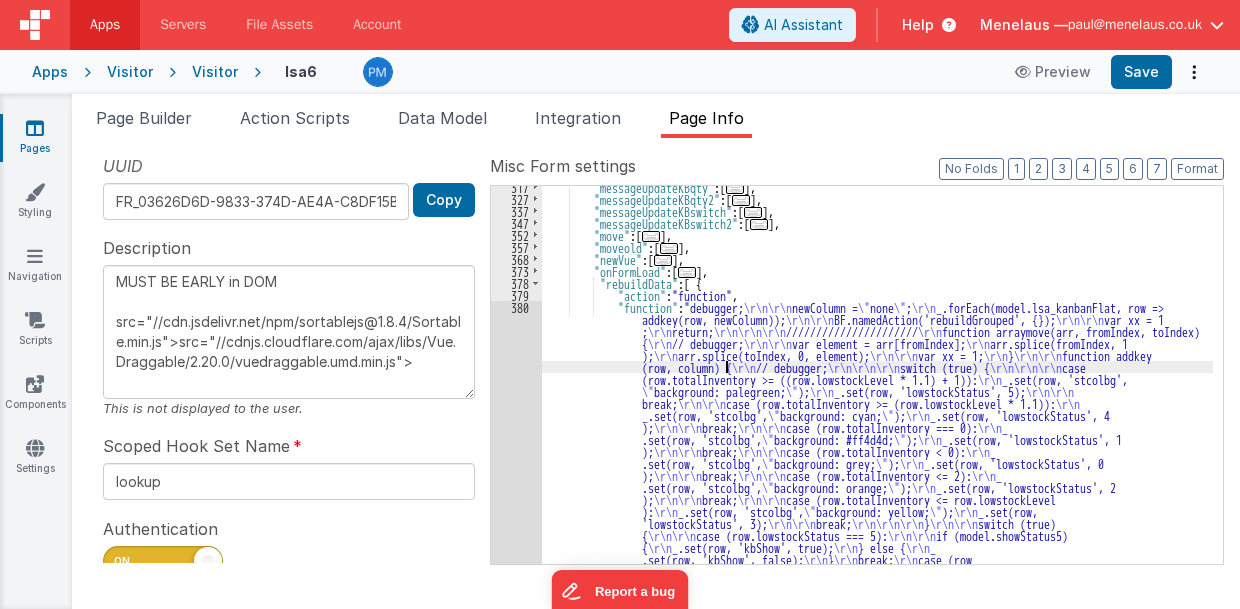 click on ""messageUpdateKBqty" :  [ ... ] ,           "messageUpdateKBqty2" :  [ ... ] ,           "messageUpdateKBswitch" :  [ ... ] ,           "messageUpdateKBswitch2" :  [ ... ] ,           "move" :  [ ... ] ,           "moveold" :  [ ... ] ,           "newVue" :  [ ... ] ,           "onFormLoad" :  [ ... ] ,             "rebuildData" :  [   {                "action" :  "function" ,                "function" :  "debugger; \r\n\r\n newColumn =  \" none \" ; \r\n _.forEach(model.lsa_kanbanFlat, row =>                   addkey(row, newColumn)); \r\n\r\n BF.namedAction('rebuildGrouped', {}); \r\n\r\n var xx = 1                  ; \r\n return; \r\n\r\n\r\n ////////////////////// \r\n function arraymove(arr, fromIndex, toIndex)                   { \r\n     // debugger; \r\n\r\n     var element = arr[fromIndex]; \r\n     arr.splice(fromIndex, 1                  ); \r\n     arr.splice(toIndex, 0, element); \r\n\r\n     var xx = 1; \r\n } \r\n\r\n \"" at bounding box center [878, 592] 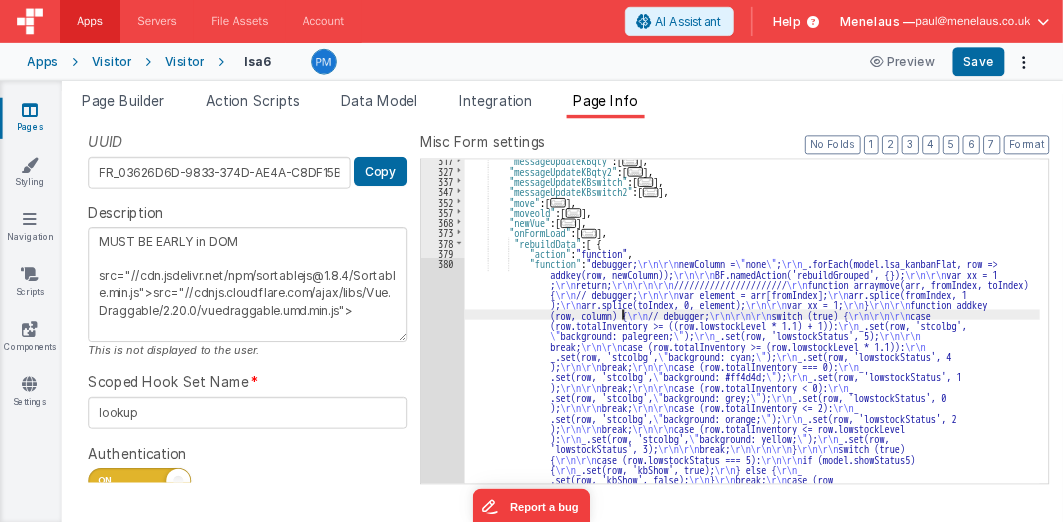 scroll, scrollTop: 1217, scrollLeft: 0, axis: vertical 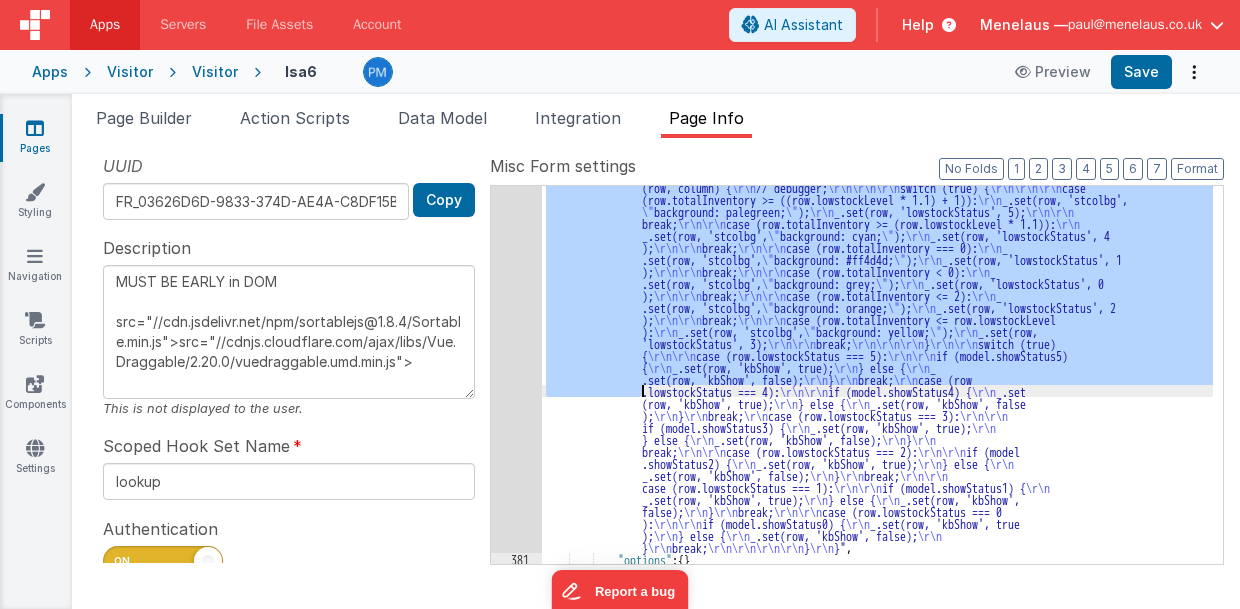 click on "380" at bounding box center [516, 337] 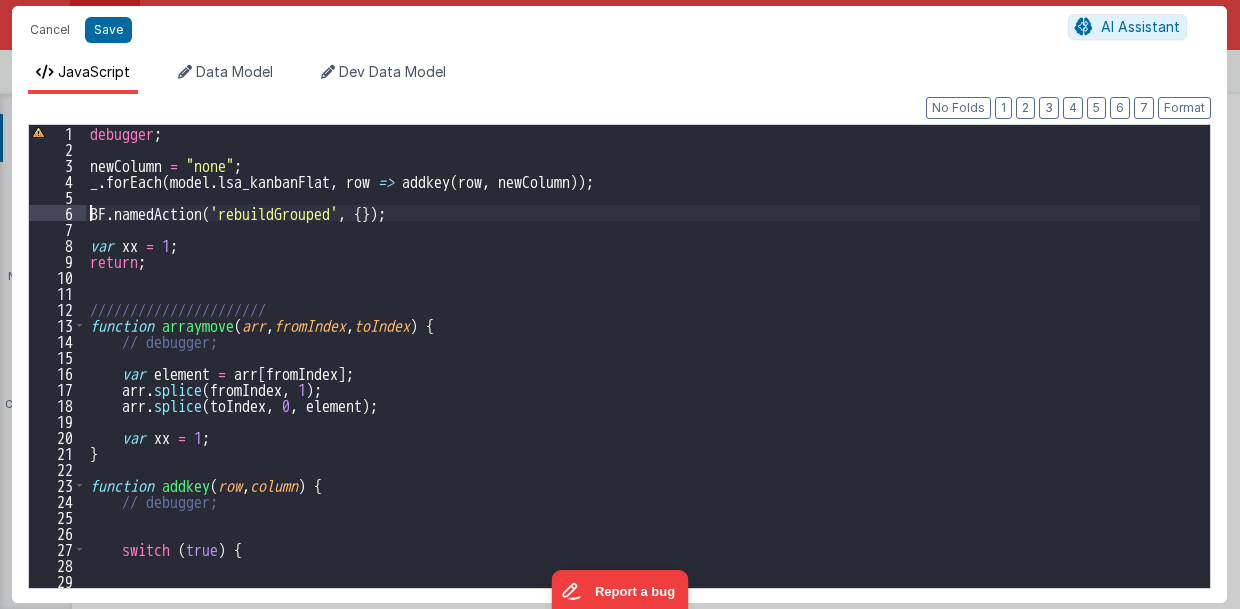 click on "debugger ; newColumn   =   "none" ; _ . forEach ( model . lsa_kanbanFlat ,   row   =>   addkey ( row ,   newColumn )) ; BF . namedAction ( 'rebuildGrouped' ,   { }) ; var   xx   =   1 ; return ; ////////////////////// function   arraymove ( arr ,  fromIndex ,  toIndex )   {      // debugger;      var   element   =   arr [ fromIndex ] ;      arr . splice ( fromIndex ,   1 ) ;      arr . splice ( toIndex ,   0 ,   element ) ;      var   xx   =   1 ; } function   addkey ( row ,  column )   {      // debugger;      switch   ( true )   {           case   ( row . totalInventory   >=   (( row . lowstockLevel   *   1.1 )   +   1 )) :" at bounding box center [643, 372] 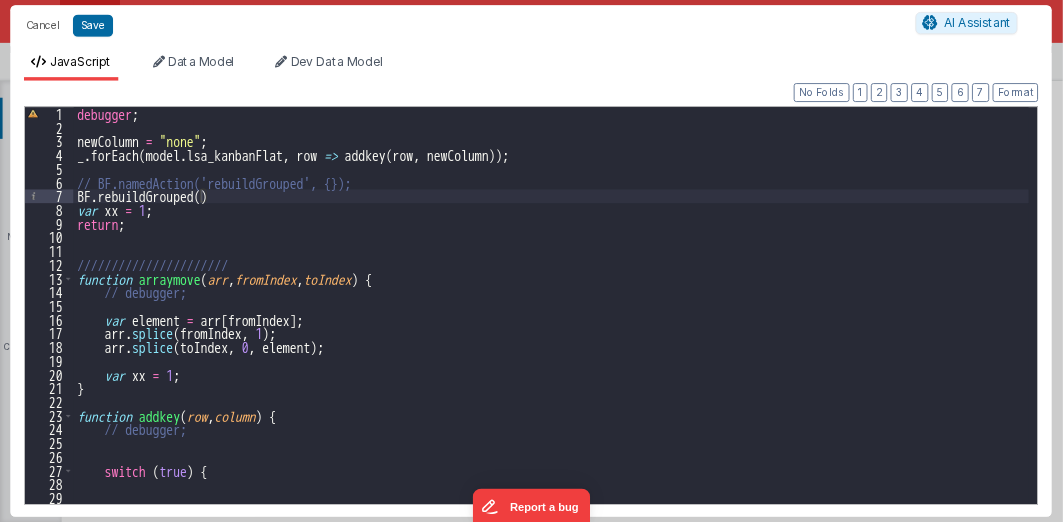 scroll, scrollTop: 1217, scrollLeft: 0, axis: vertical 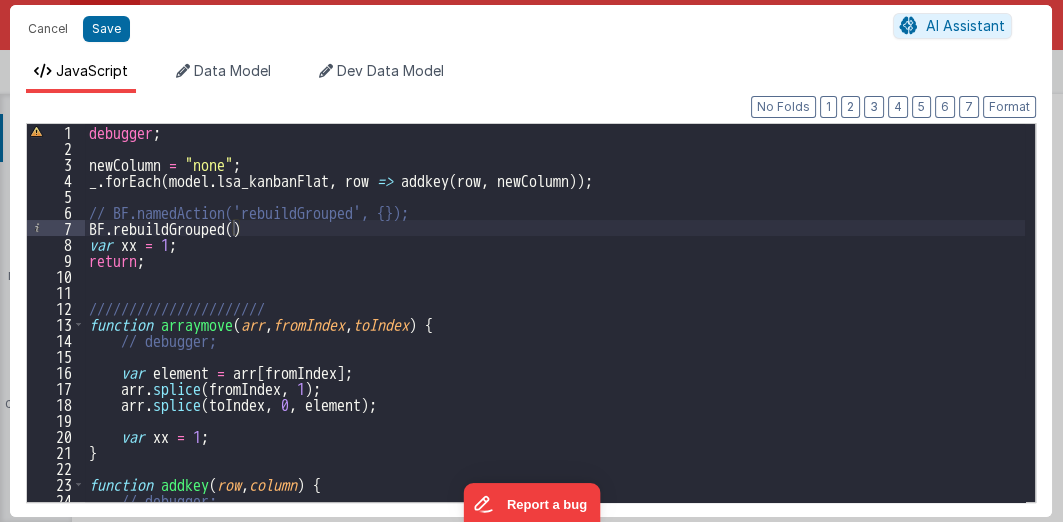 click on "debugger ; newColumn   =   "none" ; _ . forEach ( model . lsa_kanbanFlat ,   row   =>   addkey ( row ,   newColumn )) ; // BF.namedAction('rebuildGrouped', {}); BF . rebuildGrouped ( ) var   xx   =   1 ; return ; ////////////////////// function   arraymove ( arr ,  fromIndex ,  toIndex )   {      // debugger;      var   element   =   arr [ fromIndex ] ;      arr . splice ( fromIndex ,   1 ) ;      arr . splice ( toIndex ,   0 ,   element ) ;      var   xx   =   1 ; } function   addkey ( row ,  column )   {      // debugger;" at bounding box center [555, 329] 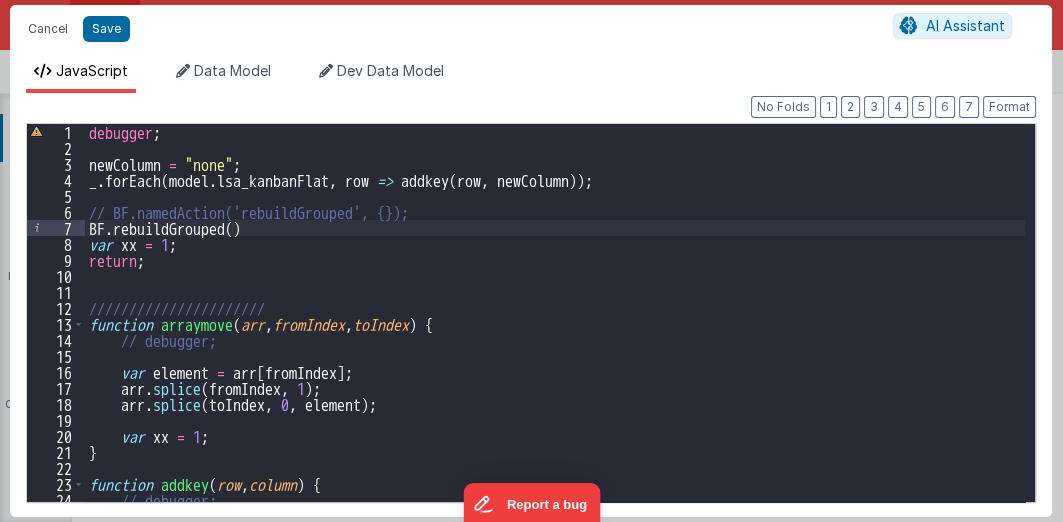 paste 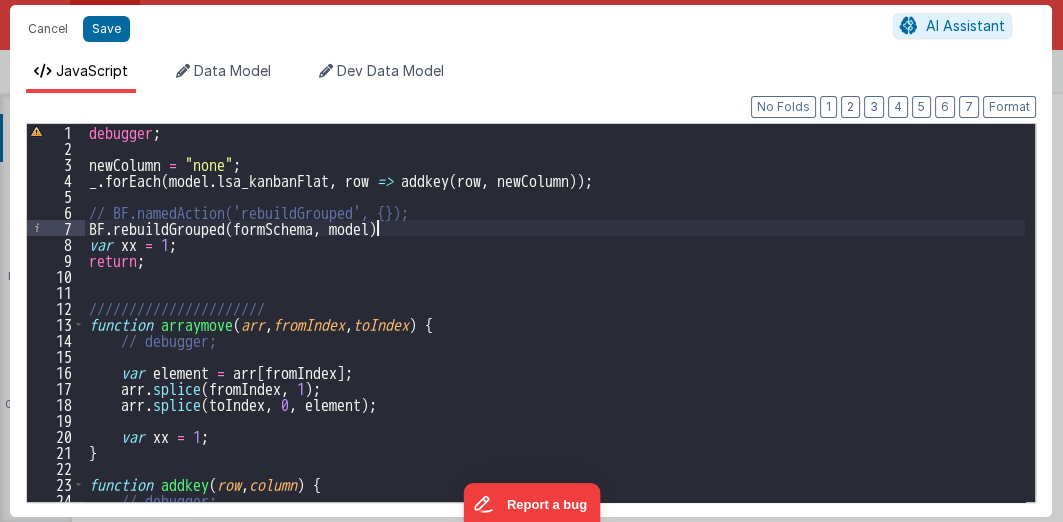 click on "debugger ; newColumn   =   "none" ; _ . forEach ( model . lsa_kanbanFlat ,   row   =>   addkey ( row ,   newColumn )) ; // BF.namedAction('rebuildGrouped', {}); BF . rebuildGrouped ( formSchema ,   model ) var   xx   =   1 ; return ; ////////////////////// function   arraymove ( arr ,  fromIndex ,  toIndex )   {      // debugger;      var   element   =   arr [ fromIndex ] ;      arr . splice ( fromIndex ,   1 ) ;      arr . splice ( toIndex ,   0 ,   element ) ;      var   xx   =   1 ; } function   addkey ( row ,  column )   {      // debugger;" at bounding box center [555, 329] 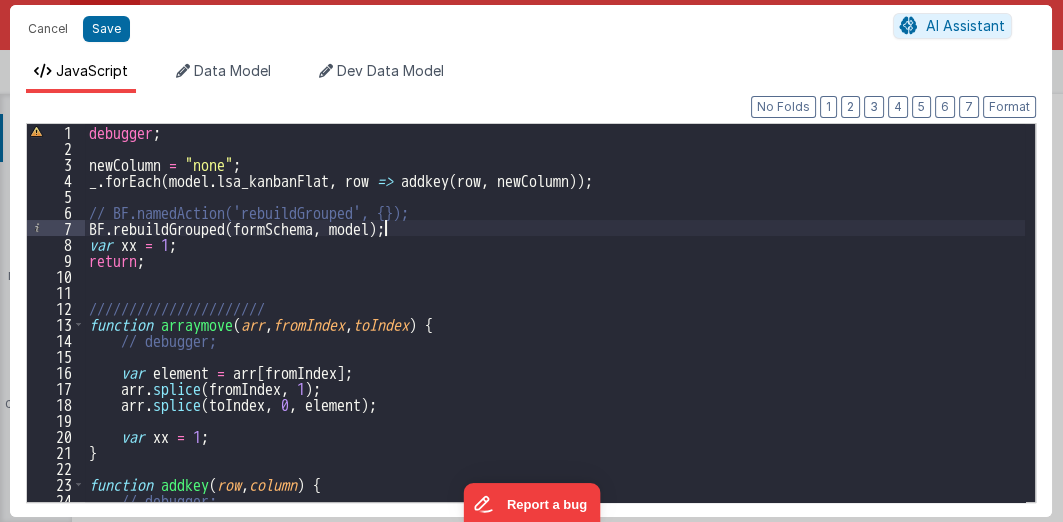 type 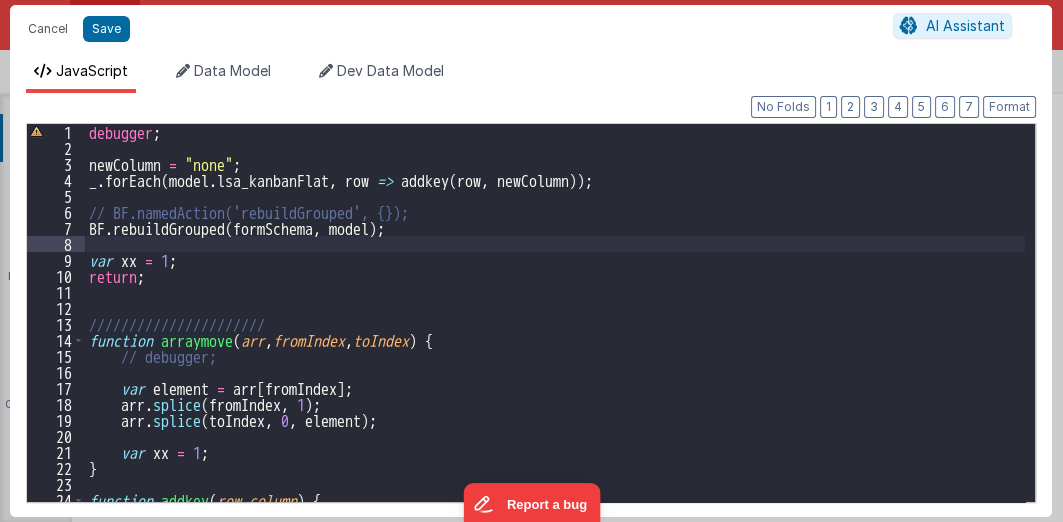 type on "MUST BE EARLY in DOM
src="//cdn.jsdelivr.net/npm/sortablejs@1.8.4/Sortable.min.js">src="//cdnjs.cloudflare.com/ajax/libs/Vue.Draggable/2.20.0/vuedraggable.umd.min.js">" 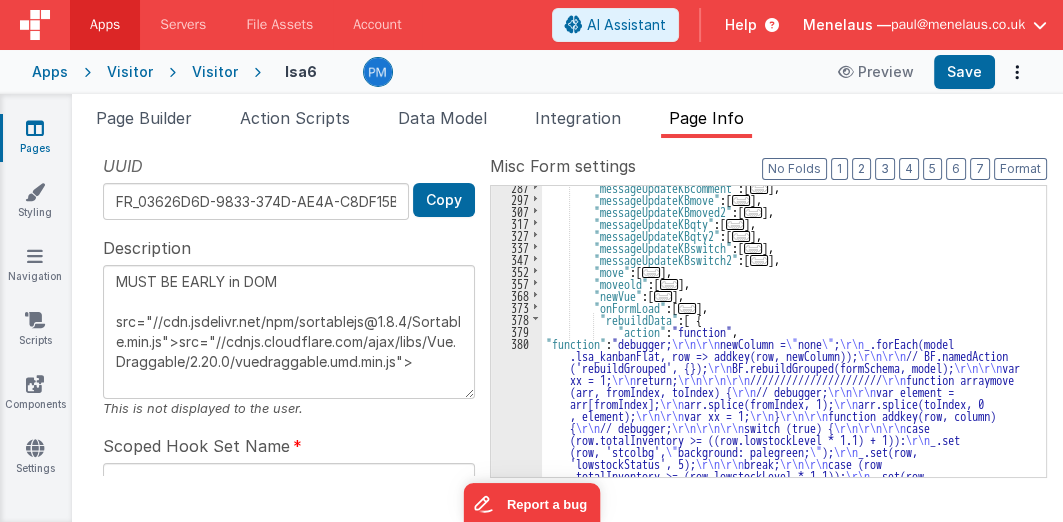 click on ""messageUpdateKBcomment" :  [ ... ] ,           "messageUpdateKBmove" :  [ ... ] ,           "messageUpdateKBmoved2" :  [ ... ] ,           "messageUpdateKBqty" :  [ ... ] ,           "messageUpdateKBqty2" :  [ ... ] ,           "messageUpdateKBswitch" :  [ ... ] ,           "messageUpdateKBswitch2" :  [ ... ] ,           "move" :  [ ... ] ,           "moveold" :  [ ... ] ,           "newVue" :  [ ... ] ,           "onFormLoad" :  [ ... ] ,             "rebuildData" :  [   {                "action" :  "function" , "function" :  "debugger; \r\n\r\n newColumn =  \" none \" ; \r\n _.forEach(model      .lsa_kanbanFlat, row => addkey(row, newColumn)); \r\n\r\n // BF.namedAction      ('rebuildGrouped', {}); \r\n BF.rebuildGrouped(formSchema, model); \r\n\r\n var       xx = 1; \r\n return; \r\n\r\n\r\n ////////////////////// \r\n function arraymove      (arr, fromIndex, toIndex) { \r\n     // debugger; \r\n\r\n     var element =       arr[fromIndex]; \r\n     arr.splice(fromIndex, 1); }" at bounding box center (789, 603) 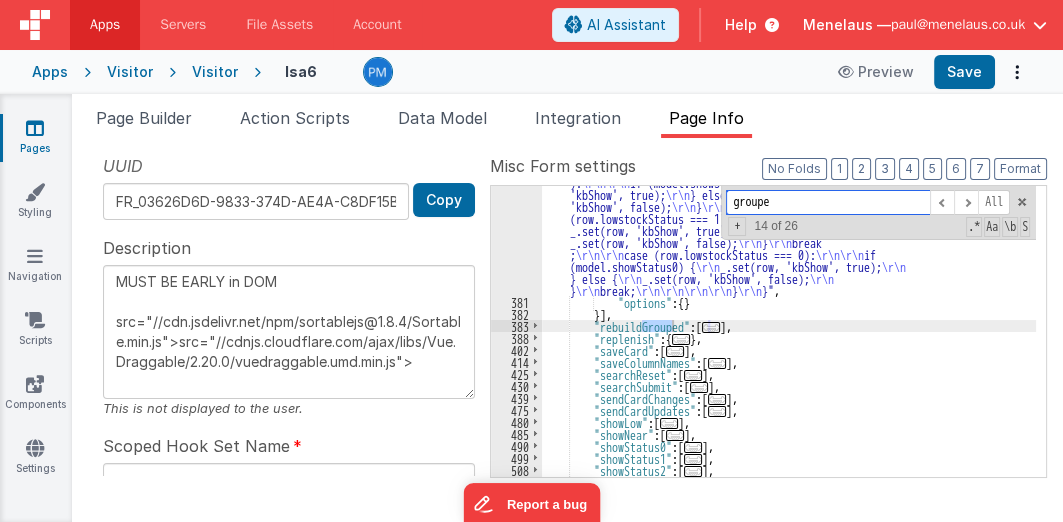 scroll, scrollTop: 1798, scrollLeft: 0, axis: vertical 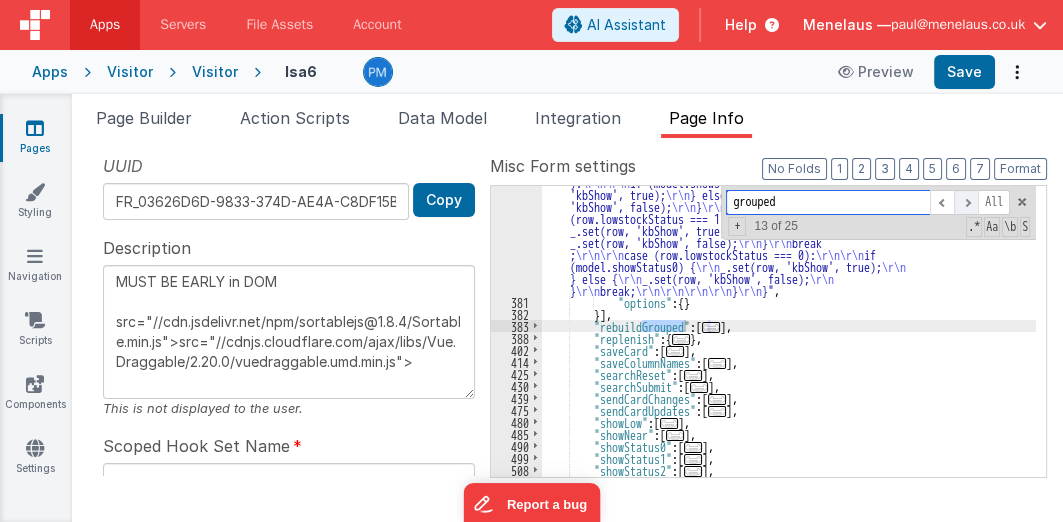 click at bounding box center [966, 202] 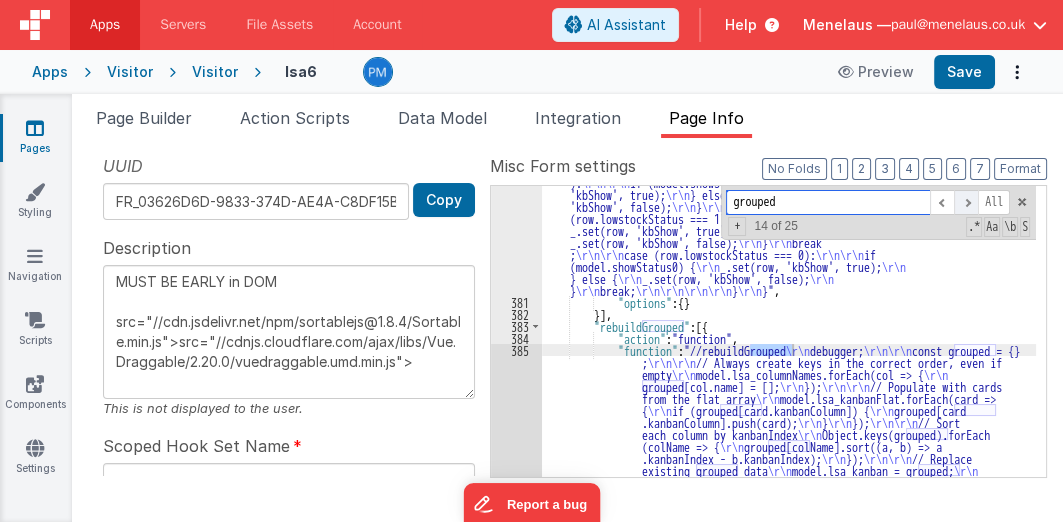 click at bounding box center (966, 202) 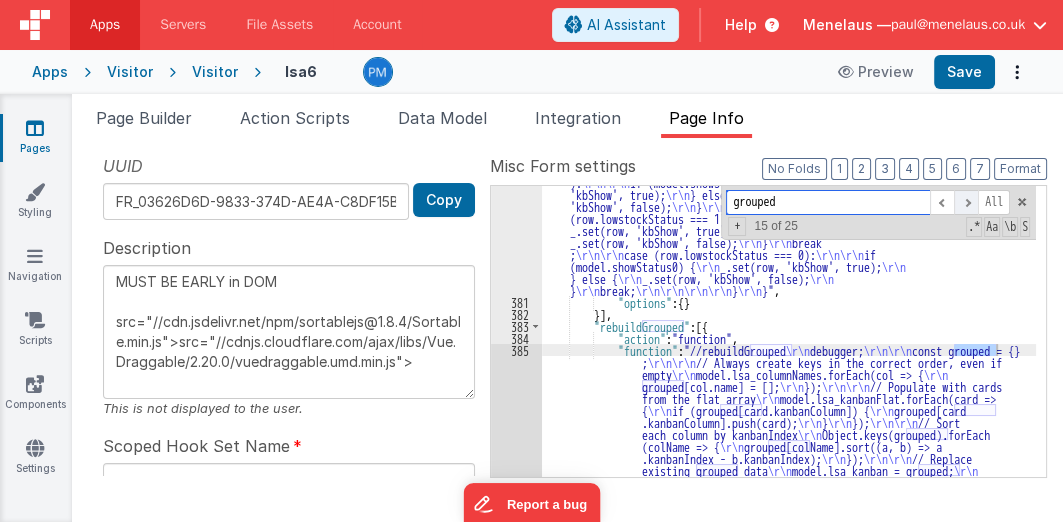 click at bounding box center (966, 202) 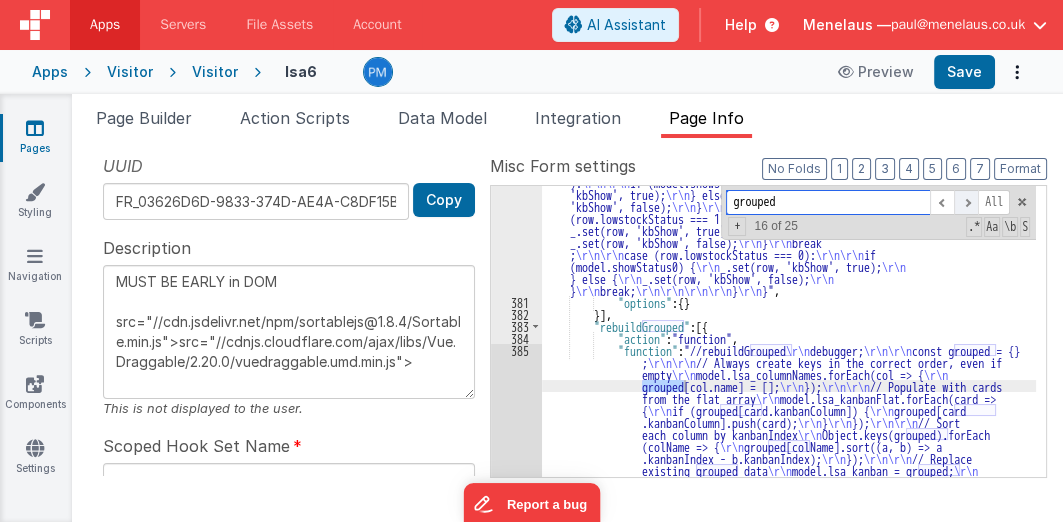 click at bounding box center (966, 202) 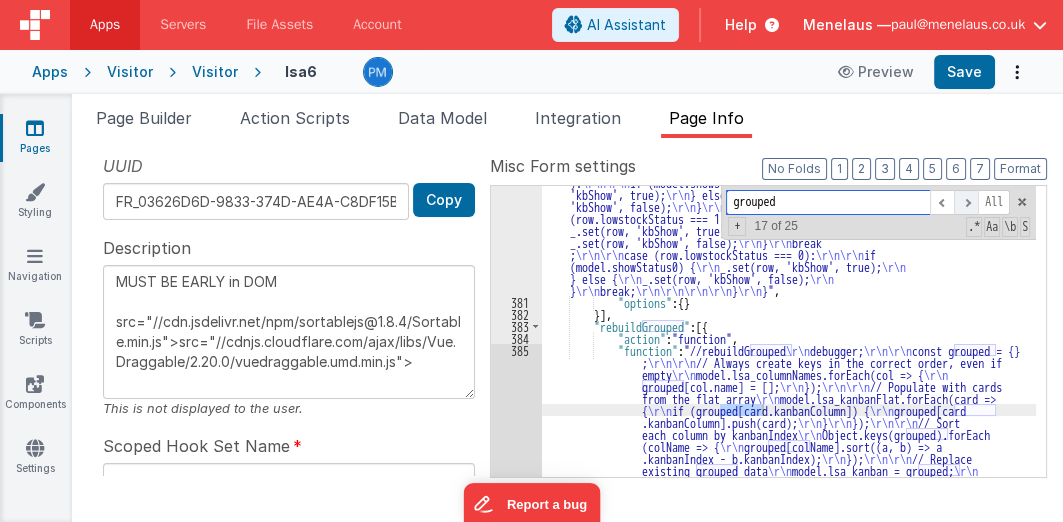 click at bounding box center [966, 202] 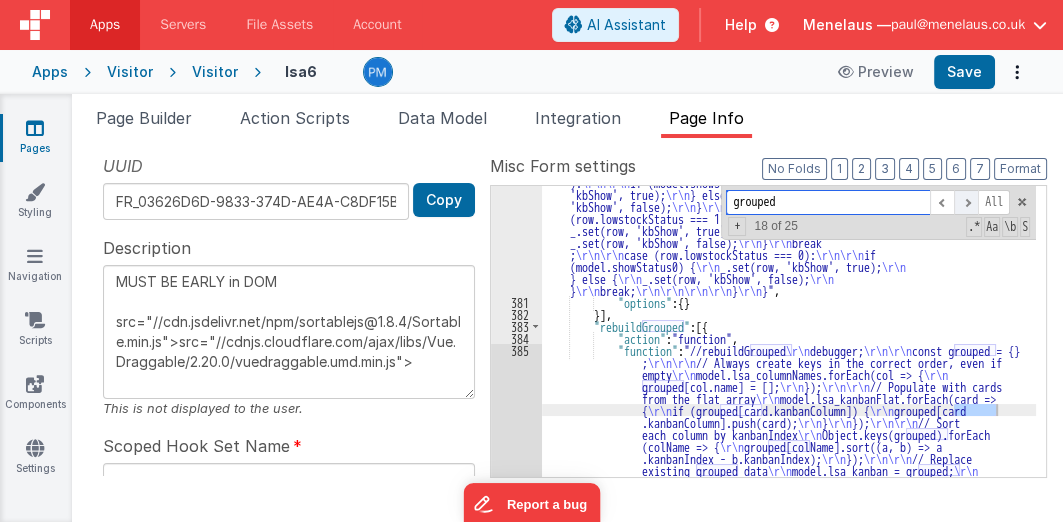 click at bounding box center (966, 202) 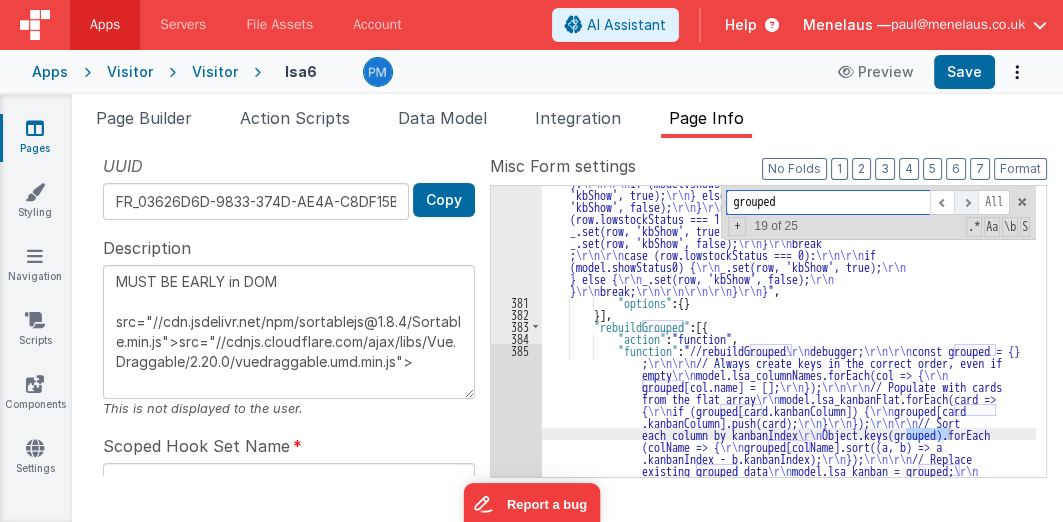 click at bounding box center [966, 202] 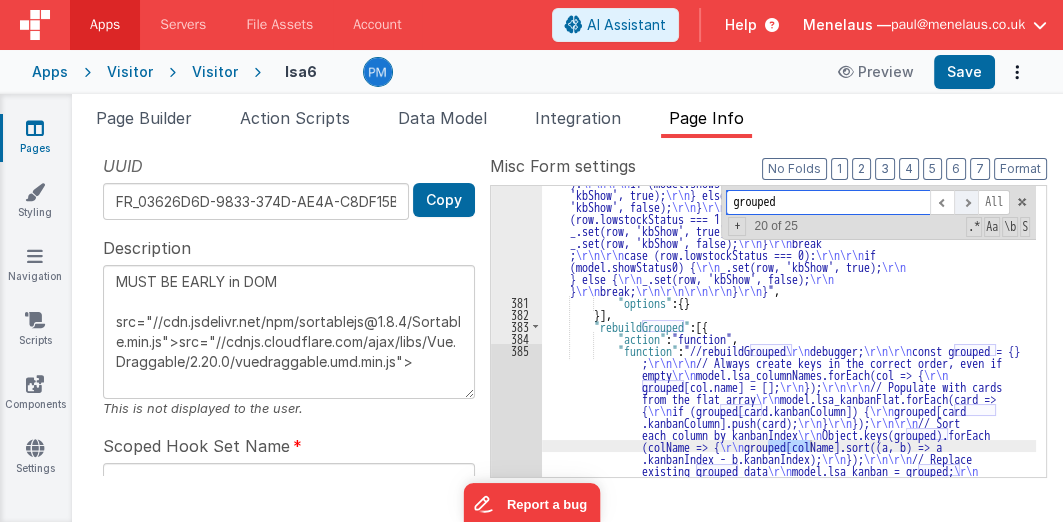 click at bounding box center (966, 202) 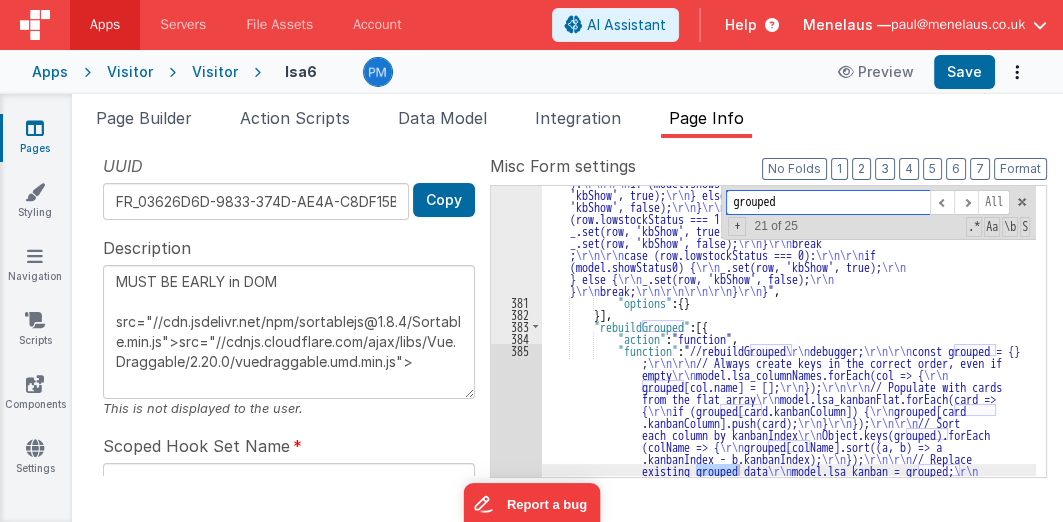 click on "grouped" at bounding box center (828, 202) 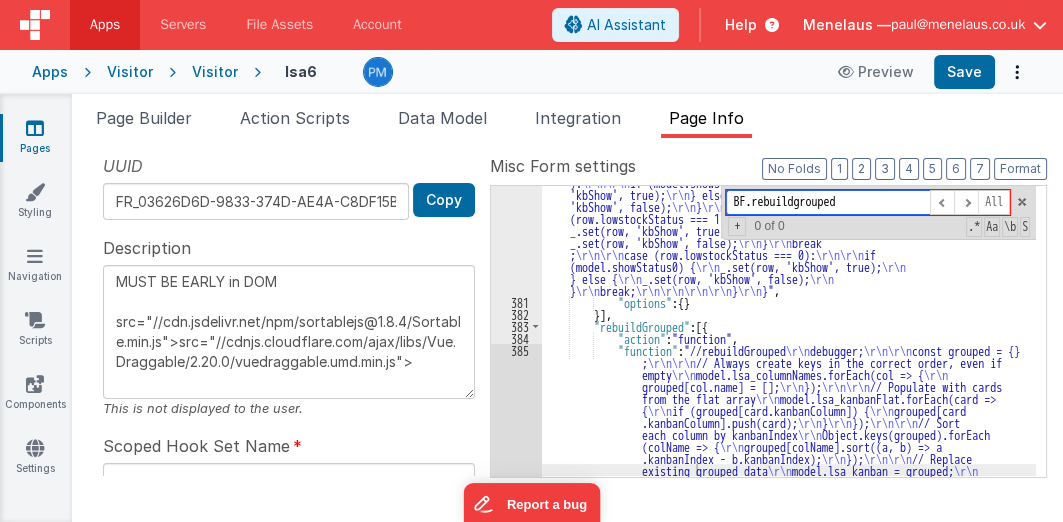 scroll, scrollTop: 2242, scrollLeft: 0, axis: vertical 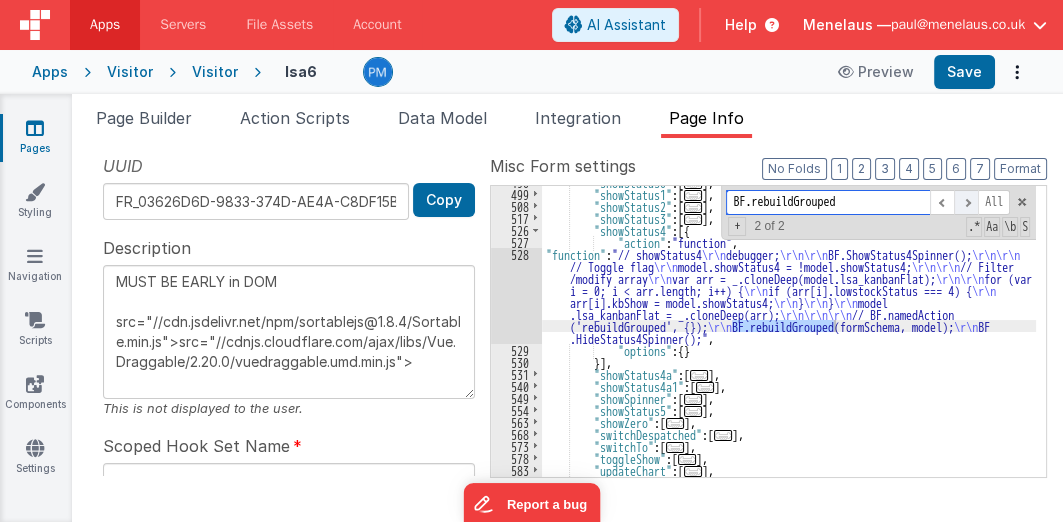 type on "BF.rebuildGrouped" 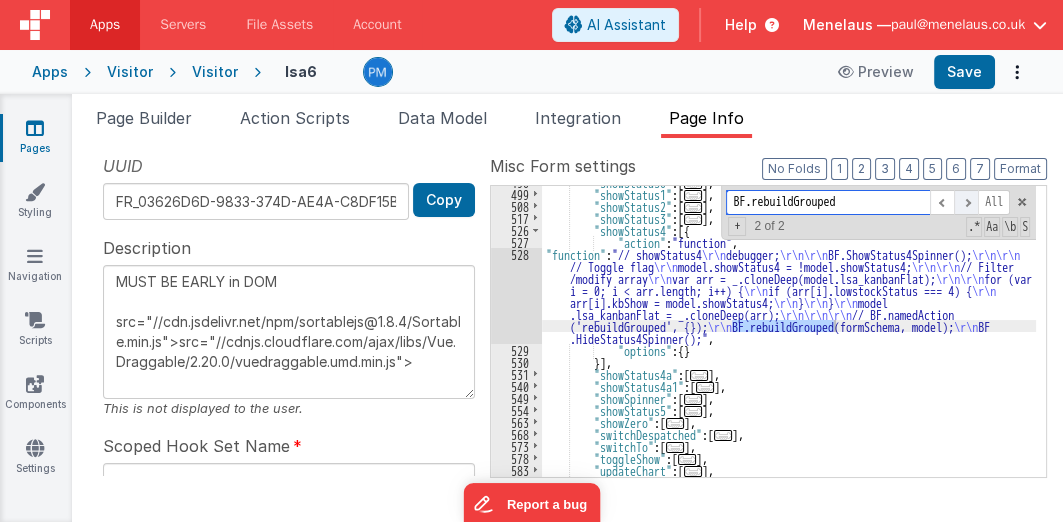 click at bounding box center [966, 202] 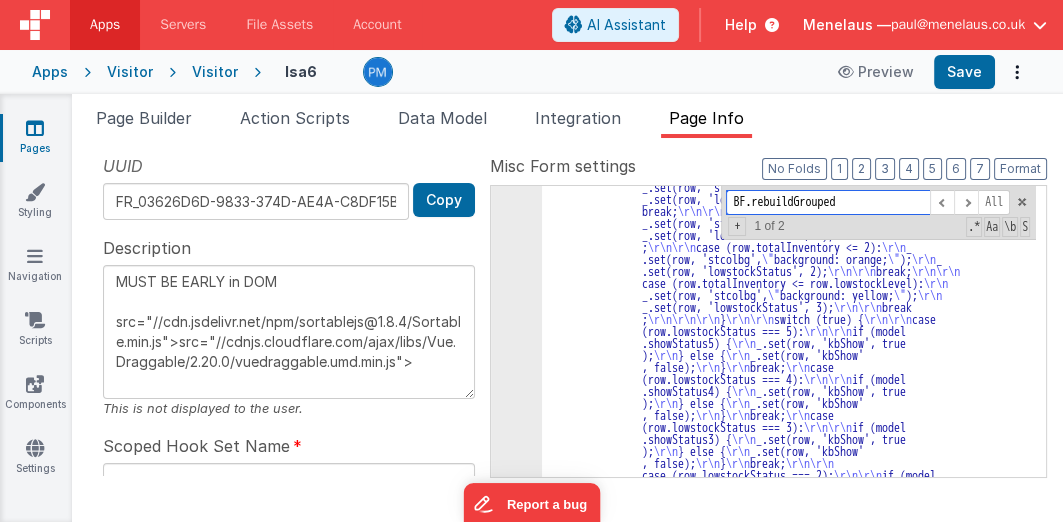 scroll, scrollTop: 498, scrollLeft: 0, axis: vertical 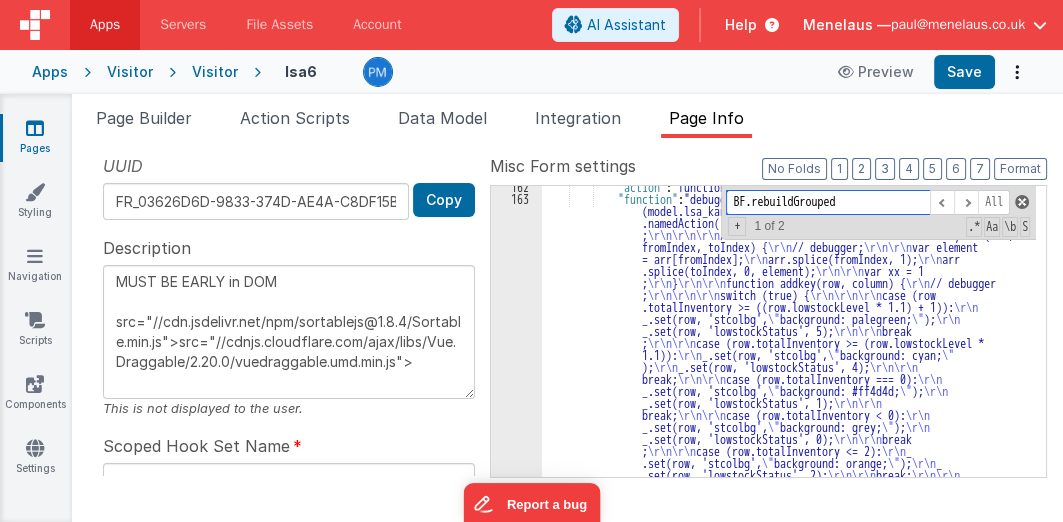 click at bounding box center [1022, 202] 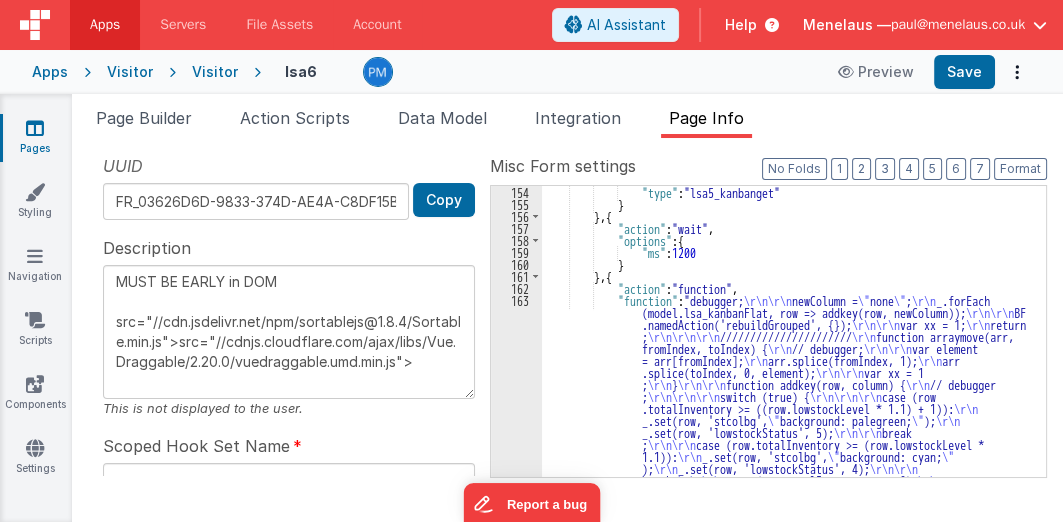 scroll, scrollTop: 430, scrollLeft: 0, axis: vertical 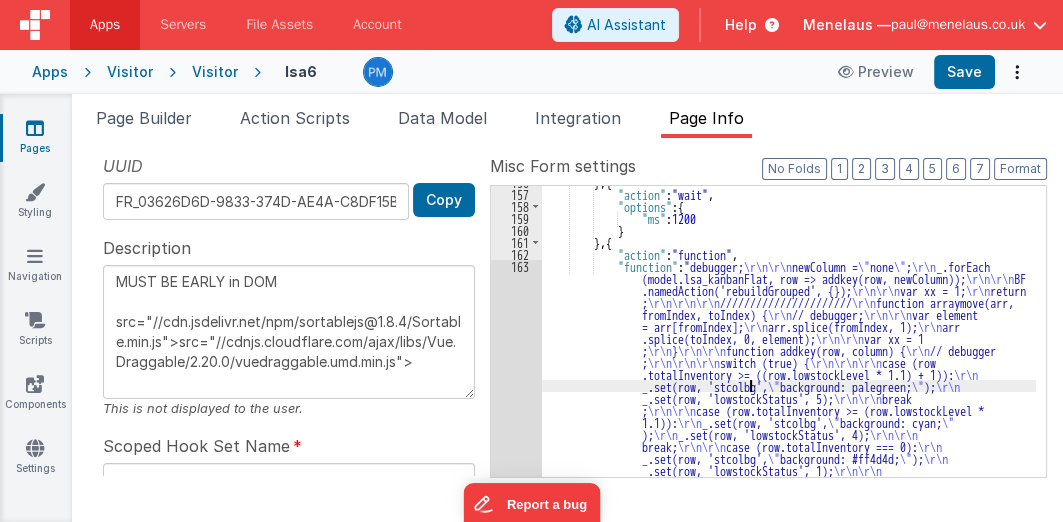 click on "} ,  {                "action" :  "wait" ,                "options" :  {                     "ms" :  1200                }           } ,  {                "action" :  "function" ,                "function" :  "debugger; \r\n\r\n newColumn =  \" none \" ; \r\n _.forEach                  (model.lsa_kanbanFlat, row => addkey(row, newColumn)); \r\n\r\n BF                  .namedAction('rebuildGrouped', {}); \r\n\r\n var xx = 1; \r\n return                  ; \r\n\r\n\r\n ////////////////////// \r\n function arraymove(arr,                   fromIndex, toIndex) { \r\n     // debugger; \r\n\r\n     var element                   = arr[fromIndex]; \r\n     arr.splice(fromIndex, 1); \r\n     arr                  .splice(toIndex, 0, element); \r\n\r\n     var xx = 1                  ; \r\n } \r\n\r\n function addkey(row, column) { \r\n     // debugger                  ; \r\n\r\n\r\n ;" at bounding box center [789, 646] 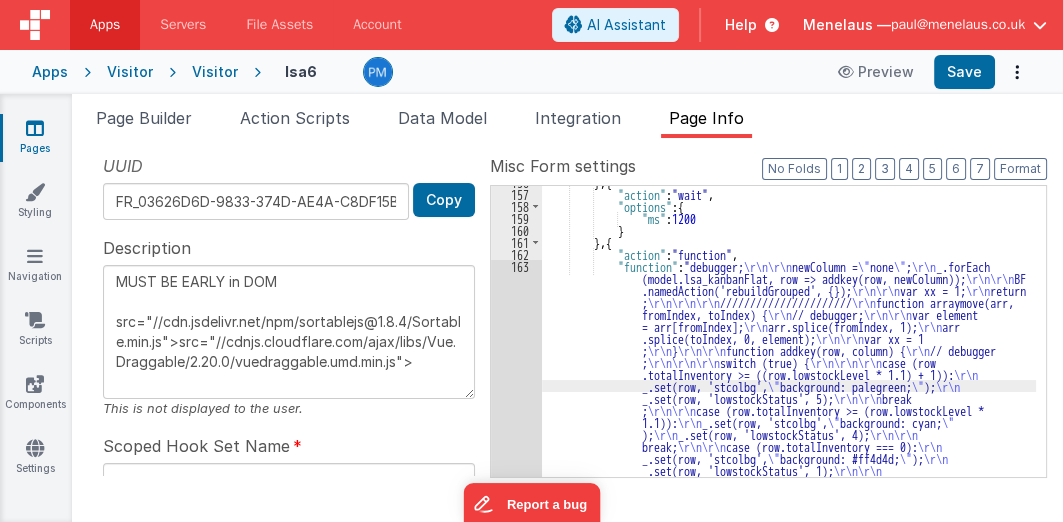 scroll, scrollTop: 860, scrollLeft: 0, axis: vertical 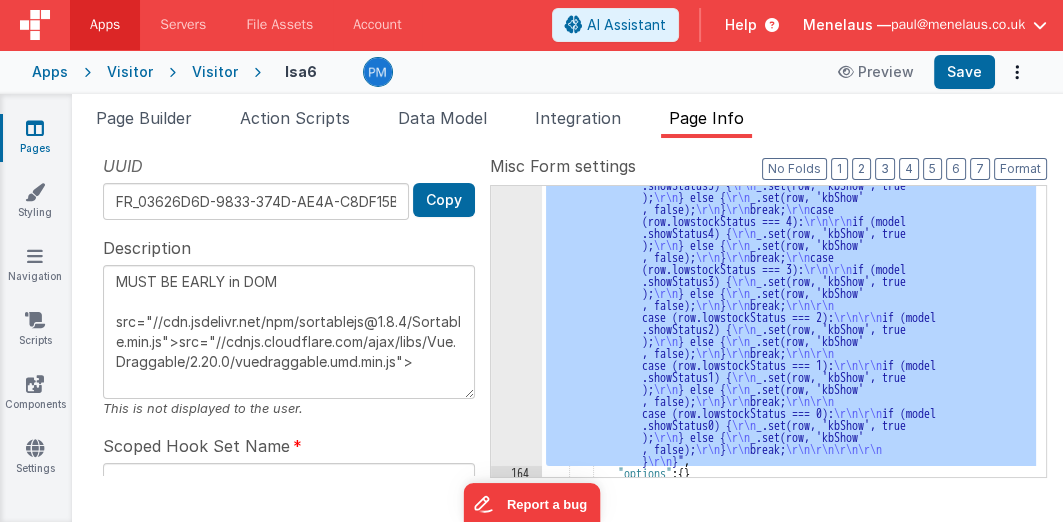 click on "163" at bounding box center (516, 148) 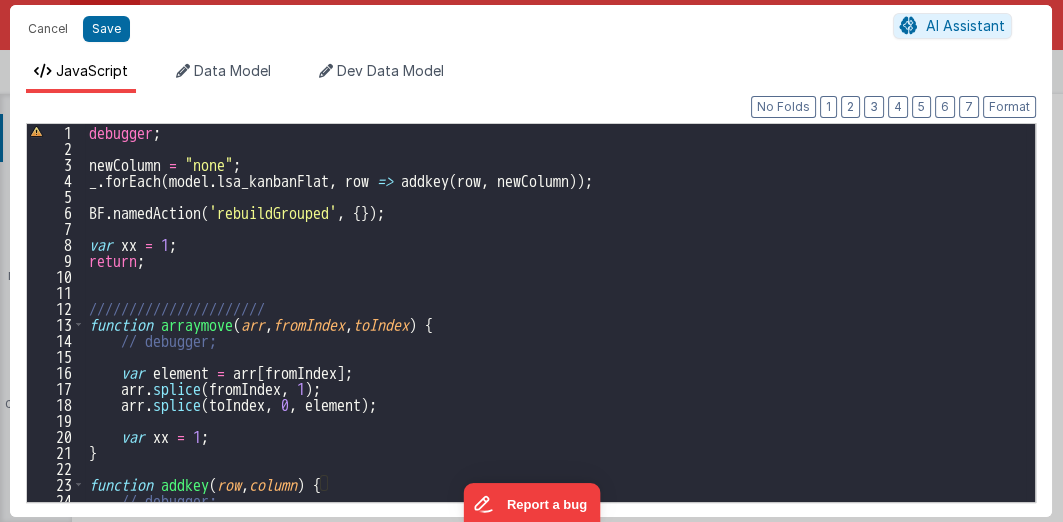 click on "6" at bounding box center (56, 212) 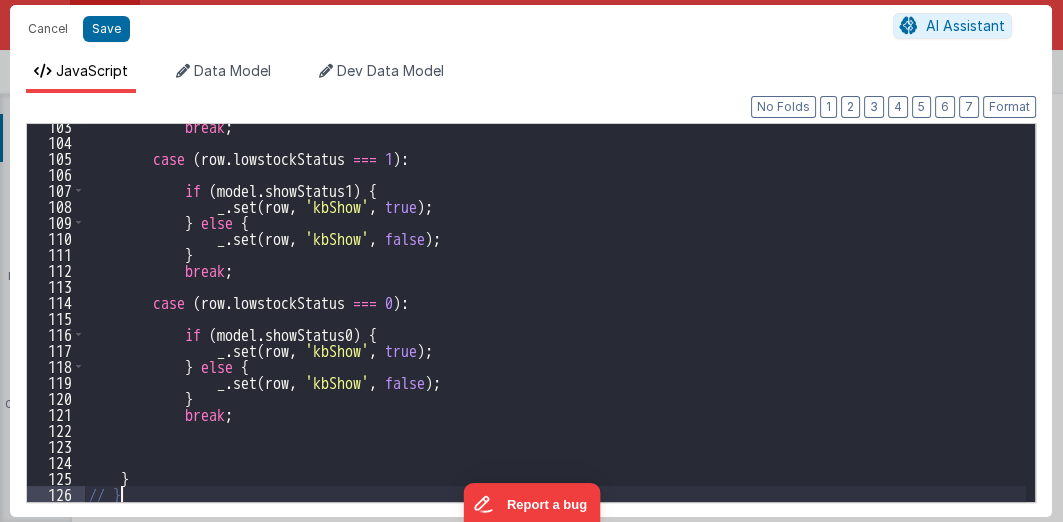 scroll, scrollTop: 1637, scrollLeft: 0, axis: vertical 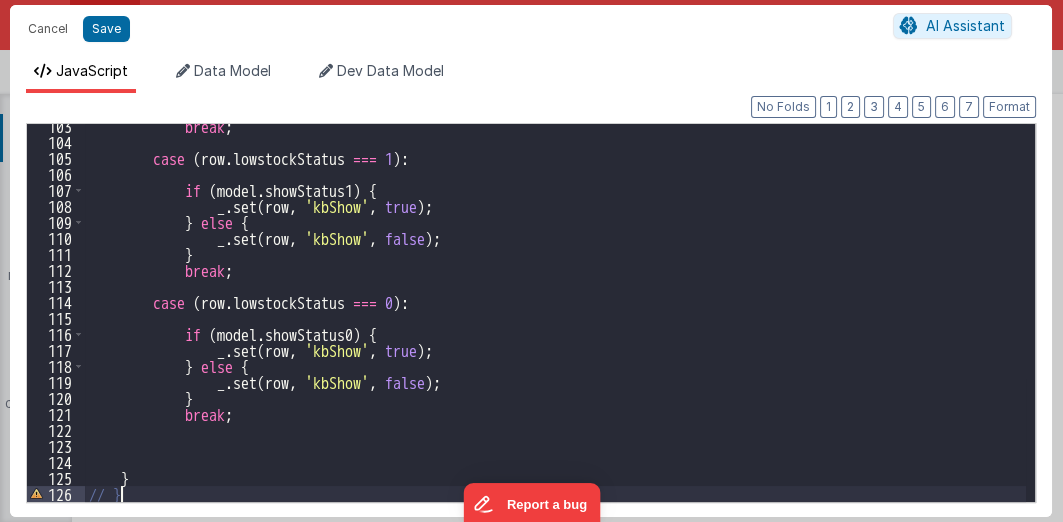 click on "break ;           case   ( row . lowstockStatus   ===   1 ) :                if   ( model . showStatus1 )   {                     _ . set ( row ,   'kbShow' ,   true ) ;                }   else   {                     _ . set ( row ,   'kbShow' ,   false ) ;                }                break ;           case   ( row . lowstockStatus   ===   0 ) :                if   ( model . showStatus0 )   {                     _ . set ( row ,   'kbShow' ,   true ) ;                }   else   {                     _ . set ( row ,   'kbShow' ,   false ) ;                }                break ;      } // }" at bounding box center (556, 323) 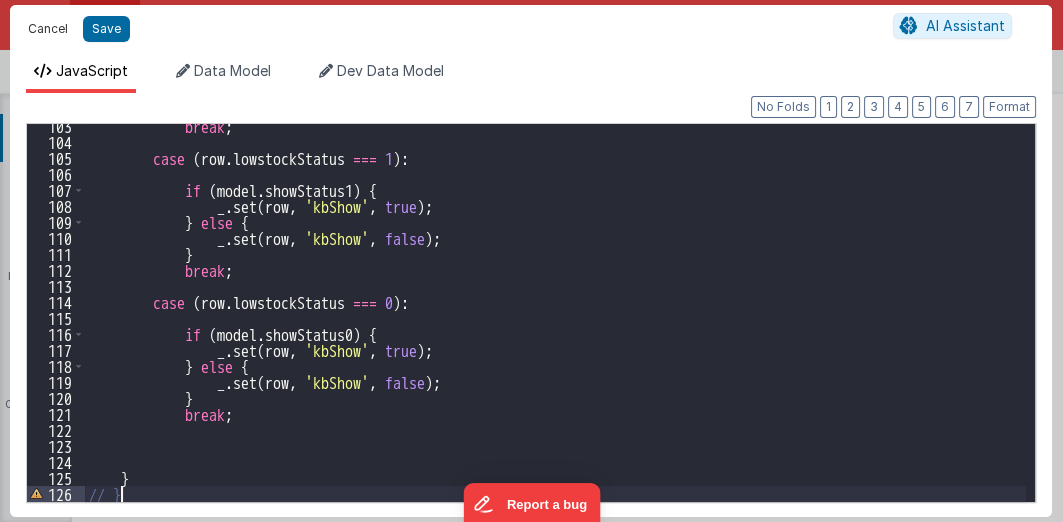 click on "Cancel" at bounding box center [48, 29] 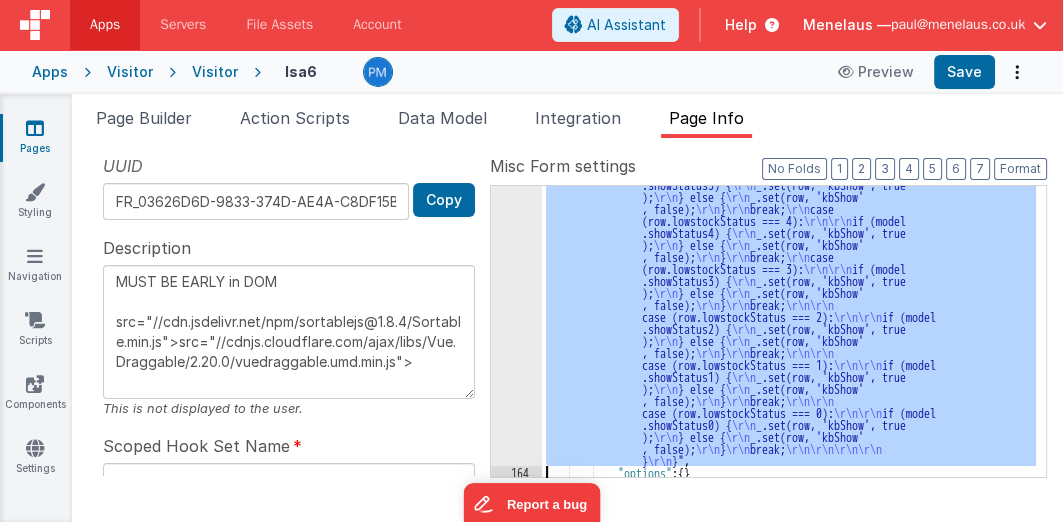 click on "163" at bounding box center (516, 148) 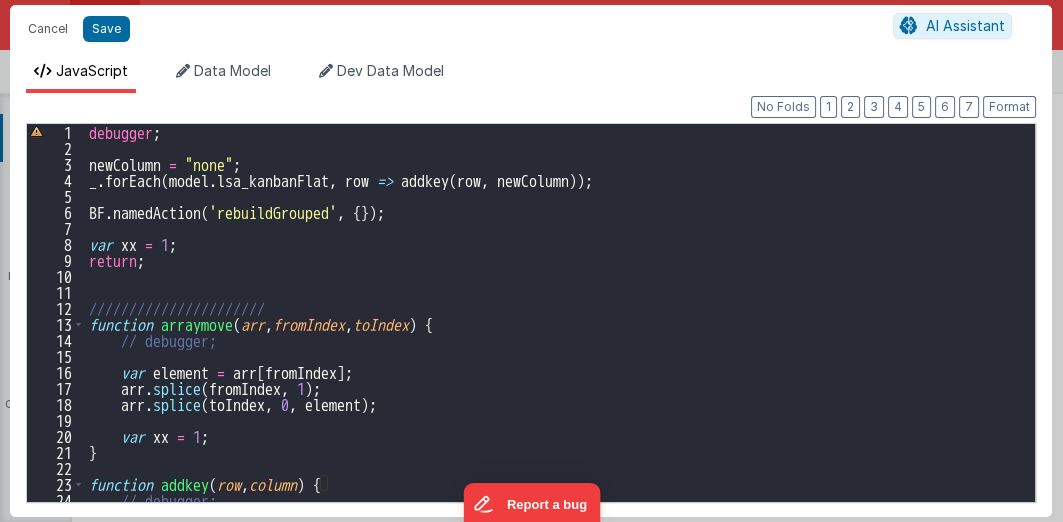 scroll, scrollTop: 0, scrollLeft: 0, axis: both 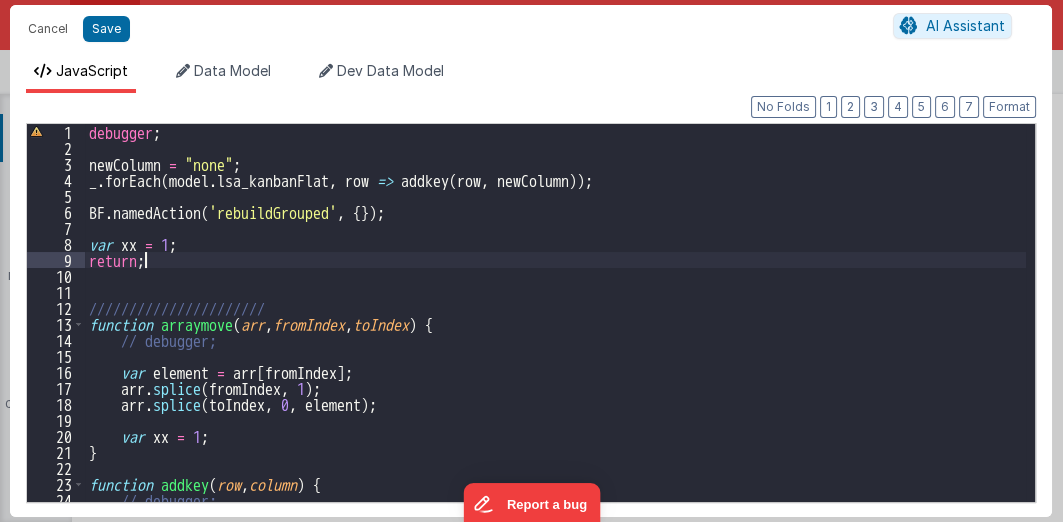click on "debugger ; newColumn   =   "none" ; _ . forEach ( model . lsa_kanbanFlat ,   row   =>   addkey ( row ,   newColumn )) ; BF . namedAction ( 'rebuildGrouped' ,   { }) ; var   xx   =   1 ; return ; ////////////////////// function   arraymove ( arr ,  fromIndex ,  toIndex )   {      // debugger;      var   element   =   arr [ fromIndex ] ;      arr . splice ( fromIndex ,   1 ) ;      arr . splice ( toIndex ,   0 ,   element ) ;      var   xx   =   1 ; } function   addkey ( row ,  column )   {      // debugger;" at bounding box center (556, 329) 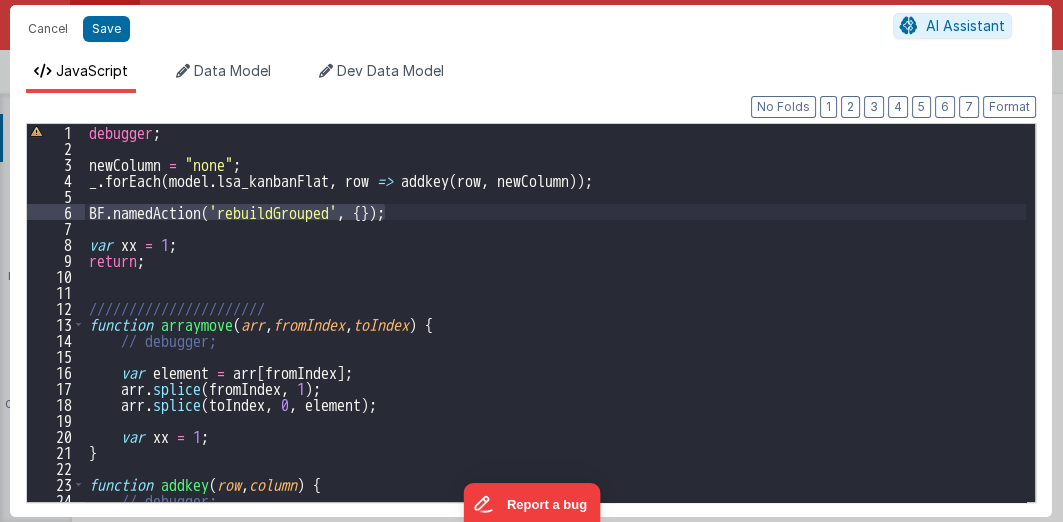 drag, startPoint x: 89, startPoint y: 210, endPoint x: 386, endPoint y: 212, distance: 297.00674 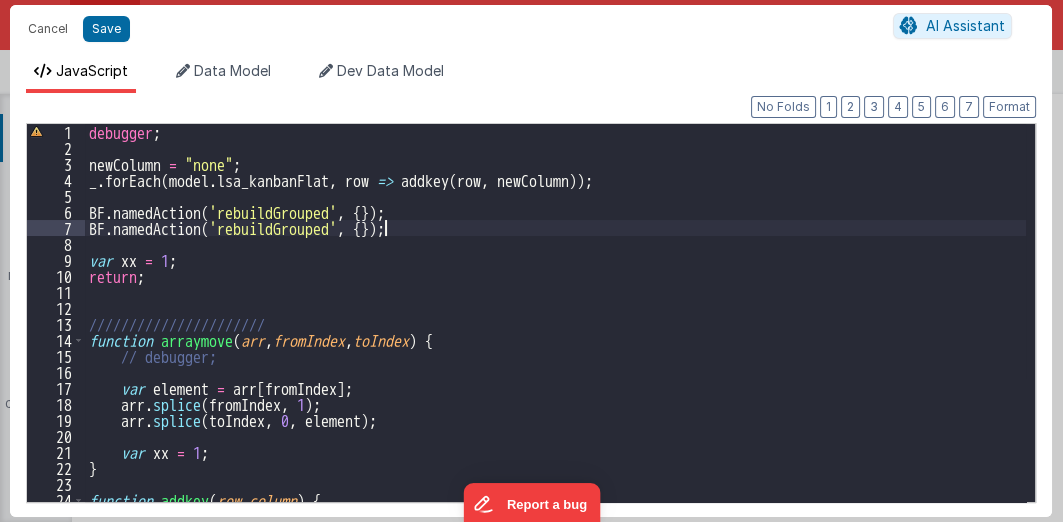 click on "debugger ; newColumn   =   "none" ; _ . forEach ( model . lsa_kanbanFlat ,   row   =>   addkey ( row ,   newColumn )) ; BF . namedAction ( 'rebuildGrouped' ,   { }) ; BF . namedAction ( 'rebuildGrouped' ,   { }) ; var   xx   =   1 ; return ; ////////////////////// function   arraymove ( arr ,  fromIndex ,  toIndex )   {      // debugger;      var   element   =   arr [ fromIndex ] ;      arr . splice ( fromIndex ,   1 ) ;      arr . splice ( toIndex ,   0 ,   element ) ;      var   xx   =   1 ; } function   addkey ( row ,  column )   {      // debugger;" at bounding box center [556, 329] 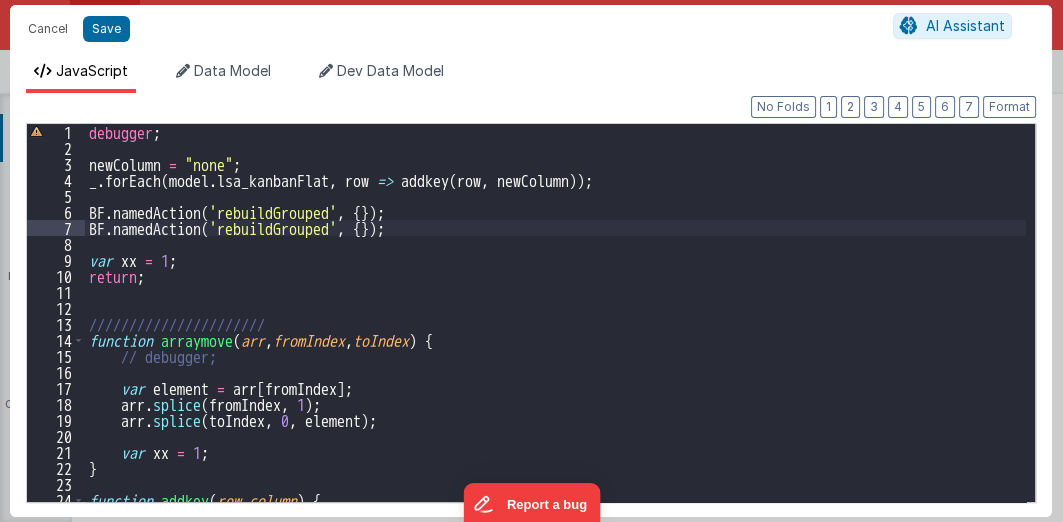 click on "debugger ; newColumn   =   "none" ; _ . forEach ( model . lsa_kanbanFlat ,   row   =>   addkey ( row ,   newColumn )) ; BF . namedAction ( 'rebuildGrouped' ,   { }) ; BF . namedAction ( 'rebuildGrouped' ,   { }) ; var   xx   =   1 ; return ; ////////////////////// function   arraymove ( arr ,  fromIndex ,  toIndex )   {      // debugger;      var   element   =   arr [ fromIndex ] ;      arr . splice ( fromIndex ,   1 ) ;      arr . splice ( toIndex ,   0 ,   element ) ;      var   xx   =   1 ; } function   addkey ( row ,  column )   {      // debugger;" at bounding box center [556, 329] 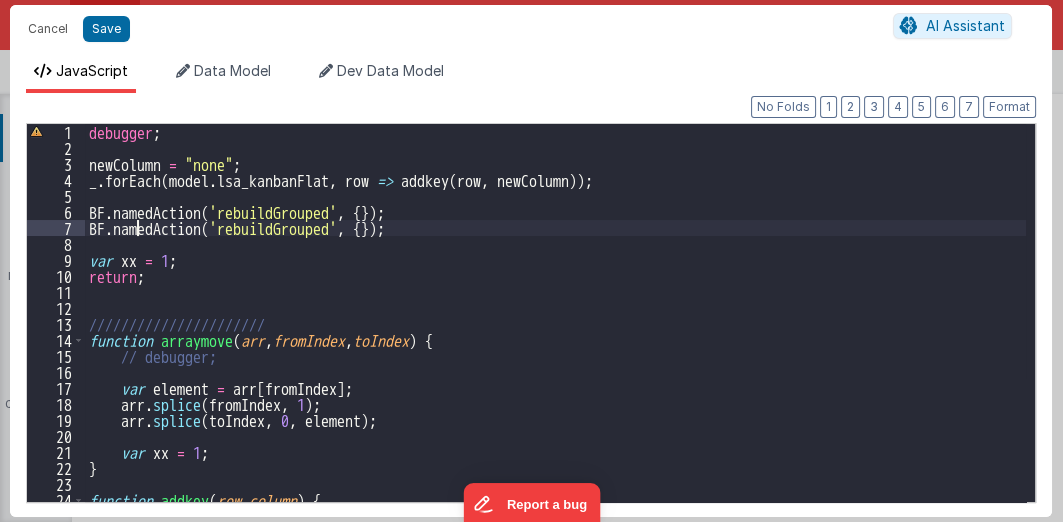 click on "debugger ; newColumn   =   "none" ; _ . forEach ( model . lsa_kanbanFlat ,   row   =>   addkey ( row ,   newColumn )) ; BF . namedAction ( 'rebuildGrouped' ,   { }) ; BF . namedAction ( 'rebuildGrouped' ,   { }) ; var   xx   =   1 ; return ; ////////////////////// function   arraymove ( arr ,  fromIndex ,  toIndex )   {      // debugger;      var   element   =   arr [ fromIndex ] ;      arr . splice ( fromIndex ,   1 ) ;      arr . splice ( toIndex ,   0 ,   element ) ;      var   xx   =   1 ; } function   addkey ( row ,  column )   {      // debugger;" at bounding box center (556, 329) 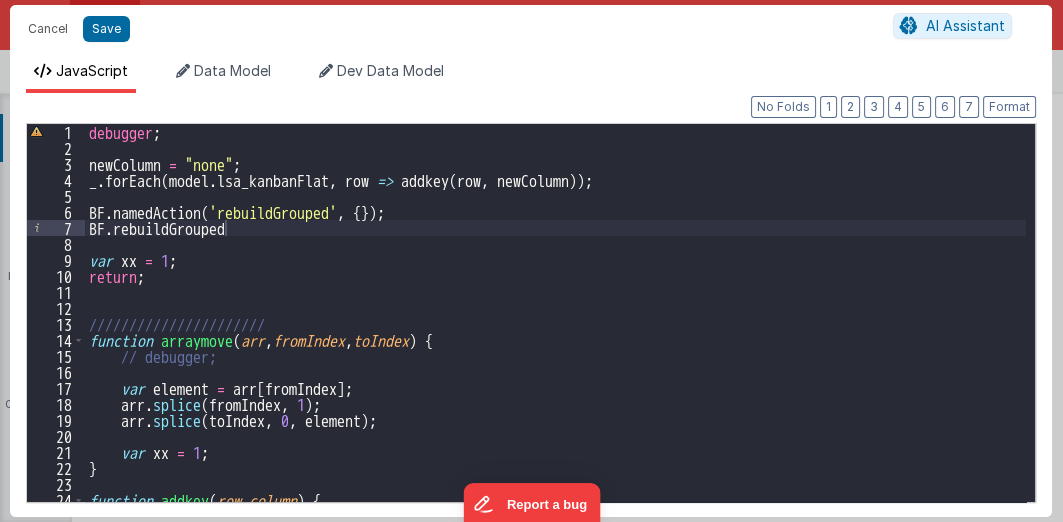 click on "debugger ; newColumn   =   "none" ; _ . forEach ( model . lsa_kanbanFlat ,   row   =>   addkey ( row ,   newColumn )) ; BF . namedAction ( 'rebuildGrouped' ,   { }) ; BF . rebuildGrouped var   xx   =   1 ; return ; ////////////////////// function   arraymove ( arr ,  fromIndex ,  toIndex )   {      // debugger;      var   element   =   arr [ fromIndex ] ;      arr . splice ( fromIndex ,   1 ) ;      arr . splice ( toIndex ,   0 ,   element ) ;      var   xx   =   1 ; } function   addkey ( row ,  column )   {      // debugger;" at bounding box center [556, 329] 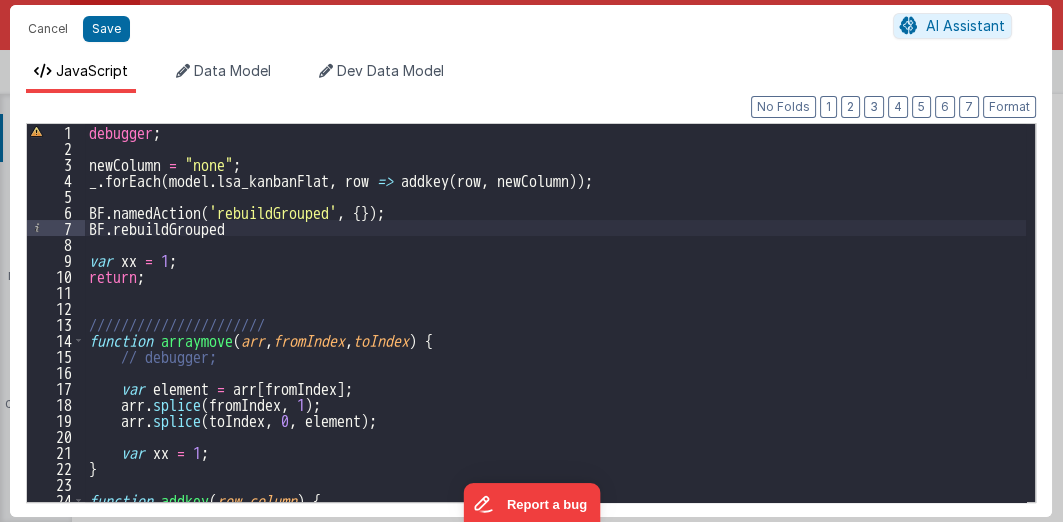 paste 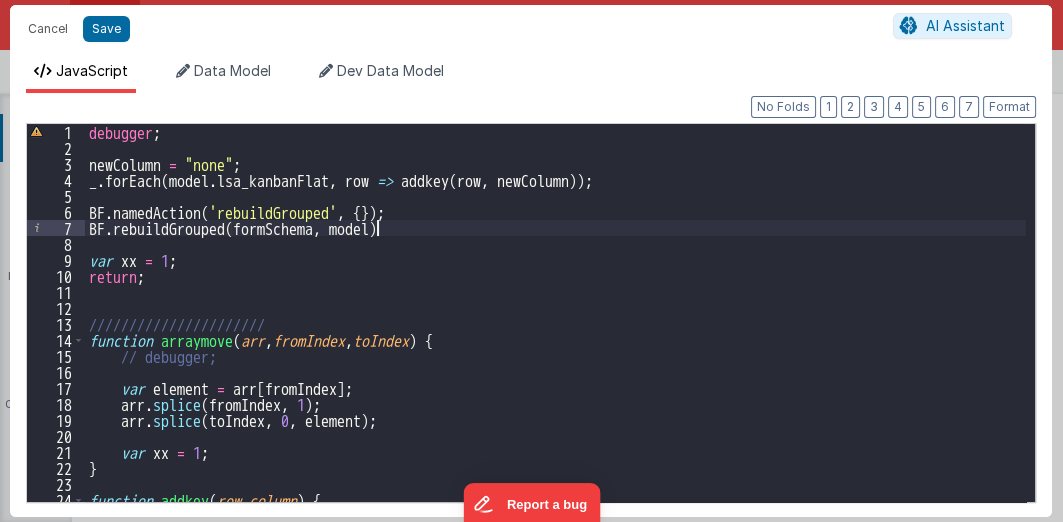 type 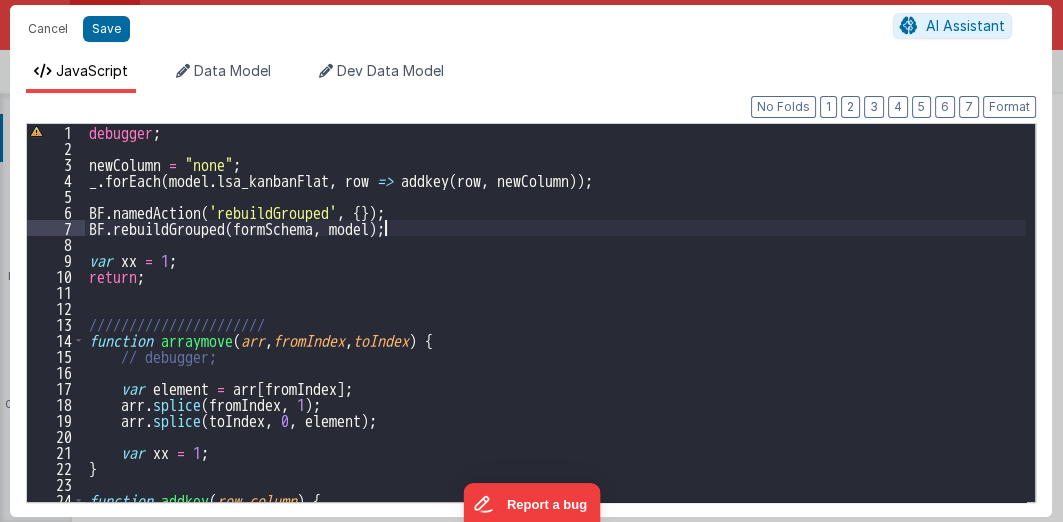 click on "6" at bounding box center (56, 212) 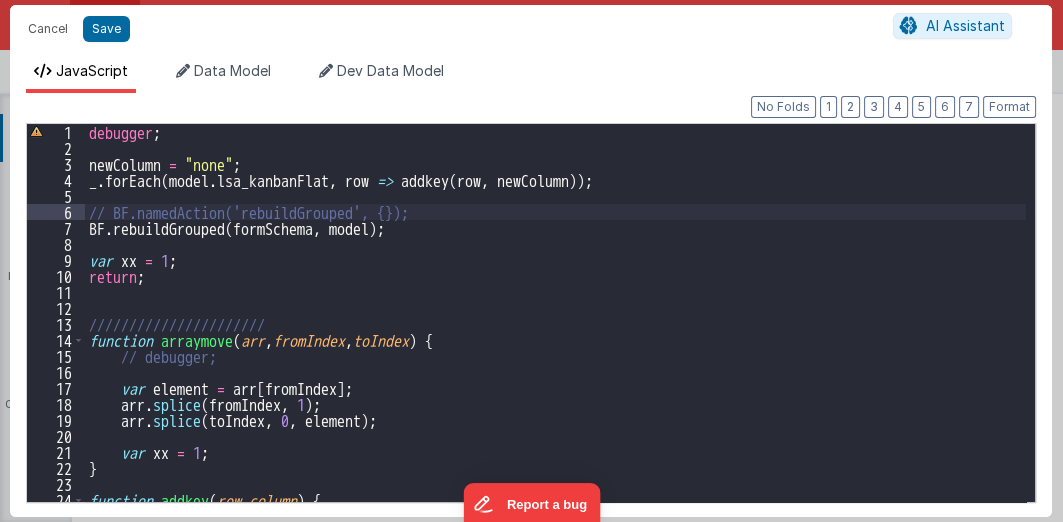 type on "MUST BE EARLY in DOM
src="//cdn.jsdelivr.net/npm/sortablejs@1.8.4/Sortable.min.js">src="//cdnjs.cloudflare.com/ajax/libs/Vue.Draggable/2.20.0/vuedraggable.umd.min.js">" 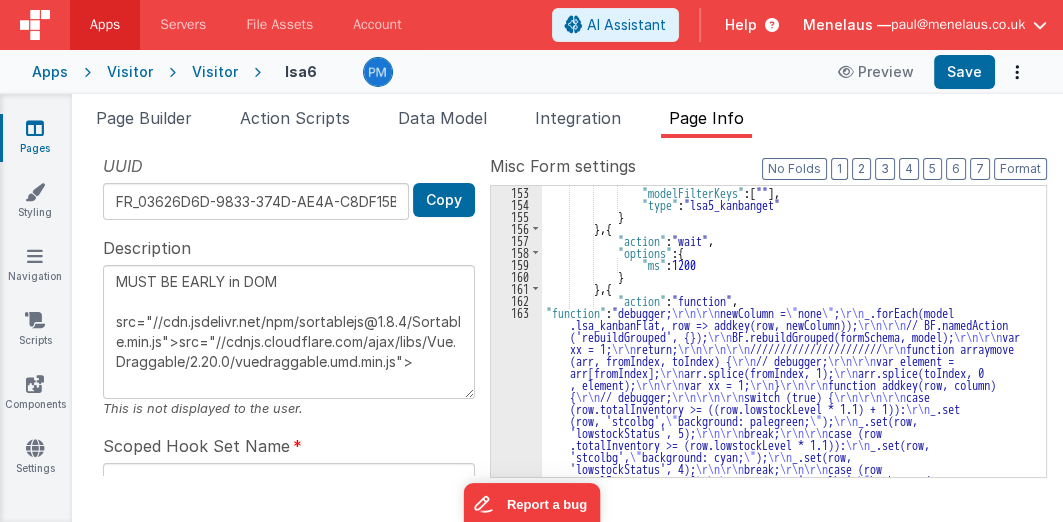 scroll, scrollTop: 316, scrollLeft: 0, axis: vertical 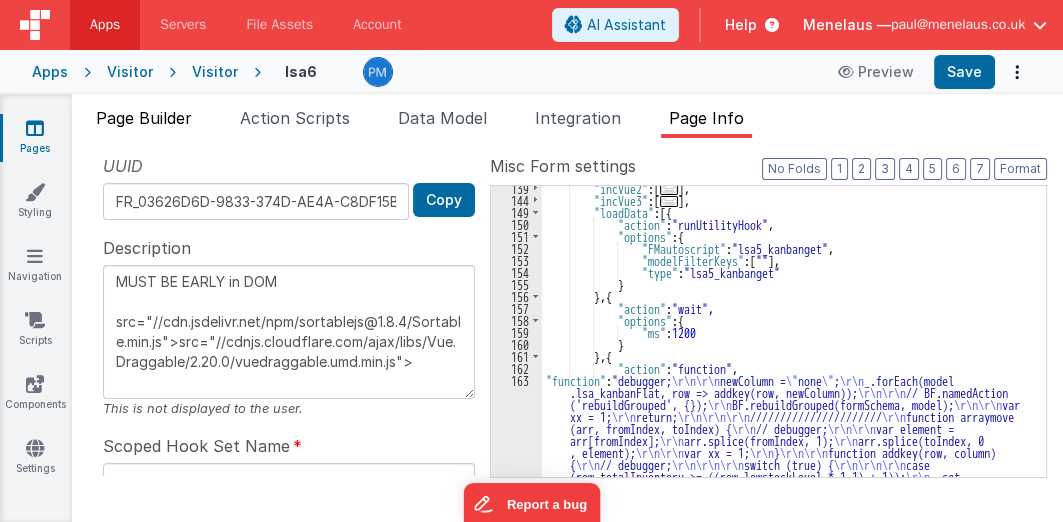 click on "Page Builder" at bounding box center (144, 118) 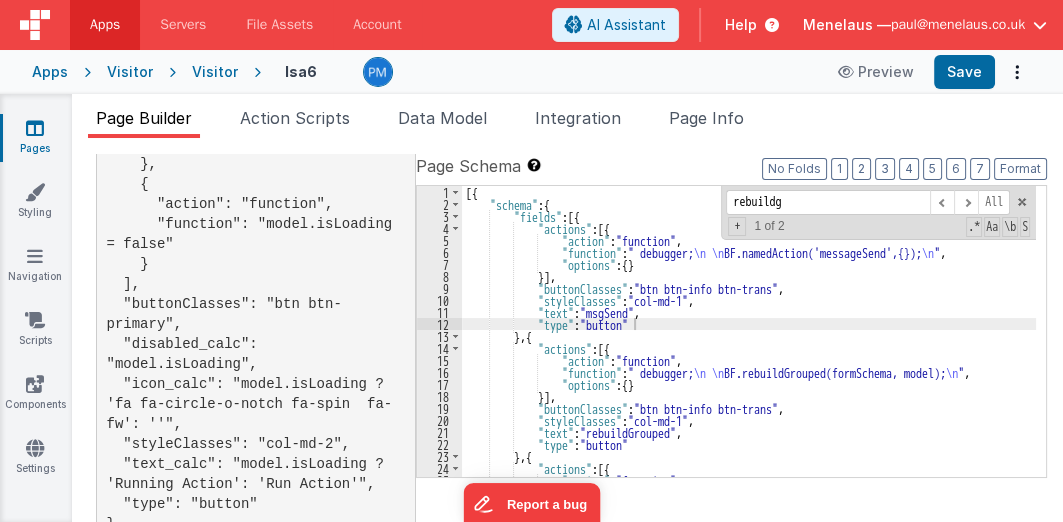click on "Page Builder" at bounding box center [144, 118] 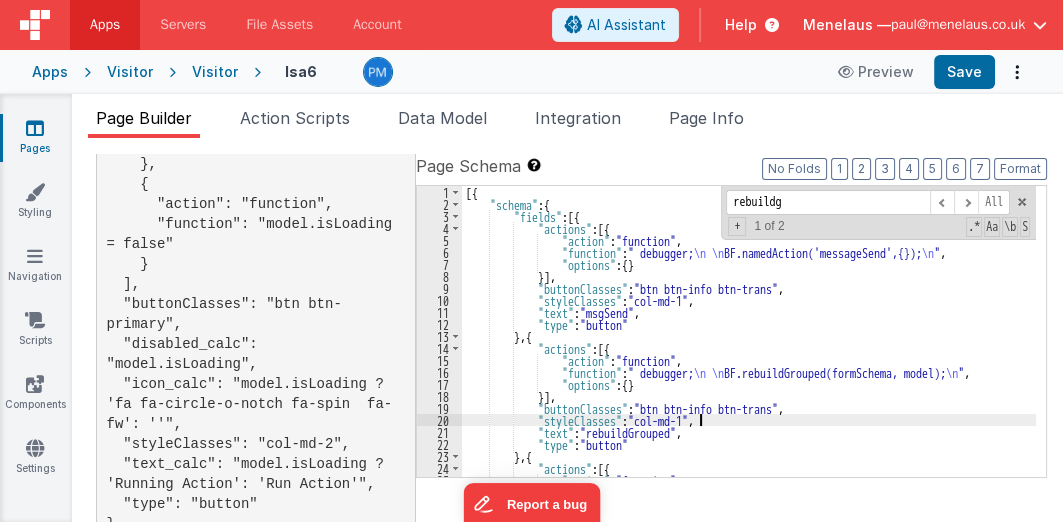 click on "[{      "schema" :  {           "fields" :  [{                "actions" :  [{                     "action" :  "function" ,                     "function" :  " debugger; \n   \n  BF.namedAction('messageSend',{}); \n  " ,                     "options" :  { }                }] ,                "buttonClasses" :  "btn btn-info btn-trans" ,                "styleClasses" :  "col-md-1" ,                "text" :  "msgSend" ,                "type" :  "button"           } , {                "actions" :  [{                     "action" :  "function" ,                     "function" :  " debugger; \n   \n  BF.rebuildGrouped(formSchema, model); \n  " ,                     "options" :  { }                }] ,                "buttonClasses" :  "btn btn-info btn-trans" ,                "styleClasses" :  "col-md-1" ,                "text" :  "rebuildGrouped" ,                "type" :  "button"           } , {                "actions" :  [{                     "action" :  "function" ,                     "function" :  \n   \n" at bounding box center [749, 344] 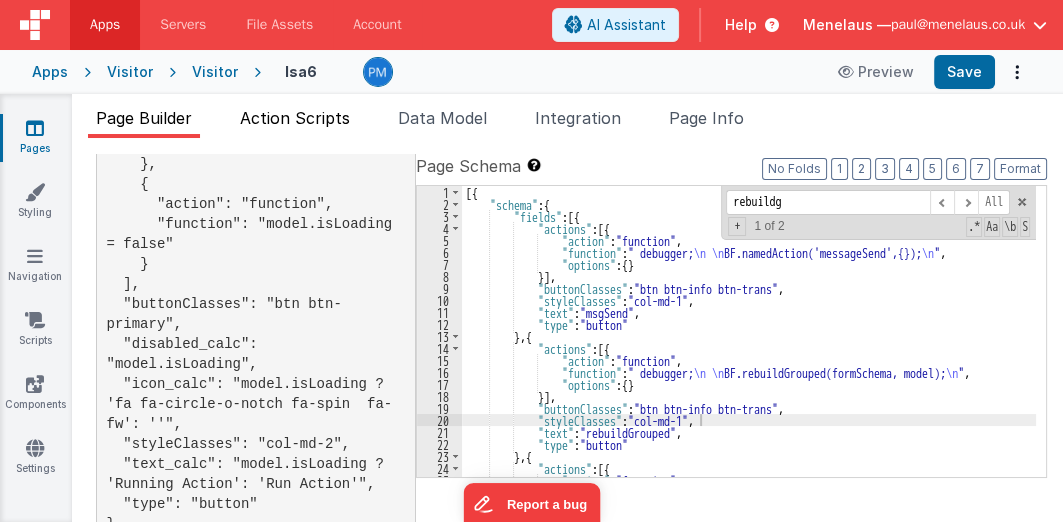 click on "Action Scripts" at bounding box center (295, 118) 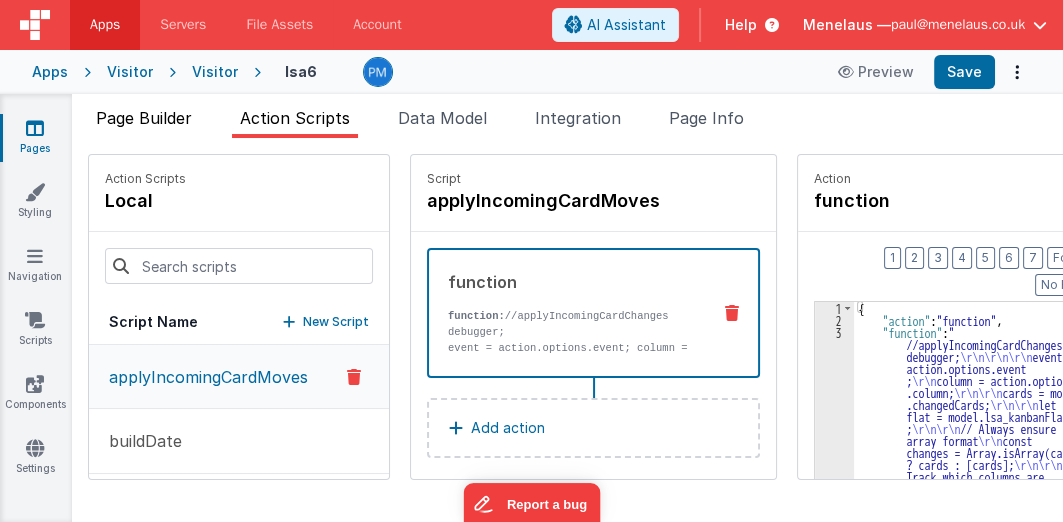 click on "Page Builder" at bounding box center [144, 118] 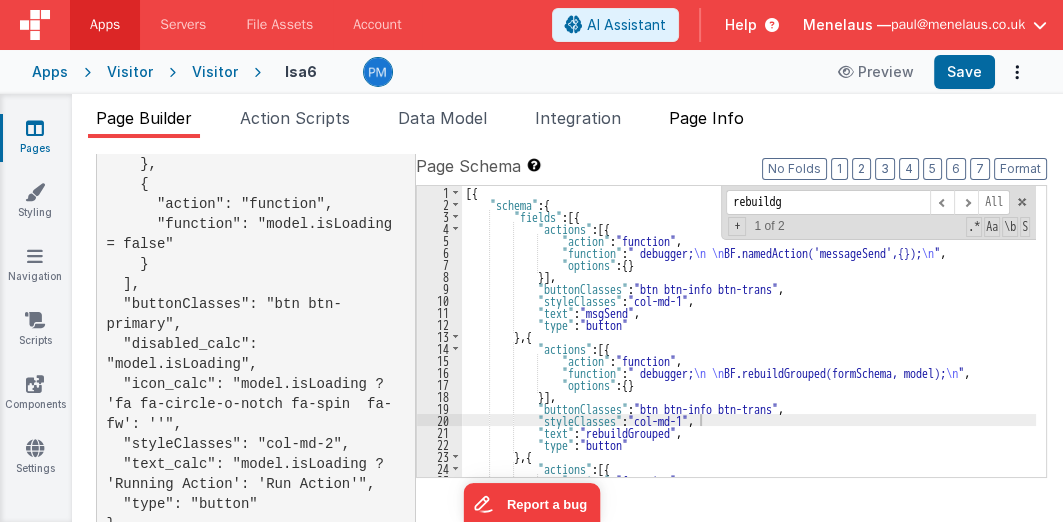 drag, startPoint x: 688, startPoint y: 113, endPoint x: 696, endPoint y: 124, distance: 13.601471 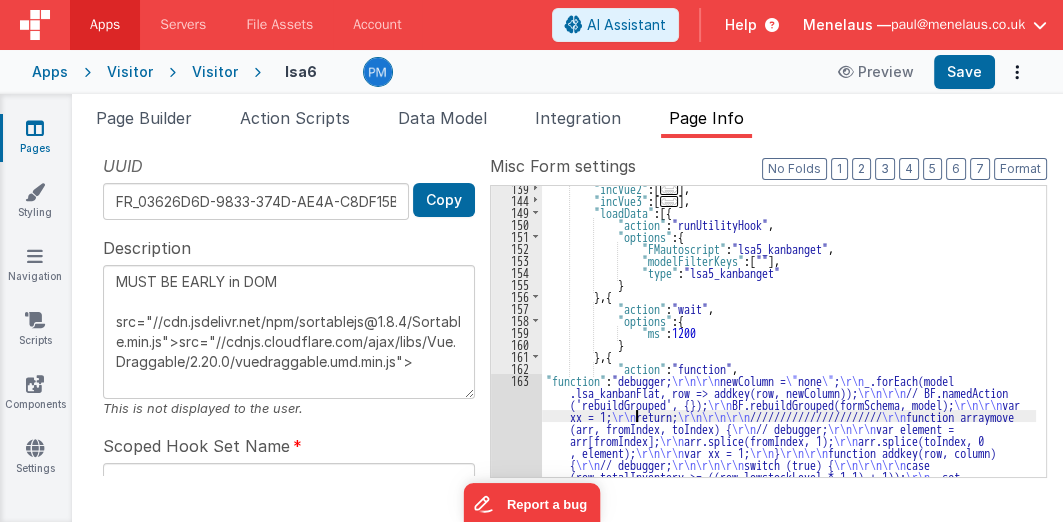 click on ""incVue2" :  [ ... ] ,           "incVue3" :  [ ... ] ,           "loadData" :  [{                "action" :  "runUtilityHook" ,                "options" :  {                     "FMautoscript" :  "lsa5_kanbanget" ,                     "modelFilterKeys" :  [ "" ] ,                     "type" :  "lsa5_kanbanget"                }           } ,  {                "action" :  "wait" ,                "options" :  {                     "ms" :  1200                }           } ,  {                "action" :  "function" , "function" :  "debugger; \r\n\r\n newColumn =  \" none \" ; \r\n _.forEach(model      .lsa_kanbanFlat, row => addkey(row, newColumn)); \r\n\r\n // BF.namedAction      ('rebuildGrouped', {}); \r\n BF.rebuildGrouped(formSchema, model); \r\n\r\n var       xx = 1; \r\n return; \r\n\r\n\r\n ////////////////////// \r\n function arraymove      (arr, fromIndex, toIndex) { \r\n     // debugger; \r\n\r\n     var element =       arr[fromIndex]; \r\n     arr.splice(fromIndex, 1); }" at bounding box center [789, 604] 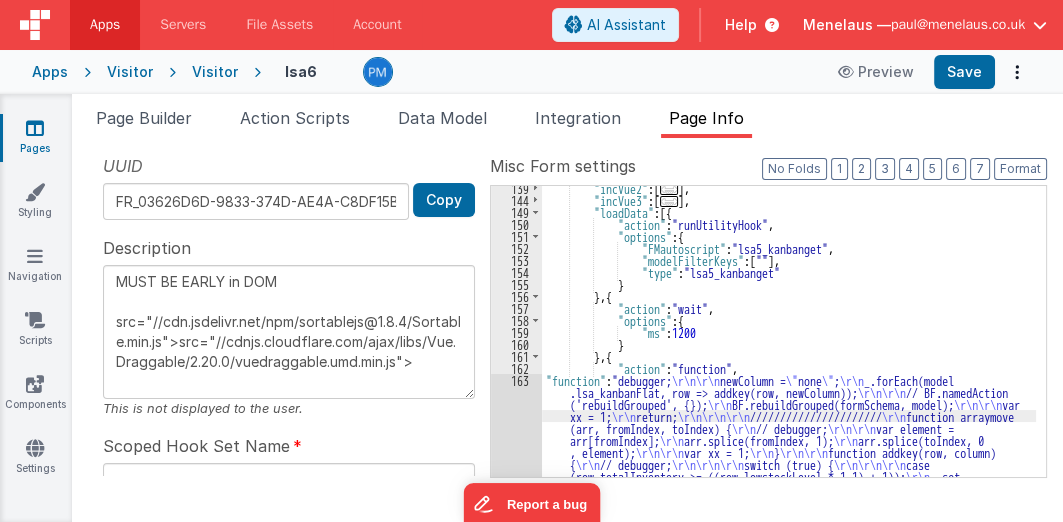 scroll, scrollTop: 764, scrollLeft: 0, axis: vertical 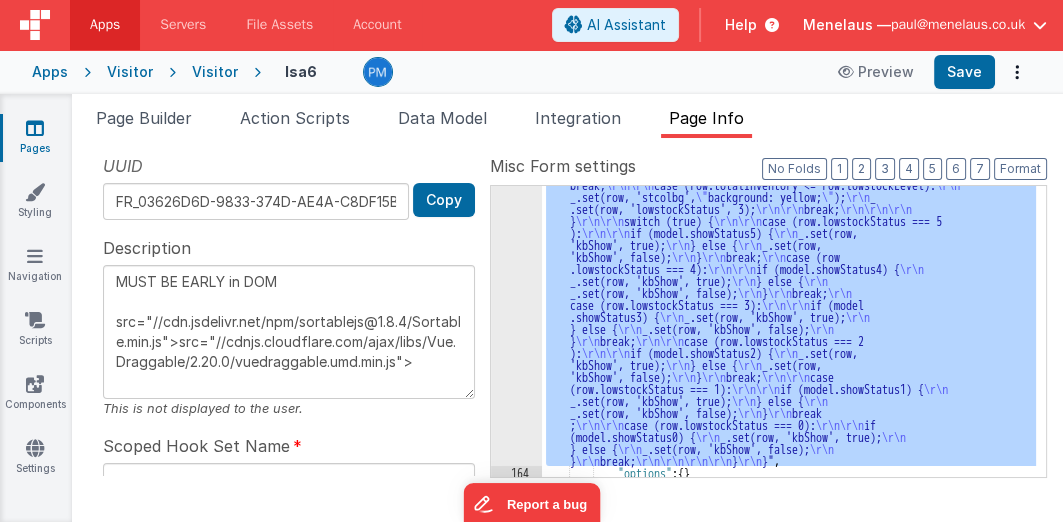 click on "163" at bounding box center (516, 196) 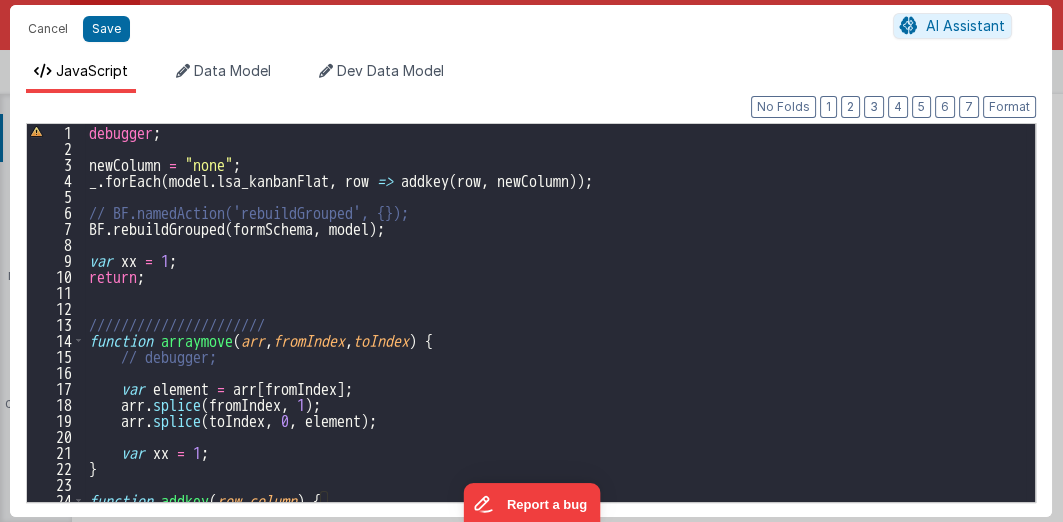 click on "debugger ; newColumn   =   "none" ; _ . forEach ( model . lsa_kanbanFlat ,   row   =>   addkey ( row ,   newColumn )) ; // BF.namedAction('rebuildGrouped', {}); BF . rebuildGrouped ( formSchema ,   model ) ; var   xx   =   1 ; return ; ////////////////////// function   arraymove ( arr ,  fromIndex ,  toIndex )   {      // debugger;      var   element   =   arr [ fromIndex ] ;      arr . splice ( fromIndex ,   1 ) ;      arr . splice ( toIndex ,   0 ,   element ) ;      var   xx   =   1 ; } function   addkey ( row ,  column )   {      // debugger;" at bounding box center (556, 329) 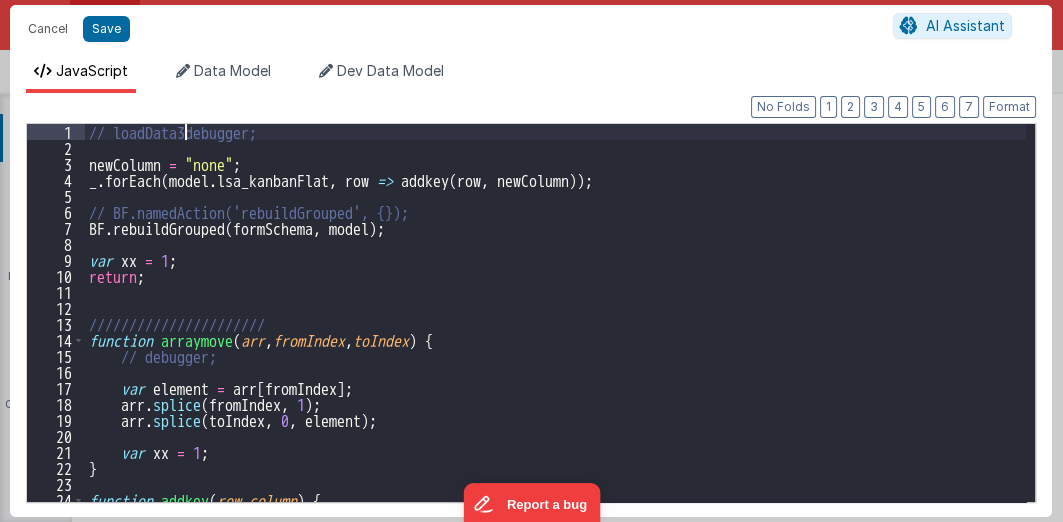 type 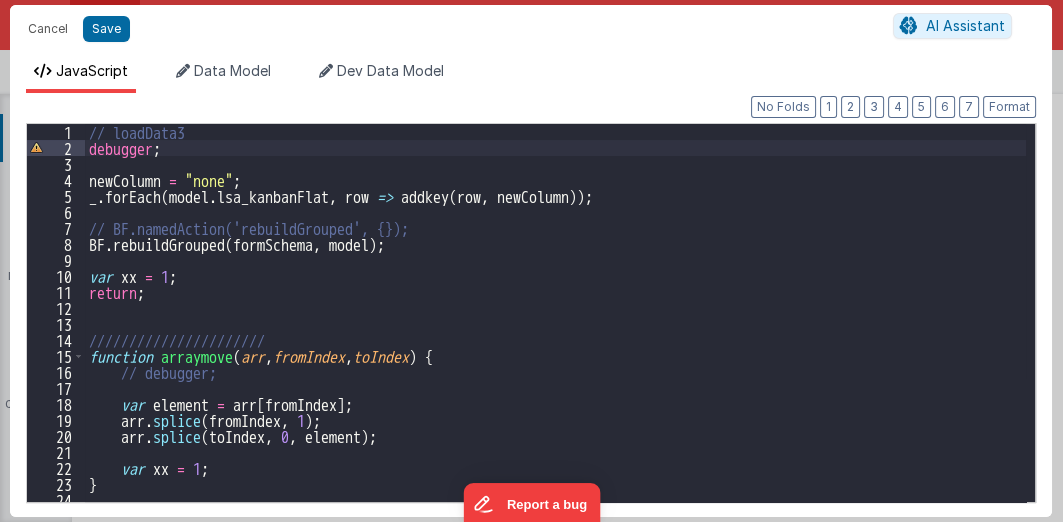 type on "MUST BE EARLY in DOM
src="//cdn.jsdelivr.net/npm/sortablejs@1.8.4/Sortable.min.js">src="//cdnjs.cloudflare.com/ajax/libs/Vue.Draggable/2.20.0/vuedraggable.umd.min.js">" 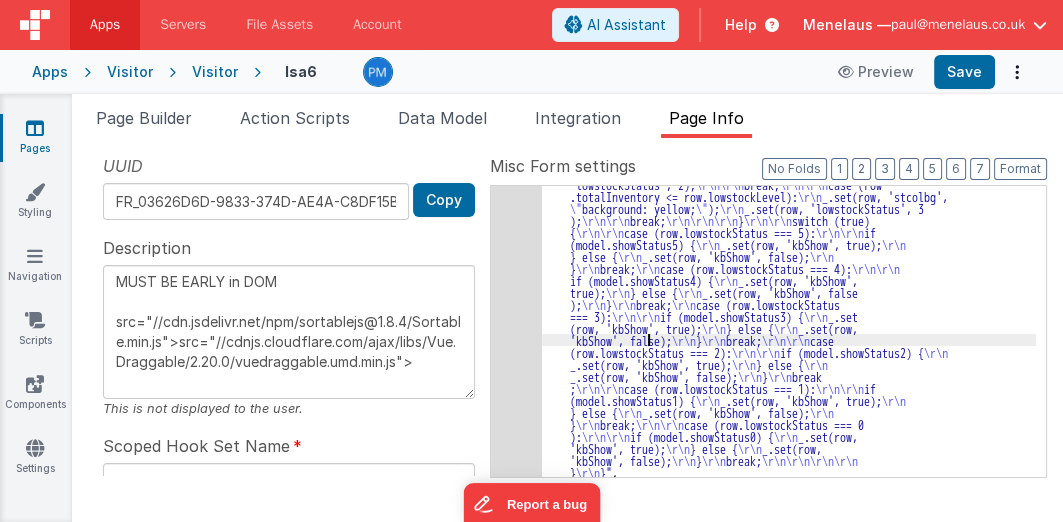 click on ""function" :  "// loadData3 \r\n debugger; \r\n\r\n newColumn =  \" none \" ; \r\n _.forEach      (model.lsa_kanbanFlat, row => addkey(row, newColumn)); \r\n\r\n // BF      .namedAction('rebuildGrouped', {}); \r\n BF.rebuildGrouped(formSchema, model      ); \r\n\r\n var xx = 1; \r\n return; \r\n\r\n\r\n      ////////////////////// \r\n function arraymove(arr, fromIndex, toIndex) { \r\n           // debugger; \r\n\r\n     var element = arr[fromIndex]; \r\n     arr.splice      (fromIndex, 1); \r\n     arr.splice(toIndex, 0, element); \r\n\r\n     var xx = 1      ; \r\n } \r\n\r\n function addkey(row, column) { \r\n     // debugger; \r\n\r\n\r\n           switch (true) { \r\n\r\n\r\n         case (row.totalInventory >= ((row      .lowstockLevel * 1.1) + 1)): \r\n             _.set(row, 'stcolbg',       \" background: palegreen; \" ); \r\n             _.set(row, 'lowstockStatus', 5      ); \r\n\r\n             break; \r\n\r\n         case (row.totalInventory >= (row \"" at bounding box center (789, 354) 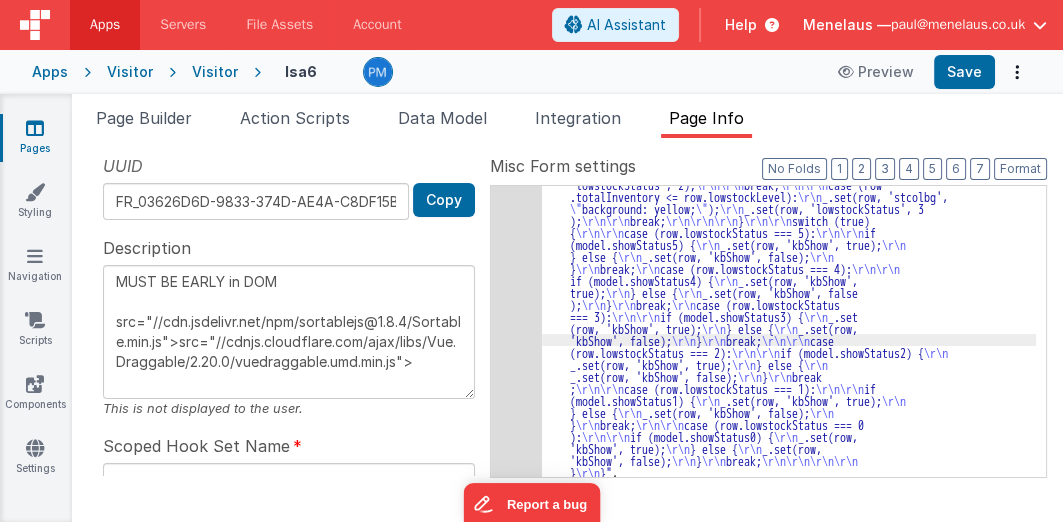 click on "163" at bounding box center (516, 202) 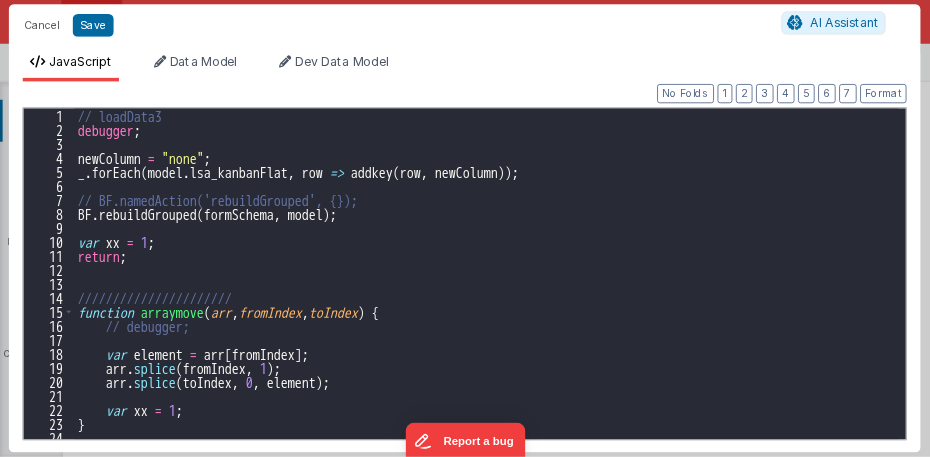 scroll, scrollTop: 776, scrollLeft: 0, axis: vertical 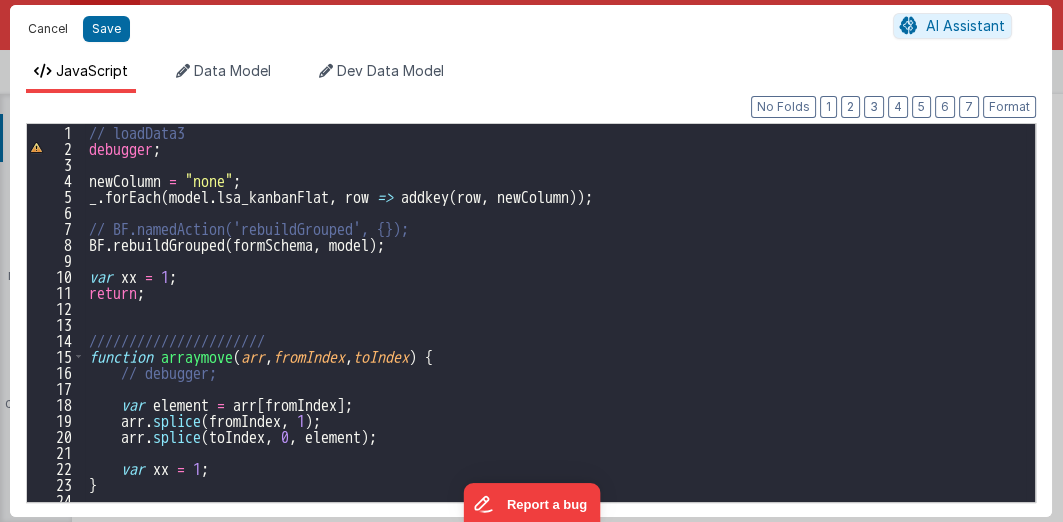 click on "Cancel" at bounding box center [48, 29] 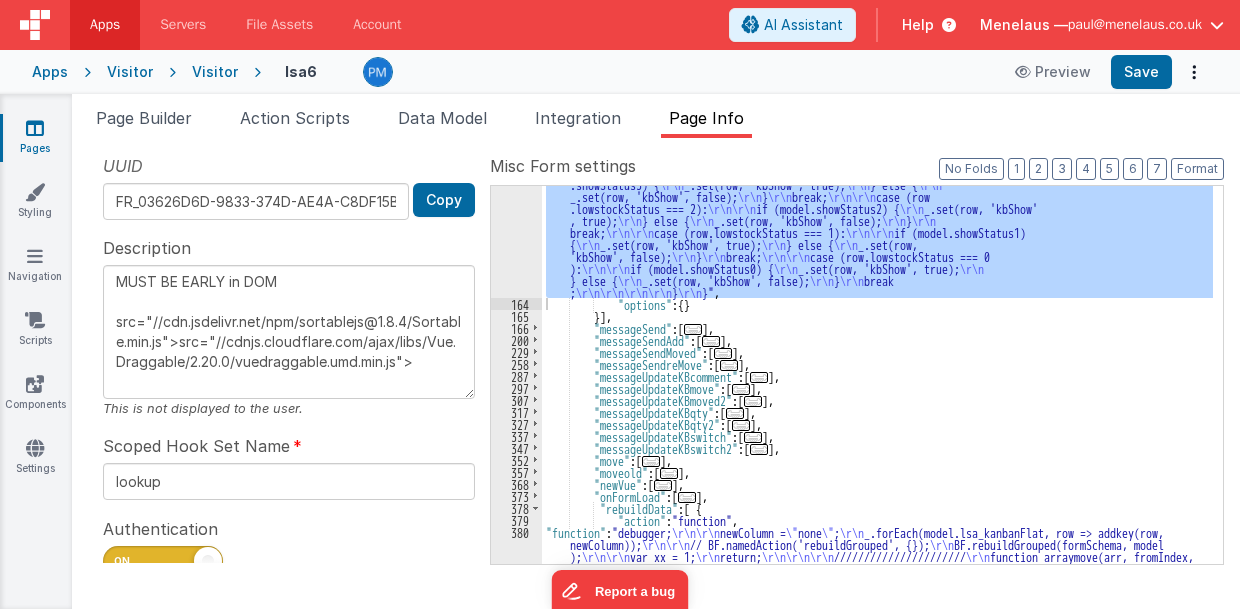 scroll, scrollTop: 776, scrollLeft: 0, axis: vertical 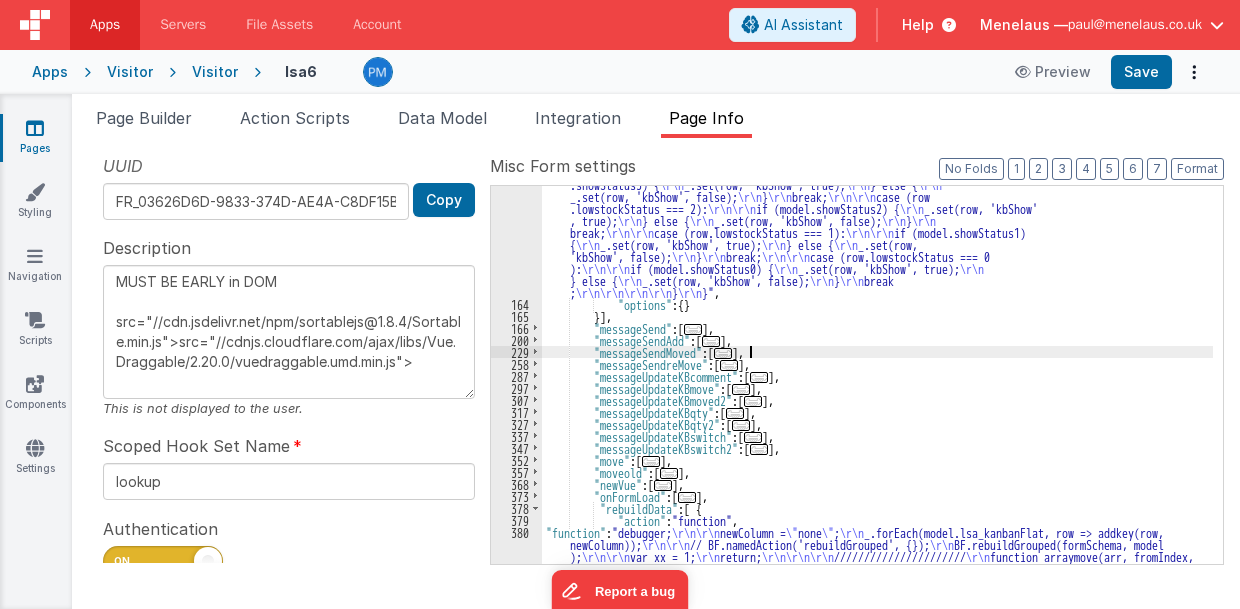 click on ""function" :  "// loadData3 \r\n debugger; \r\n\r\n newColumn =  \" none \" ; \r\n _.forEach(model.lsa_kanbanFlat, row =>       addkey(row, newColumn)); \r\n\r\n // BF.namedAction('rebuildGrouped', {}); \r\n BF.rebuildGrouped(formSchema,       model); \r\n\r\n var xx = 1; \r\n return; \r\n\r\n\r\n ////////////////////// \r\n function arraymove(arr,       fromIndex, toIndex) { \r\n     // debugger; \r\n\r\n     var element = arr[fromIndex]; \r\n     arr.splice      (fromIndex, 1); \r\n     arr.splice(toIndex, 0, element); \r\n\r\n     var xx = 1; \r\n } \r\n\r\n function addkey      (row, column) { \r\n     // debugger; \r\n\r\n\r\n     switch (true) { \r\n\r\n\r\n         case (row      .totalInventory >= ((row.lowstockLevel * 1.1) + 1)): \r\n             _.set(row, 'stcolbg',  \" background:       palegreen; \" ); \r\n             _.set(row, 'lowstockStatus', 5); \r\n\r\n             break; \r\n\r\n               case (row.totalInventory >= (row.lowstockLevel * 1.1)): \r\n \"" at bounding box center [878, 481] 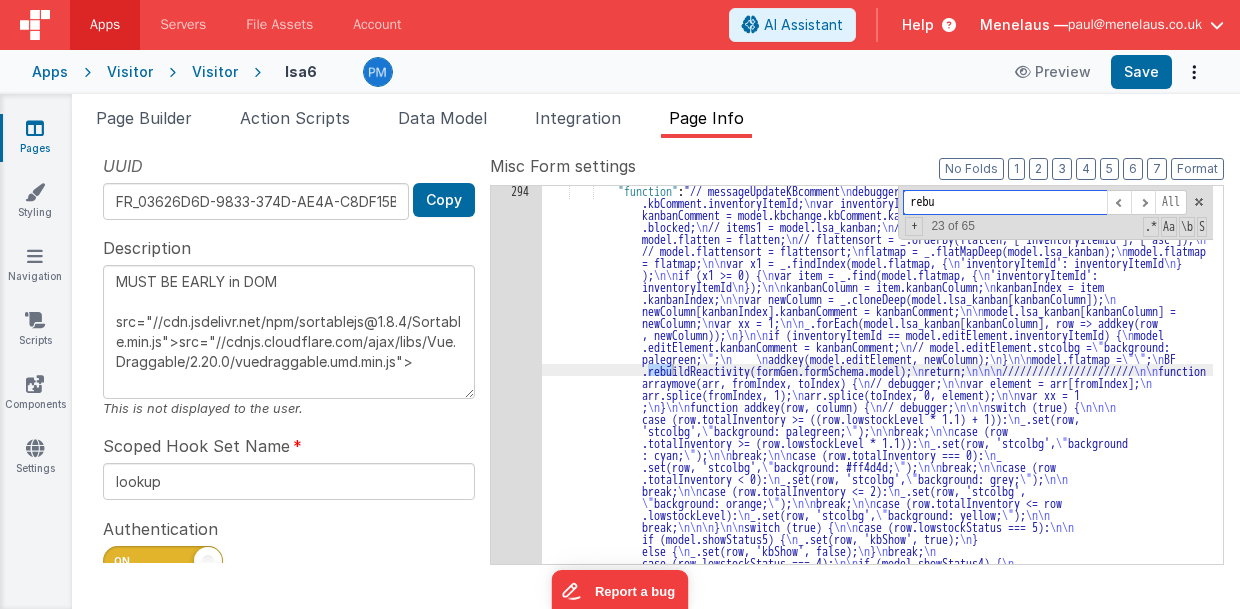 scroll, scrollTop: 1046, scrollLeft: 0, axis: vertical 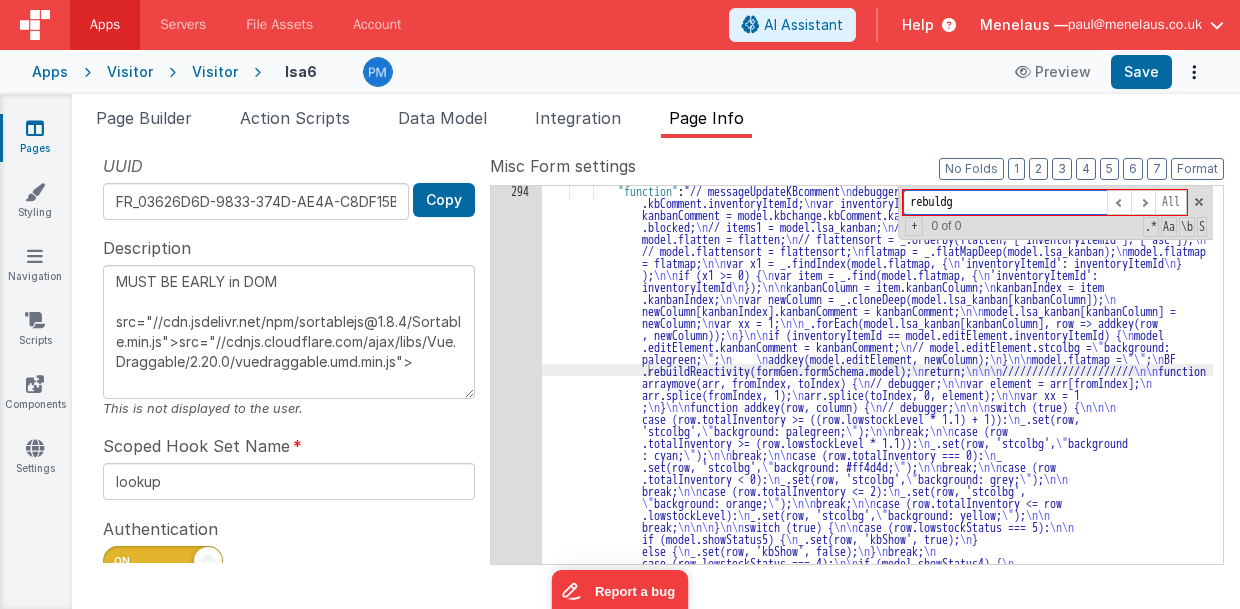 click on "rebuldg" at bounding box center (1005, 202) 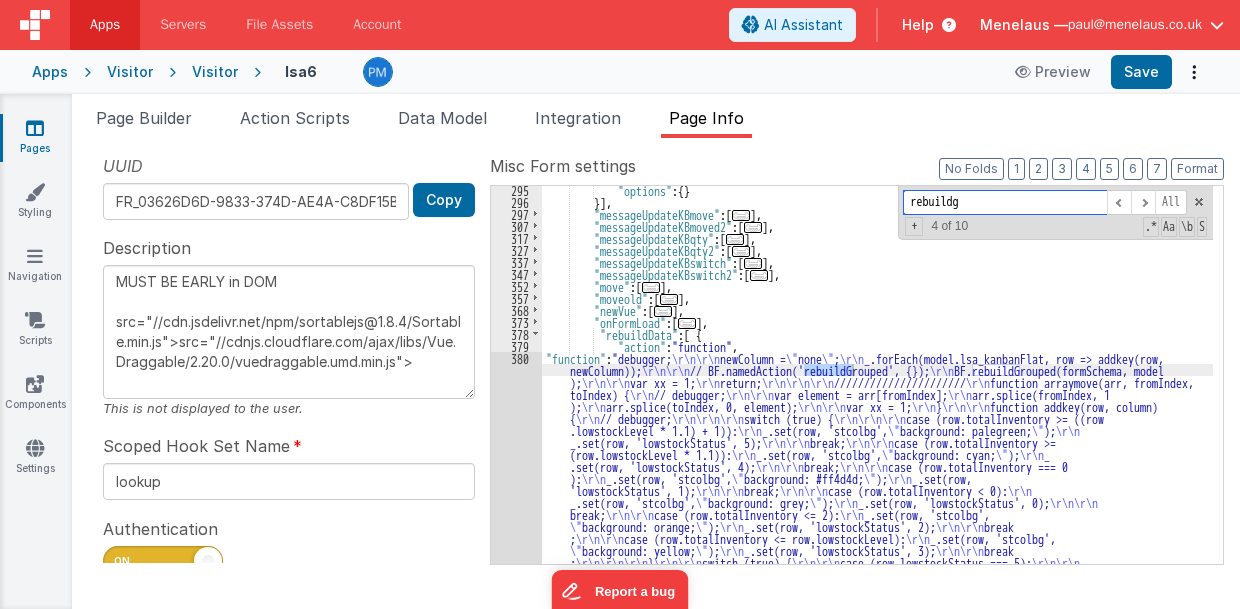 scroll, scrollTop: 1574, scrollLeft: 0, axis: vertical 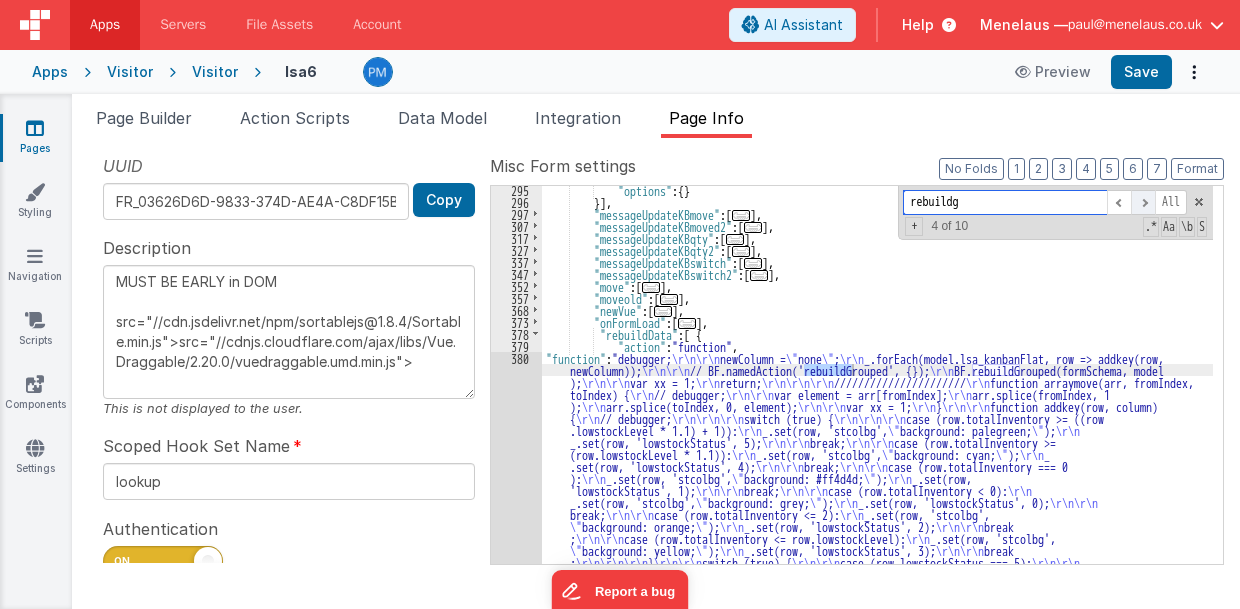 type on "rebuildg" 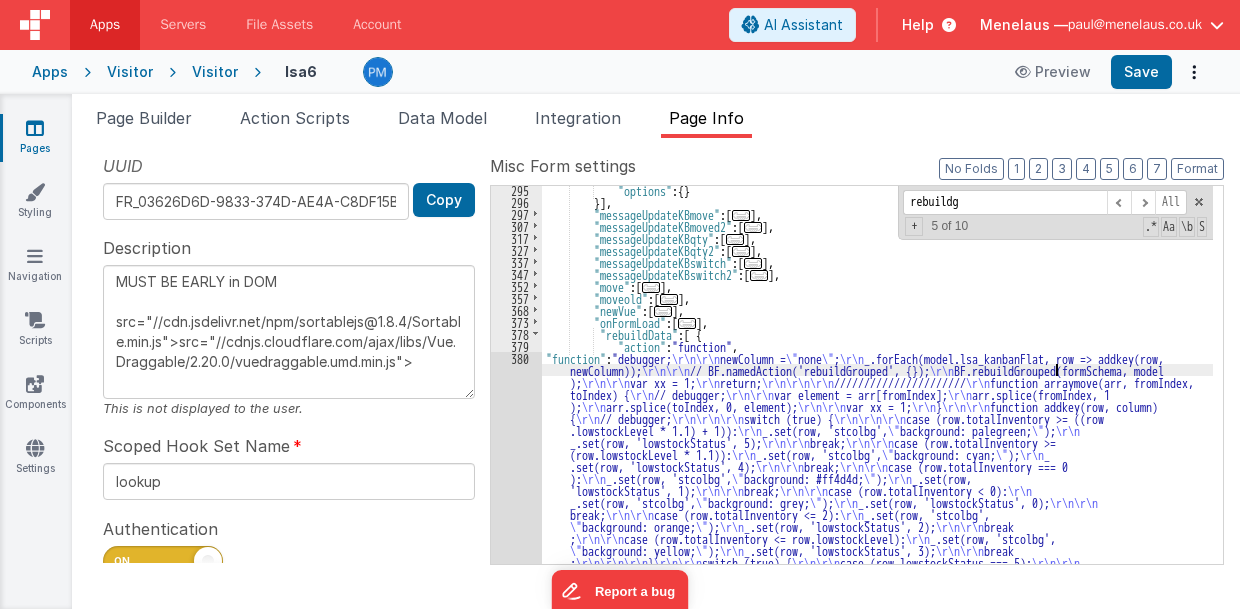 click on ""options" :  { }           }] ,           "messageUpdateKBmove" :  [ ... ] ,           "messageUpdateKBmoved2" :  [ ... ] ,           "messageUpdateKBqty" :  [ ... ] ,           "messageUpdateKBqty2" :  [ ... ] ,           "messageUpdateKBswitch" :  [ ... ] ,           "messageUpdateKBswitch2" :  [ ... ] ,           "move" :  [ ... ] ,           "moveold" :  [ ... ] ,           "newVue" :  [ ... ] ,           "onFormLoad" :  [ ... ] ,             "rebuildData" :  [   {                "action" :  "function" , "function" :  "debugger; \r\n\r\n newColumn =  \" none \" ; \r\n _.forEach(model.lsa_kanbanFlat, row => addkey(row,       newColumn)); \r\n\r\n // BF.namedAction('rebuildGrouped', {}); \r\n BF.rebuildGrouped(formSchema, model      ); \r\n\r\n var xx = 1; \r\n return; \r\n\r\n\r\n ////////////////////// \r\n function arraymove(arr, fromIndex,       toIndex) { \r\n     // debugger; \r\n\r\n     var element = arr[fromIndex]; \r\n     arr.splice(fromIndex, 1      ); \r\n \r\n }" at bounding box center (878, 571) 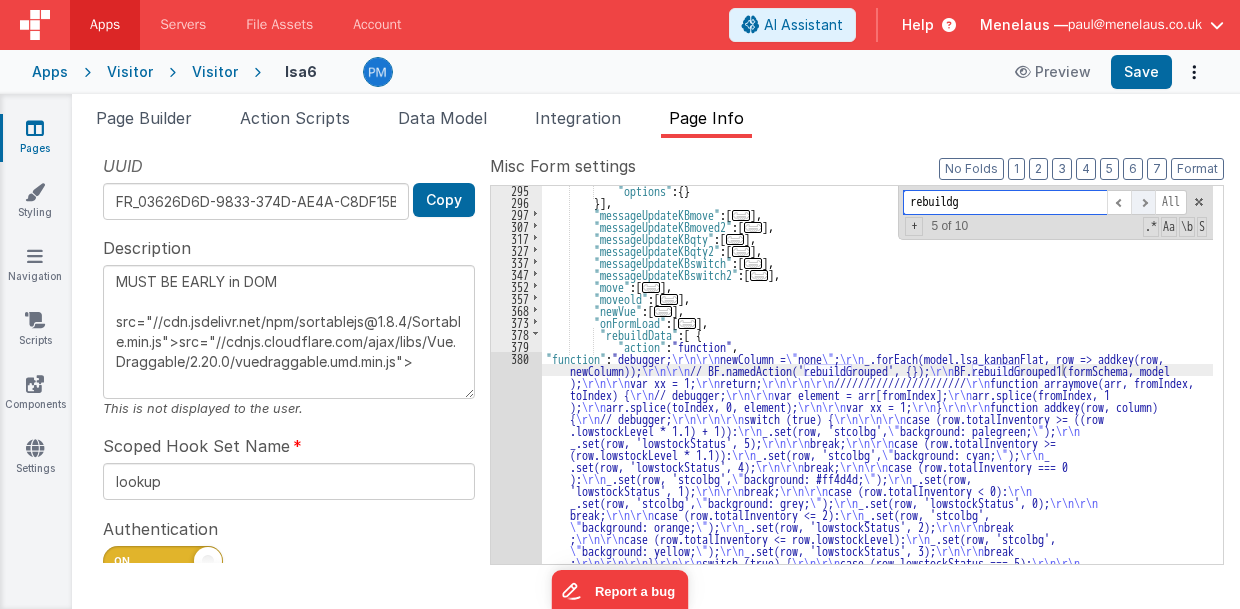 click at bounding box center [1143, 202] 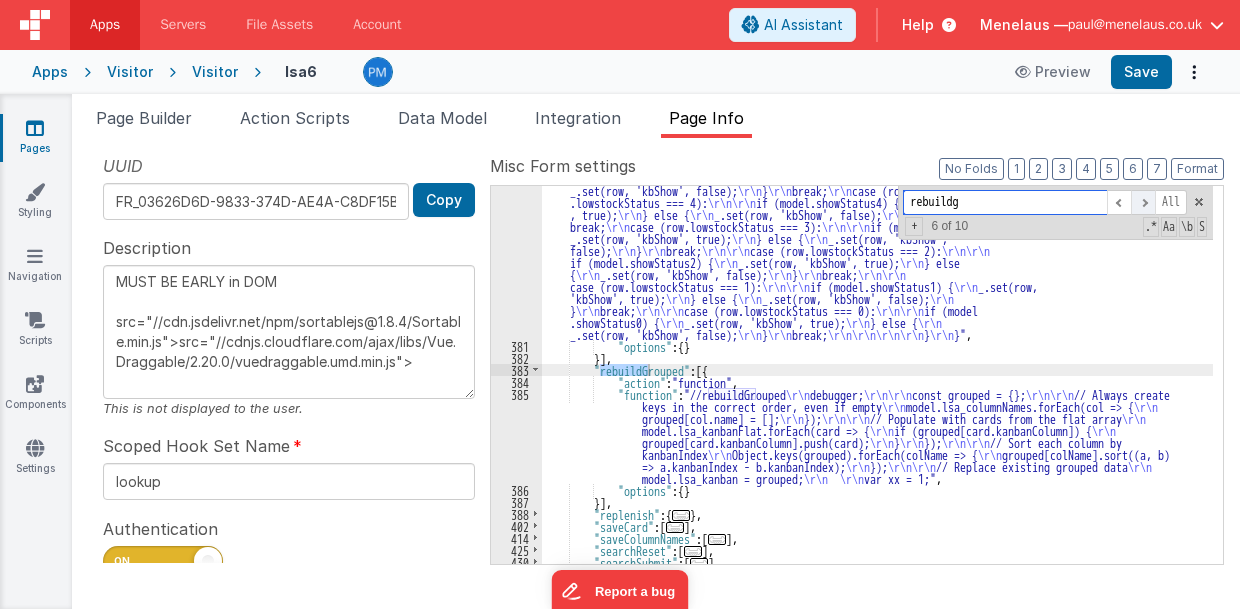 scroll, scrollTop: 1970, scrollLeft: 0, axis: vertical 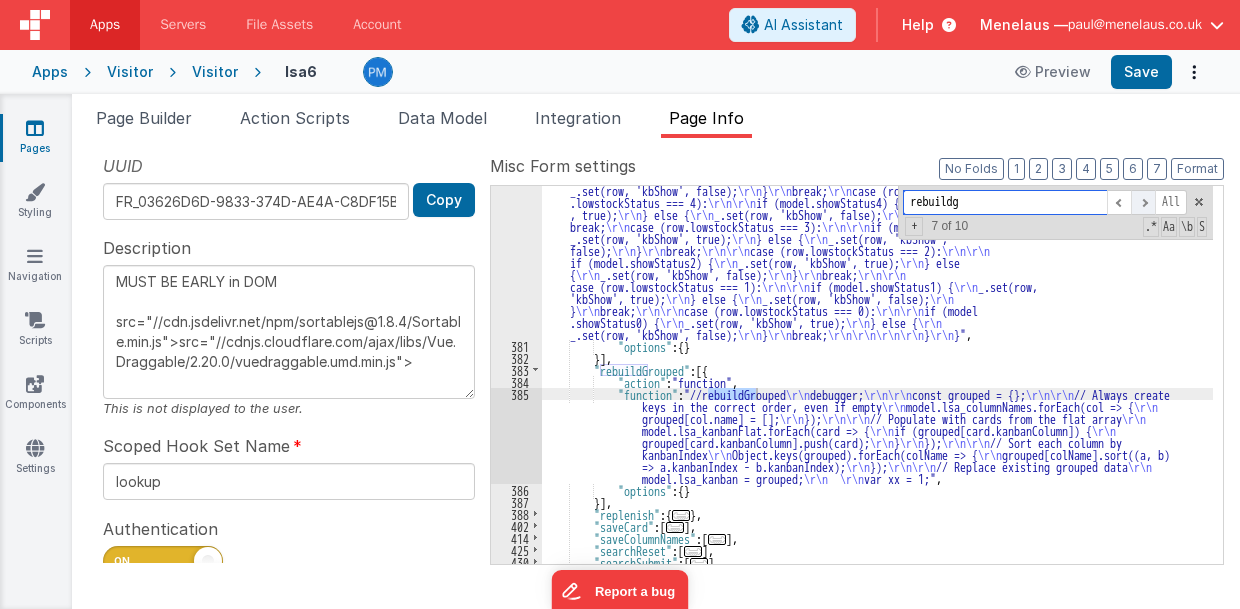 click at bounding box center [1143, 202] 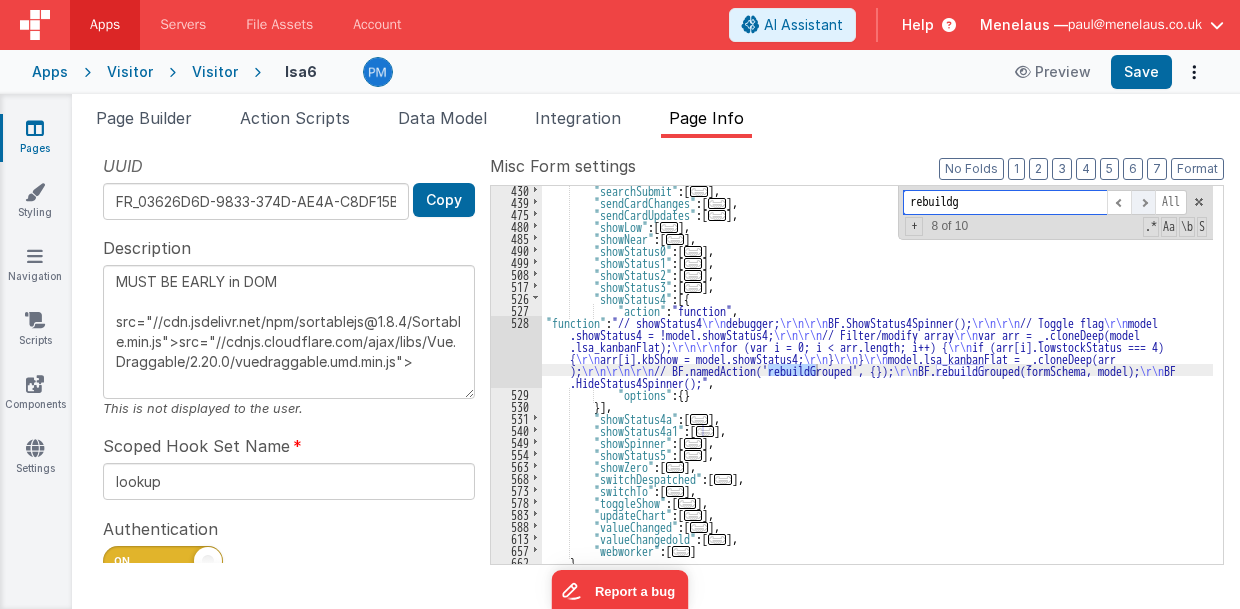 scroll, scrollTop: 2342, scrollLeft: 0, axis: vertical 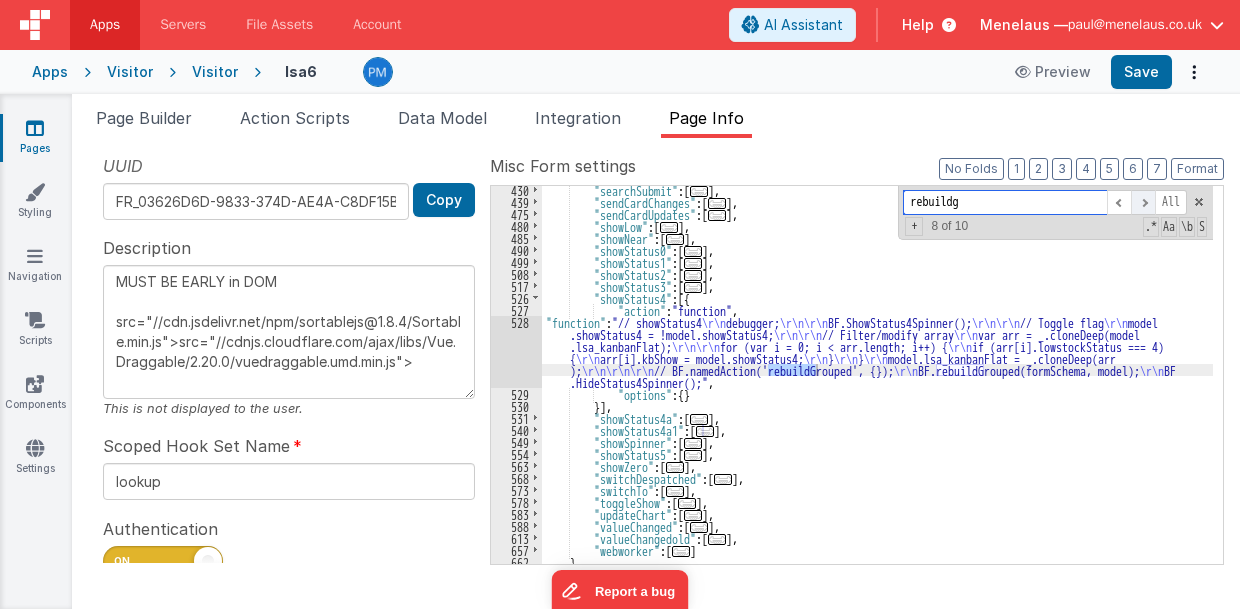 click at bounding box center [1143, 202] 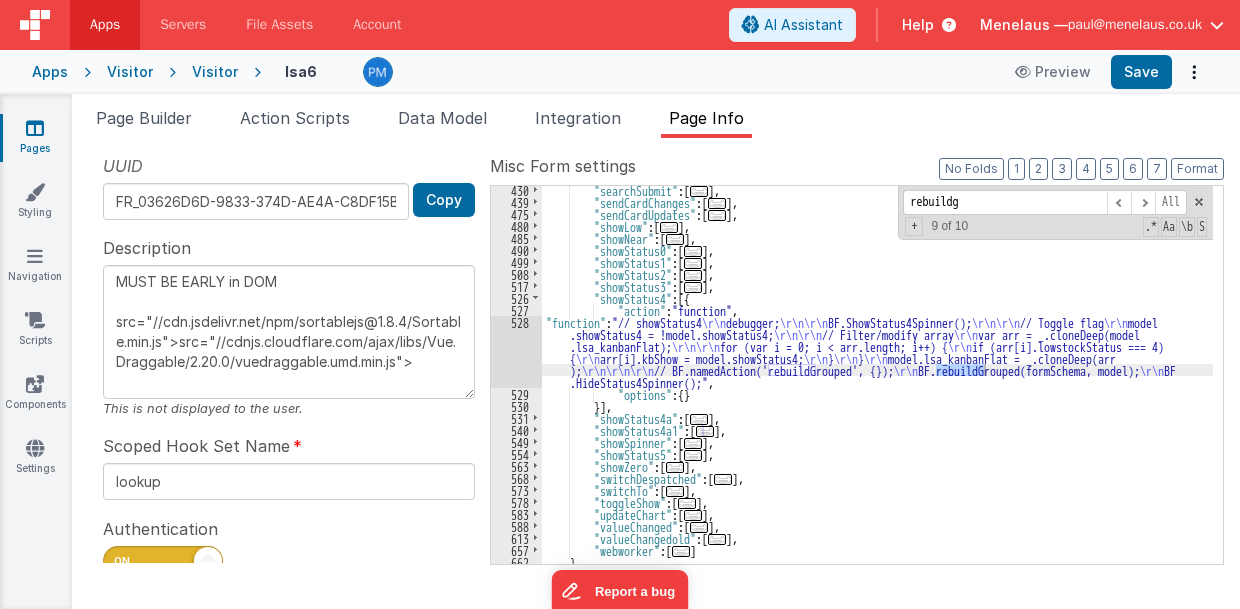 click on ""searchSubmit" :  [ ... ] ,           "sendCardChanges" :  [ ... ] ,           "sendCardUpdates" :  [ ... ] ,           "showLow" :  [ ... ] ,           "showNear" :  [ ... ] ,           "showStatus0" :  [ ... ] ,           "showStatus1" :  [ ... ] ,           "showStatus2" :  [ ... ] ,           "showStatus3" :  [ ... ] ,           "showStatus4" :  [{                "action" :  "function" , "function" :  "// showStatus4 \r\n debugger; \r\n\r\n BF.ShowStatus4Spinner(); \r\n\r\n // Toggle flag \r\n model      .showStatus4 = !model.showStatus4; \r\n\r\n // Filter/modify array \r\n var arr = _.cloneDeep(model      .lsa_kanbanFlat); \r\n\r\n for (var i = 0; i < arr.length; i++) { \r\n     if (arr[i].lowstockStatus === 4)       { \r\n         arr[i].kbShow = model.showStatus4; \r\n     } \r\n } \r\n model.lsa_kanbanFlat = _.cloneDeep(arr      ); \r\n\r\n\r\n // BF.namedAction('rebuildGrouped', {}); \r\n BF.rebuildGrouped(formSchema, model); \r\n BF      .HideStatus4Spinner();" ," at bounding box center (878, 385) 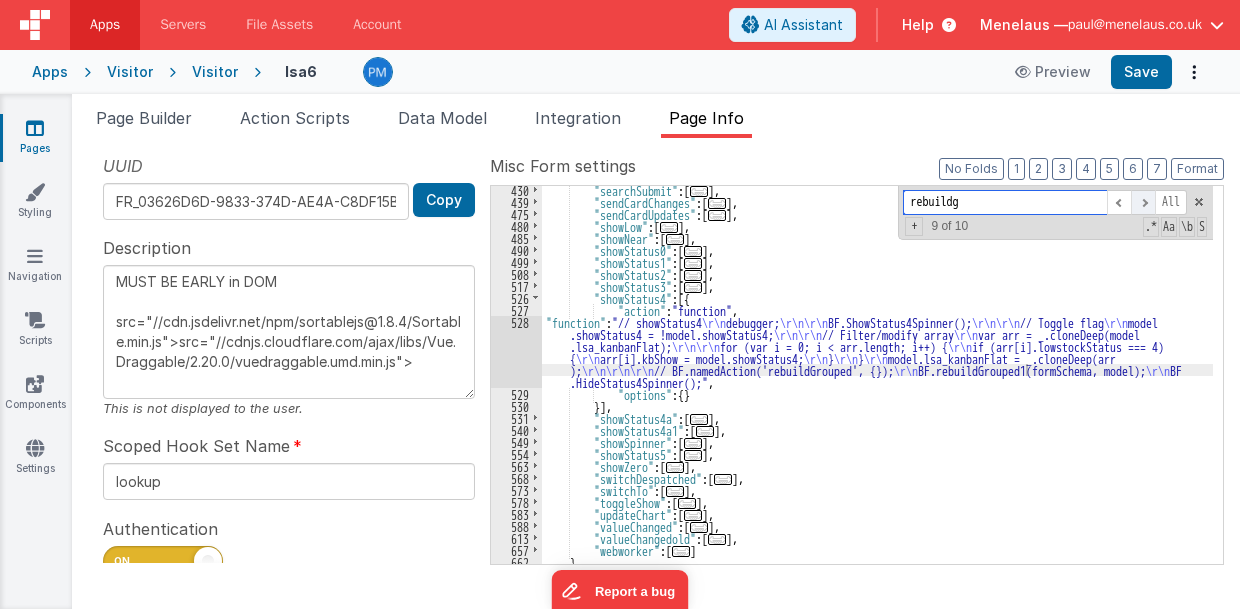 click at bounding box center [1143, 202] 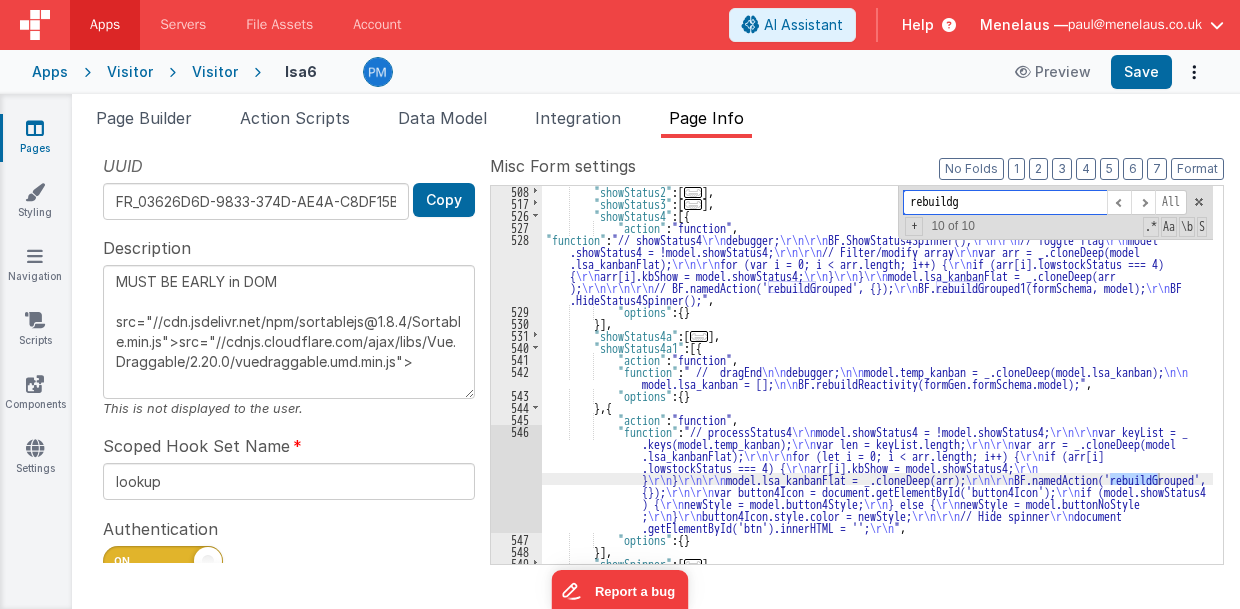 scroll, scrollTop: 2425, scrollLeft: 0, axis: vertical 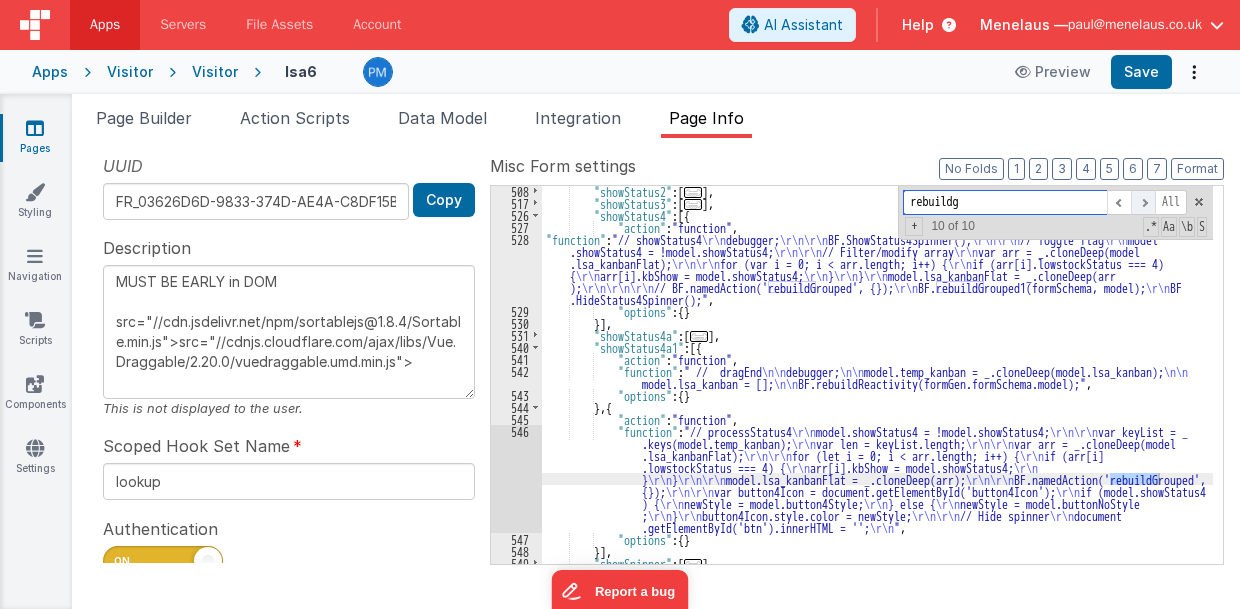 click at bounding box center (1143, 202) 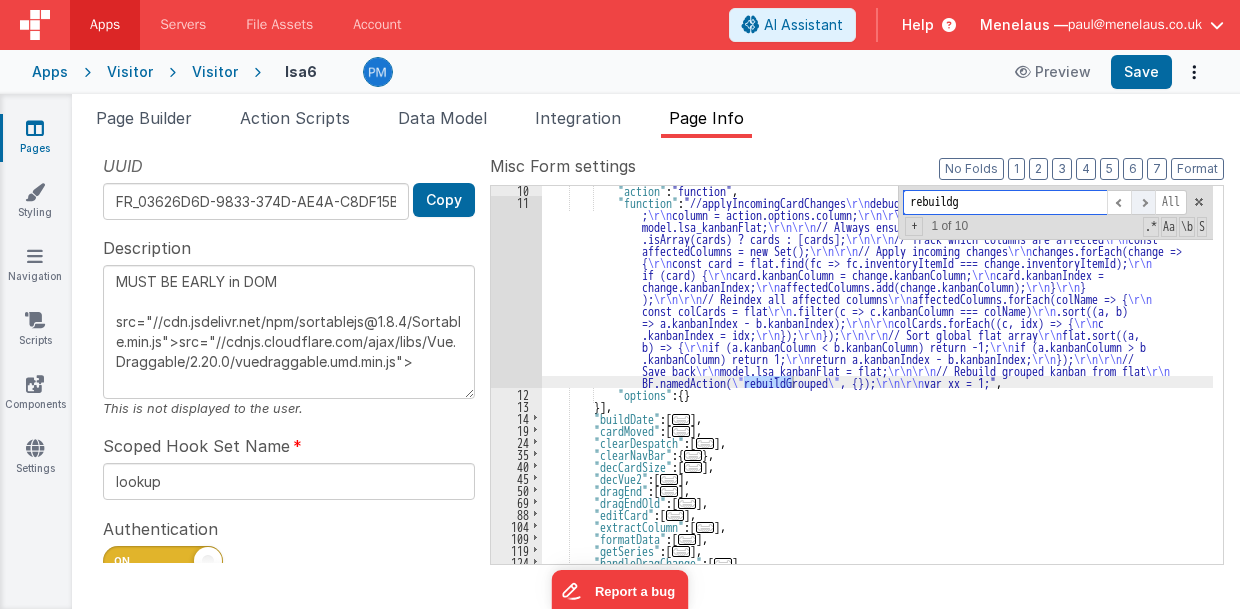 scroll, scrollTop: 122, scrollLeft: 0, axis: vertical 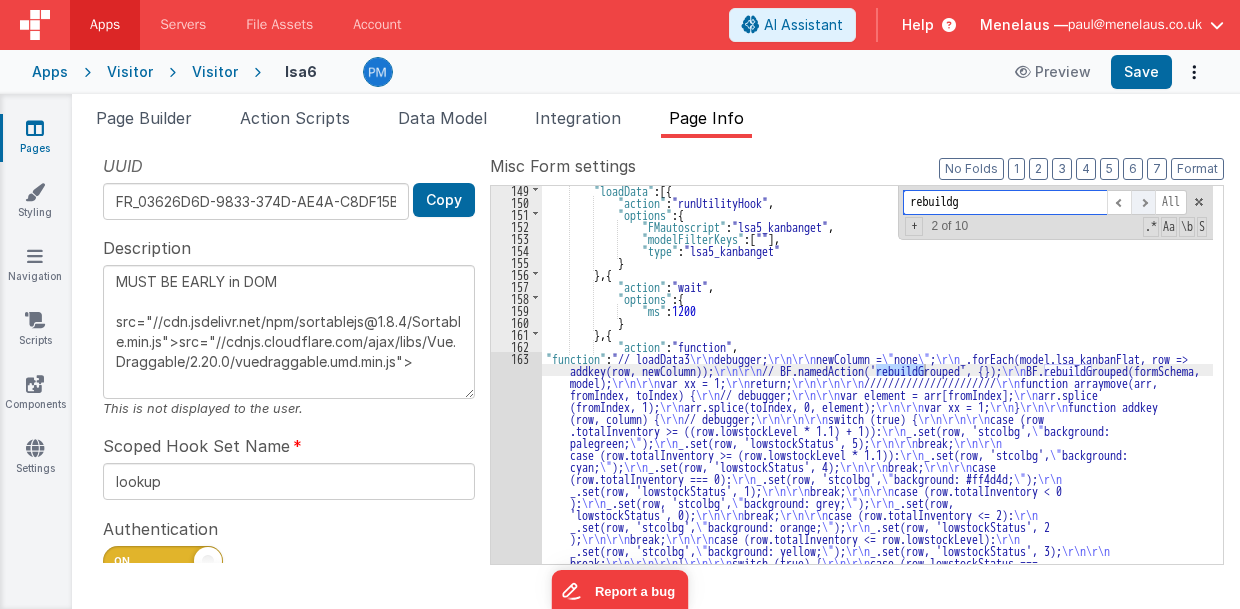 click at bounding box center (1143, 202) 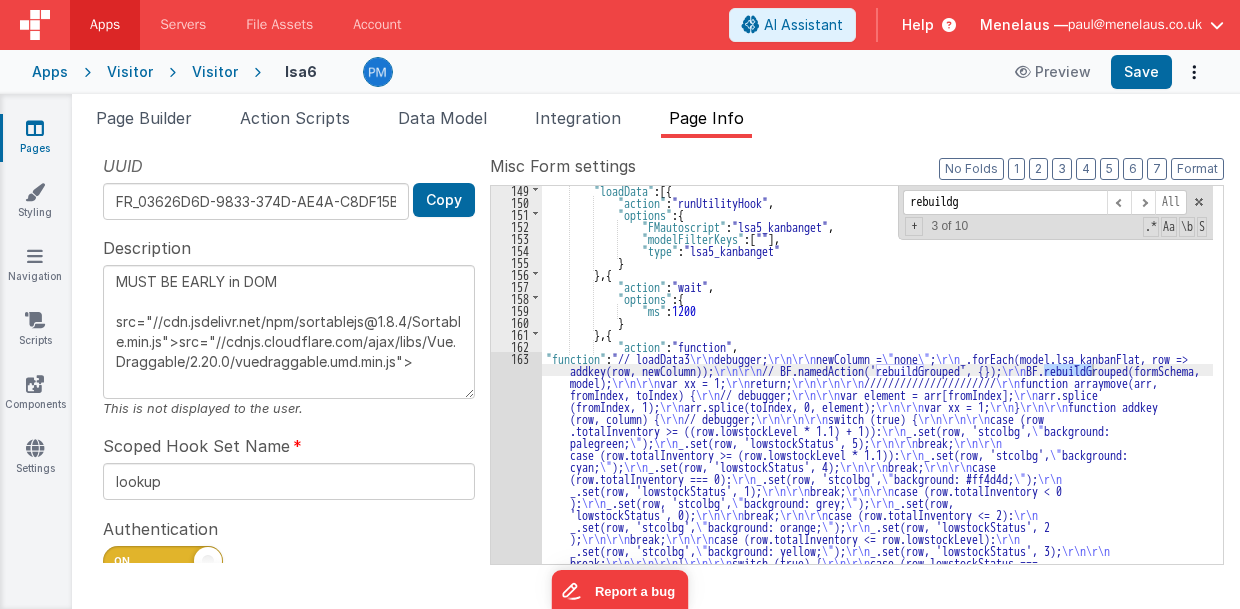 click on ""loadData" :  [{                "action" :  "runUtilityHook" ,                "options" :  {                     "FMautoscript" :  "lsa5_kanbanget" ,                     "modelFilterKeys" :  [ "" ] ,                     "type" :  "lsa5_kanbanget"                }           } ,  {                "action" :  "wait" ,                "options" :  {                     "ms" :  1200                }           } ,  {                "action" :  "function" , "function" :  "// loadData3 \r\n debugger; \r\n\r\n newColumn =  \" none \" ; \r\n _.forEach(model.lsa_kanbanFlat, row =>       addkey(row, newColumn)); \r\n\r\n // BF.namedAction('rebuildGrouped', {}); \r\n BF.rebuildGrouped(formSchema,       model); \r\n\r\n var xx = 1; \r\n return; \r\n\r\n\r\n ////////////////////// \r\n function arraymove(arr,       fromIndex, toIndex) { \r\n     // debugger; \r\n\r\n     var element = arr[fromIndex]; \r\n     arr.splice      (fromIndex, 1); \r\n     arr.splice(toIndex, 0, element); \r\n\r\n \r\n }" at bounding box center (878, 577) 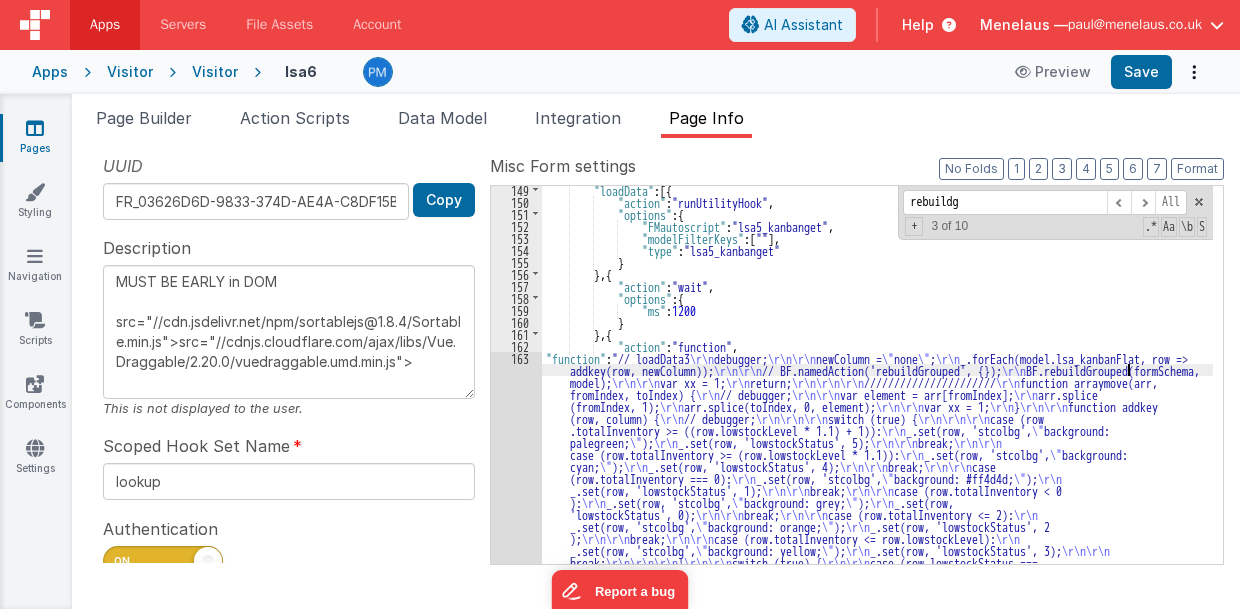 type on "MUST BE EARLY in DOM
src="//cdn.jsdelivr.net/npm/sortablejs@1.8.4/Sortable.min.js">src="//cdnjs.cloudflare.com/ajax/libs/Vue.Draggable/2.20.0/vuedraggable.umd.min.js">" 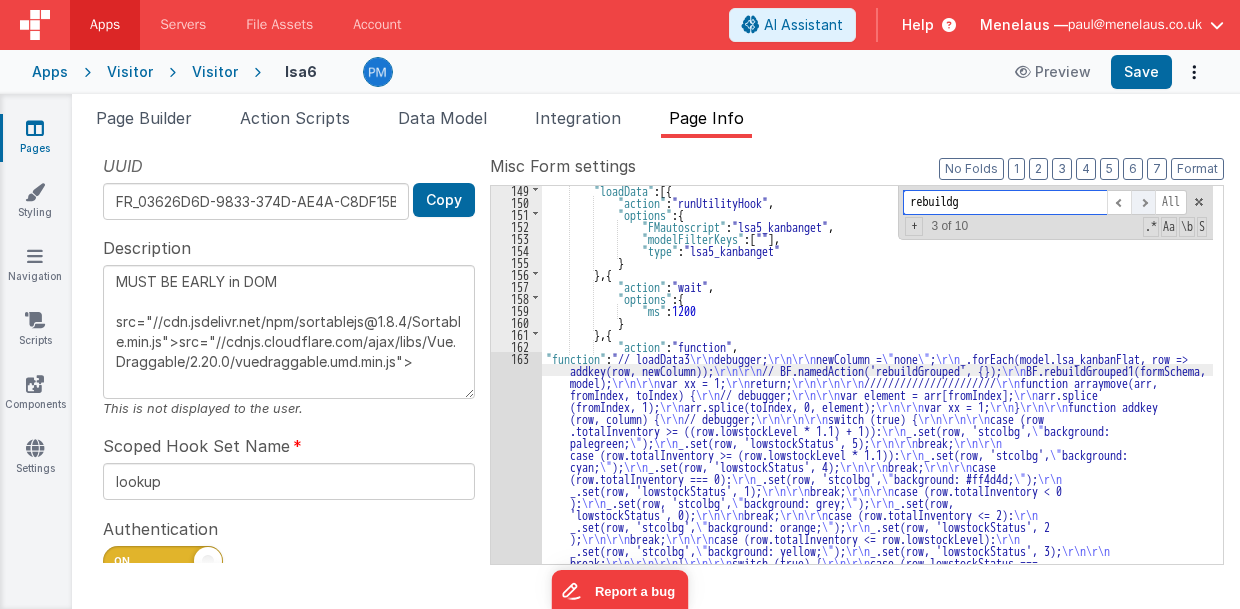 click at bounding box center (1143, 202) 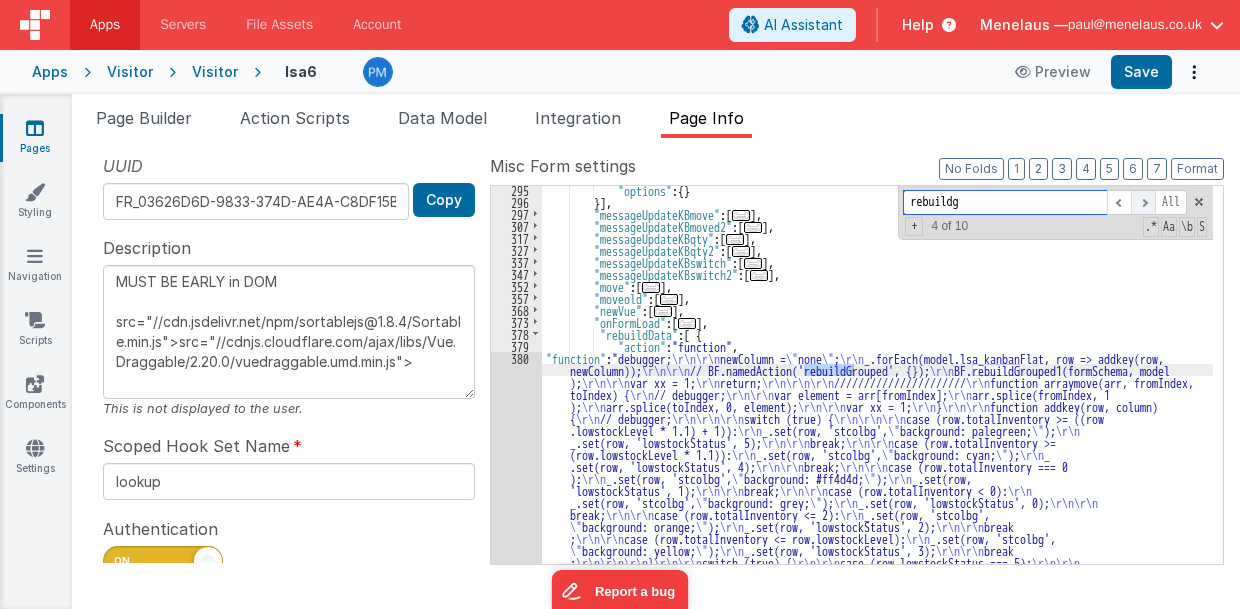 scroll, scrollTop: 1802, scrollLeft: 0, axis: vertical 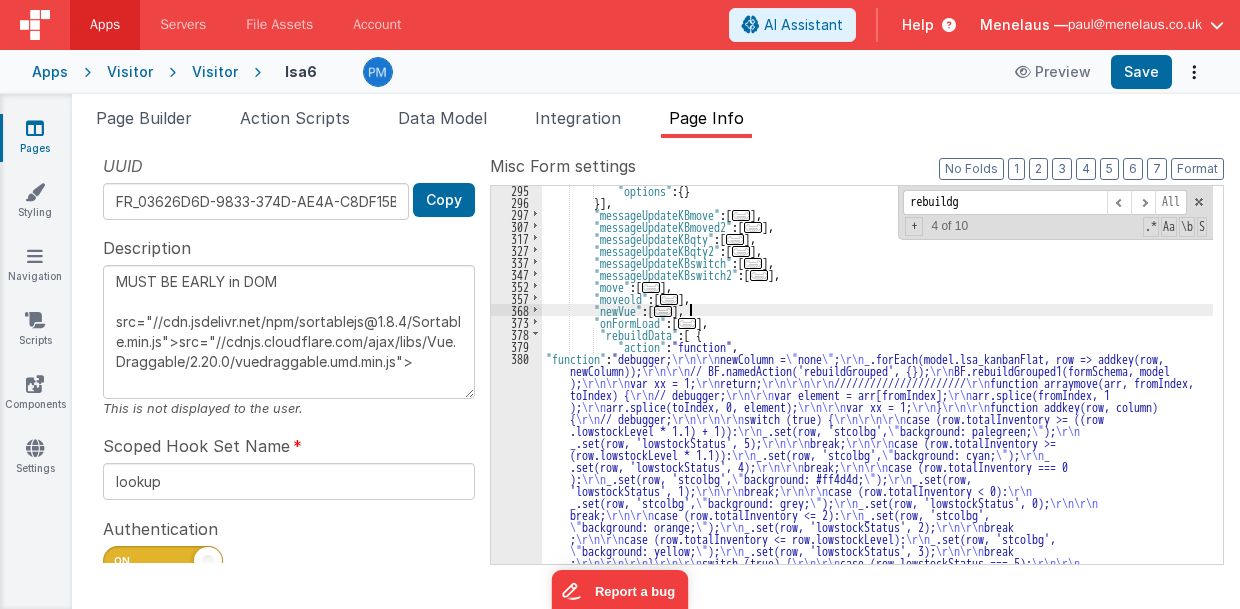 click on ""options" :  { }           }] ,           "messageUpdateKBmove" :  [ ... ] ,           "messageUpdateKBmoved2" :  [ ... ] ,           "messageUpdateKBqty" :  [ ... ] ,           "messageUpdateKBqty2" :  [ ... ] ,           "messageUpdateKBswitch" :  [ ... ] ,           "messageUpdateKBswitch2" :  [ ... ] ,           "move" :  [ ... ] ,           "moveold" :  [ ... ] ,           "newVue" :  [ ... ] ,           "onFormLoad" :  [ ... ] ,             "rebuildData" :  [   {                "action" :  "function" , "function" :  "debugger; \r\n\r\n newColumn =  \" none \" ; \r\n _.forEach(model.lsa_kanbanFlat, row => addkey(row,       newColumn)); \r\n\r\n // BF.namedAction('rebuildGrouped', {}); \r\n BF.rebuildGrouped1(formSchema, model      ); \r\n\r\n var xx = 1; \r\n return; \r\n\r\n\r\n ////////////////////// \r\n function arraymove(arr, fromIndex,       toIndex) { \r\n     // debugger; \r\n\r\n     var element = arr[fromIndex]; \r\n     arr.splice(fromIndex, 1      ); \r\n \r\n }" at bounding box center (878, 571) 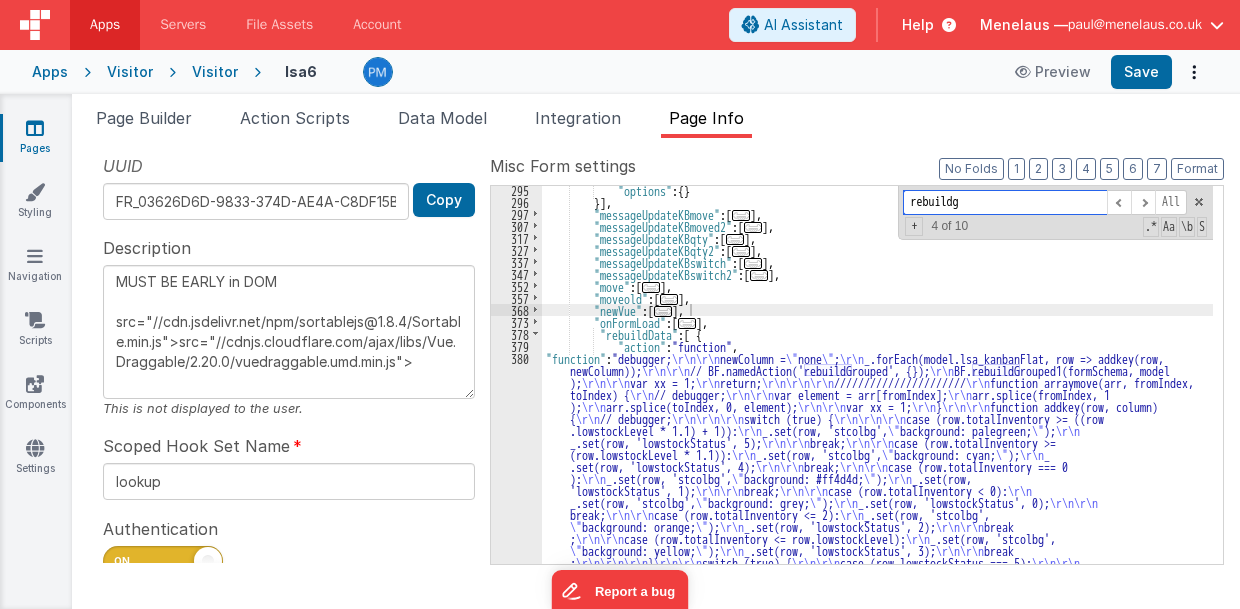click on "rebuildg" at bounding box center (1005, 202) 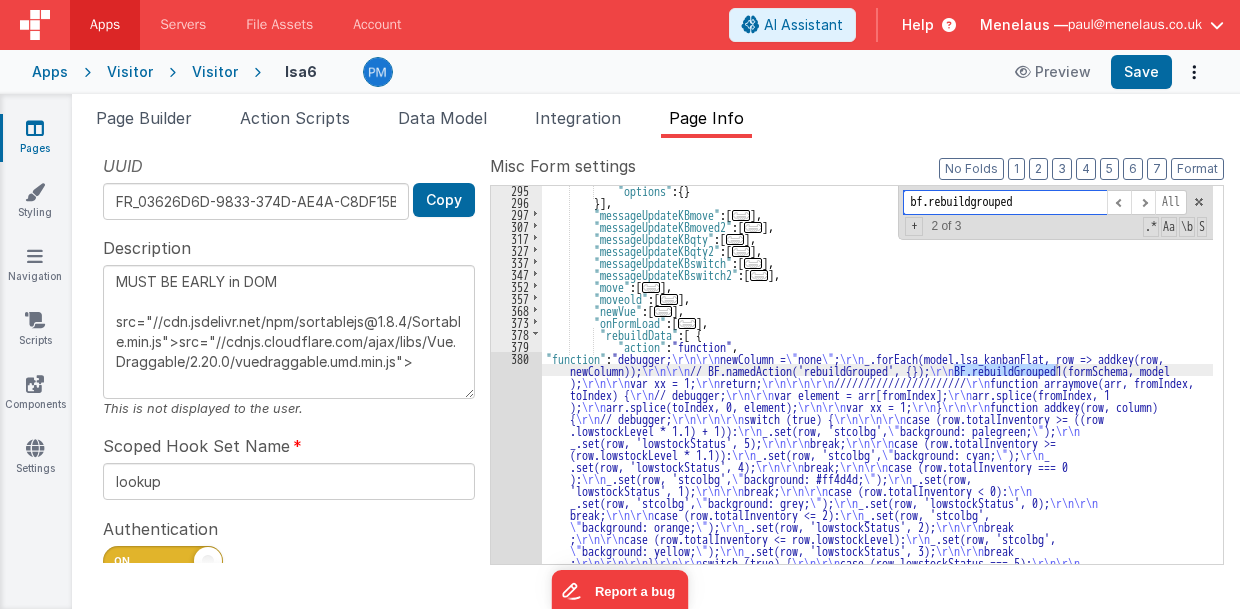 type on "bf.rebuildgrouped" 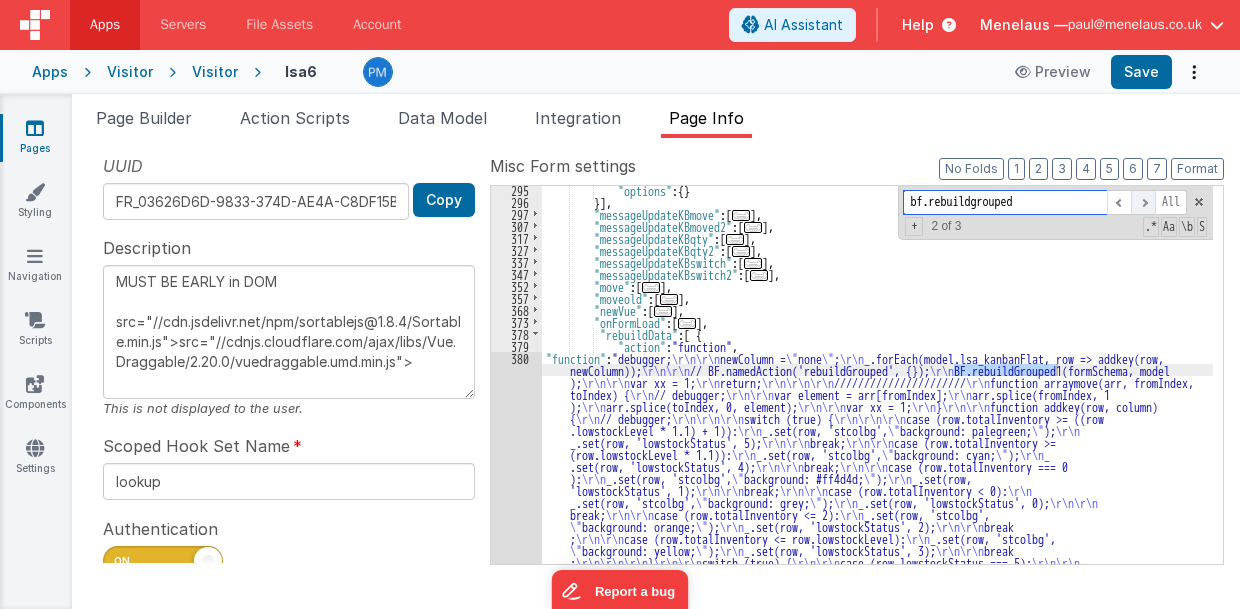 click at bounding box center [1143, 202] 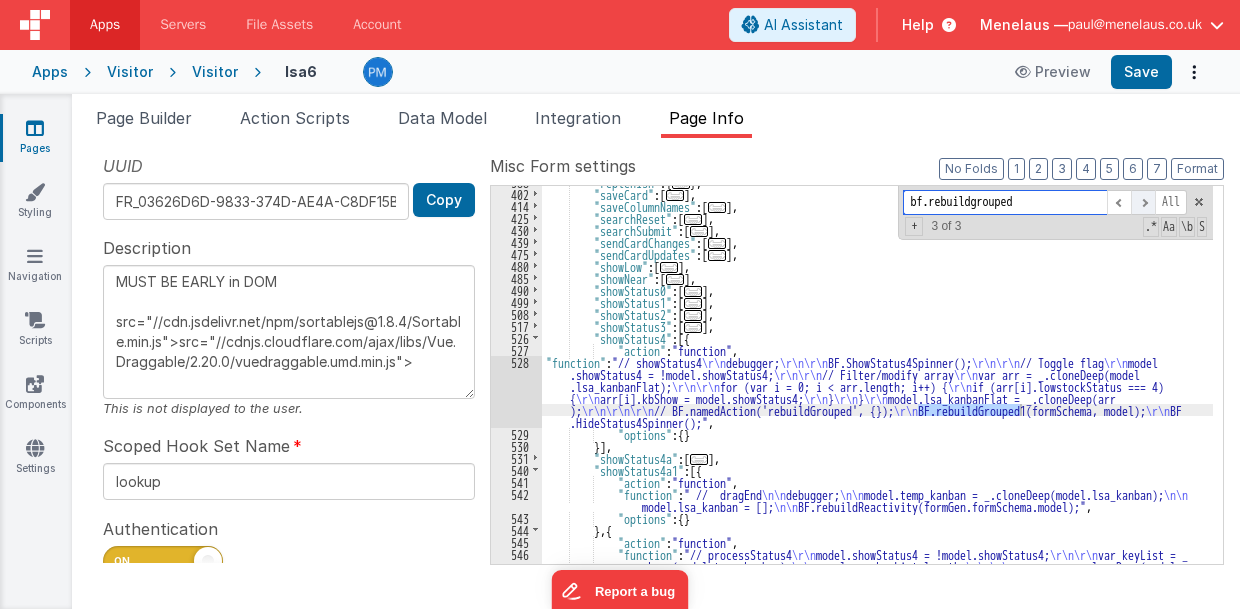 scroll, scrollTop: 2530, scrollLeft: 0, axis: vertical 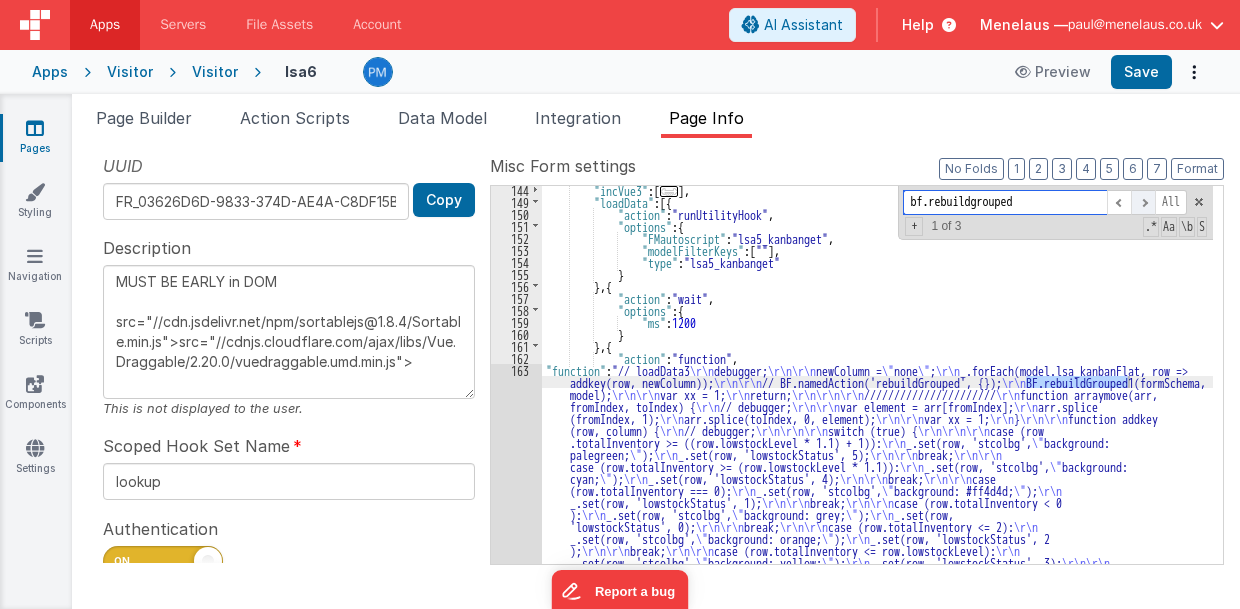 click at bounding box center (1143, 202) 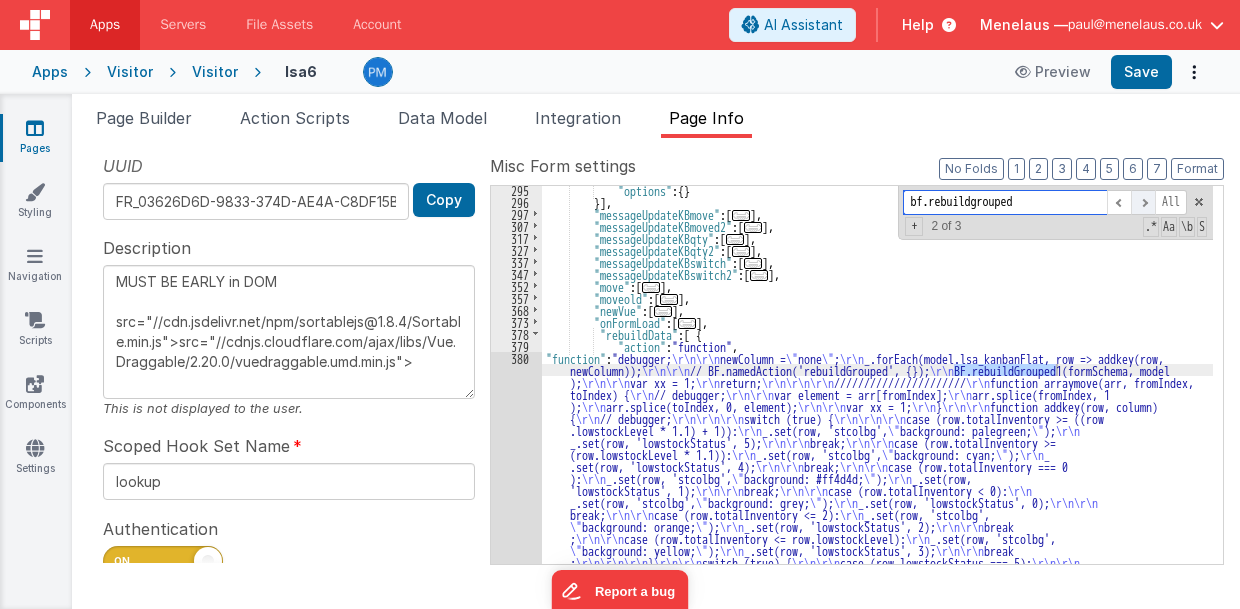 scroll, scrollTop: 1802, scrollLeft: 0, axis: vertical 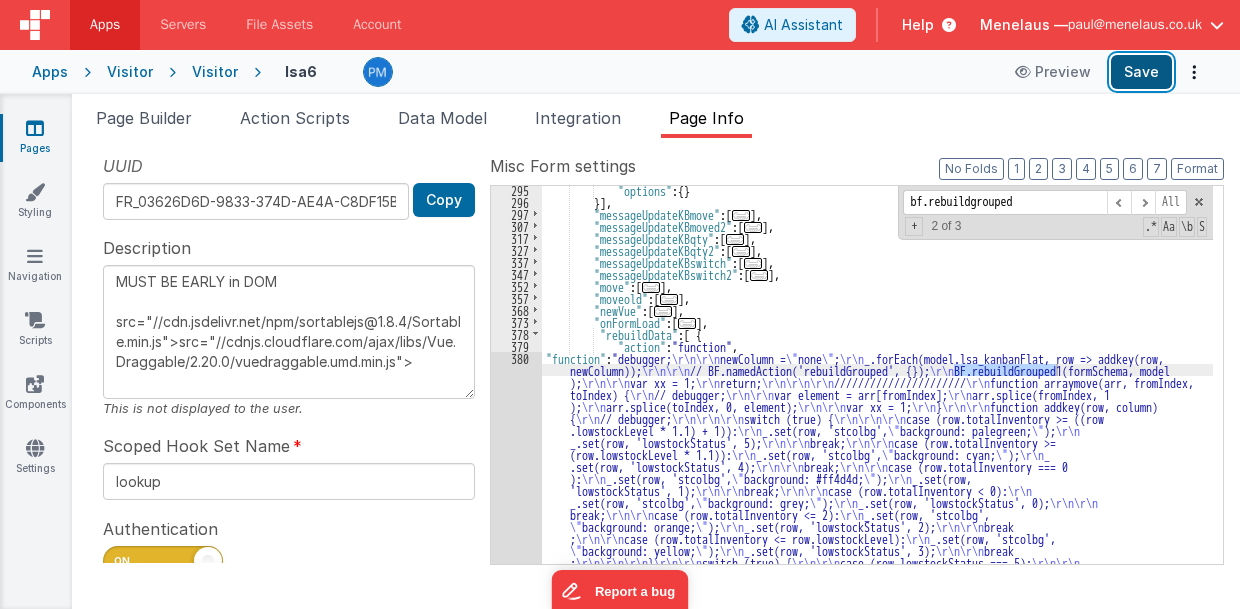type 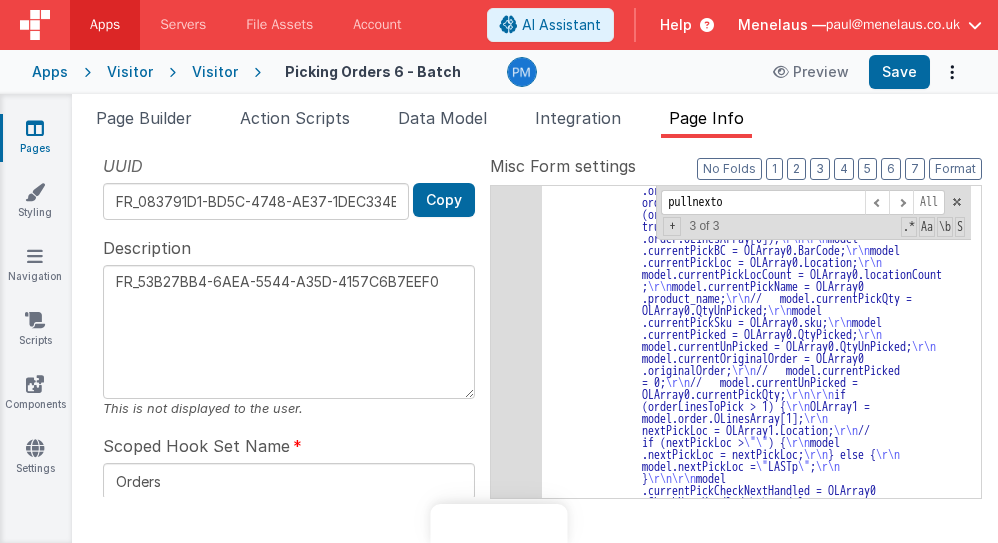 scroll, scrollTop: 0, scrollLeft: 0, axis: both 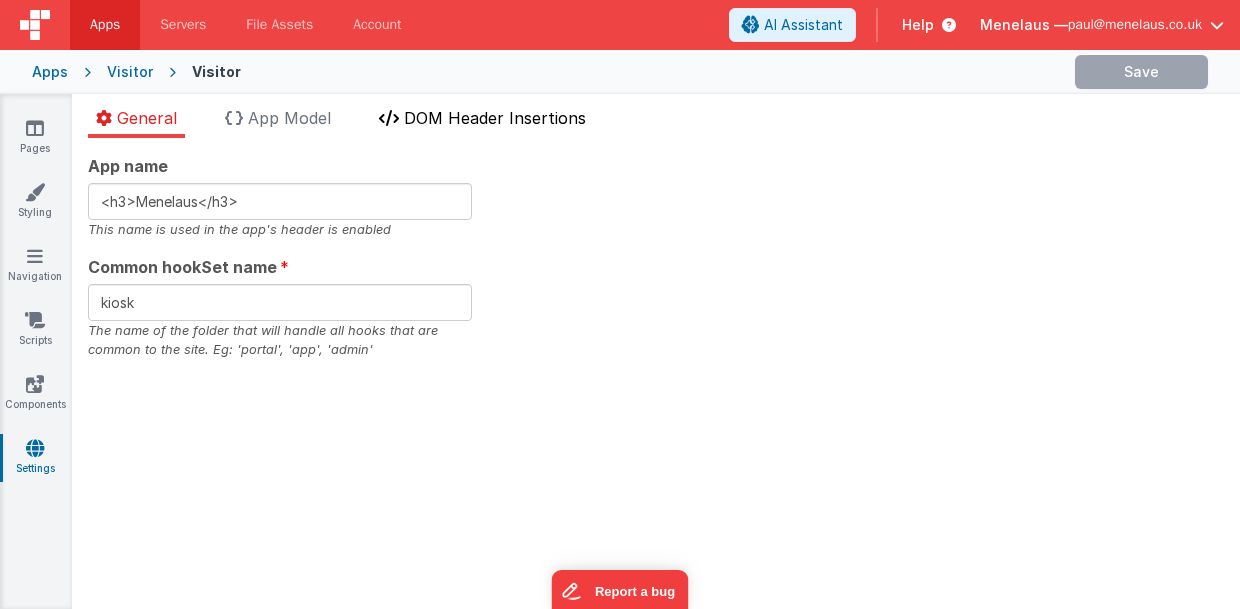 click on "DOM Header Insertions" at bounding box center (495, 118) 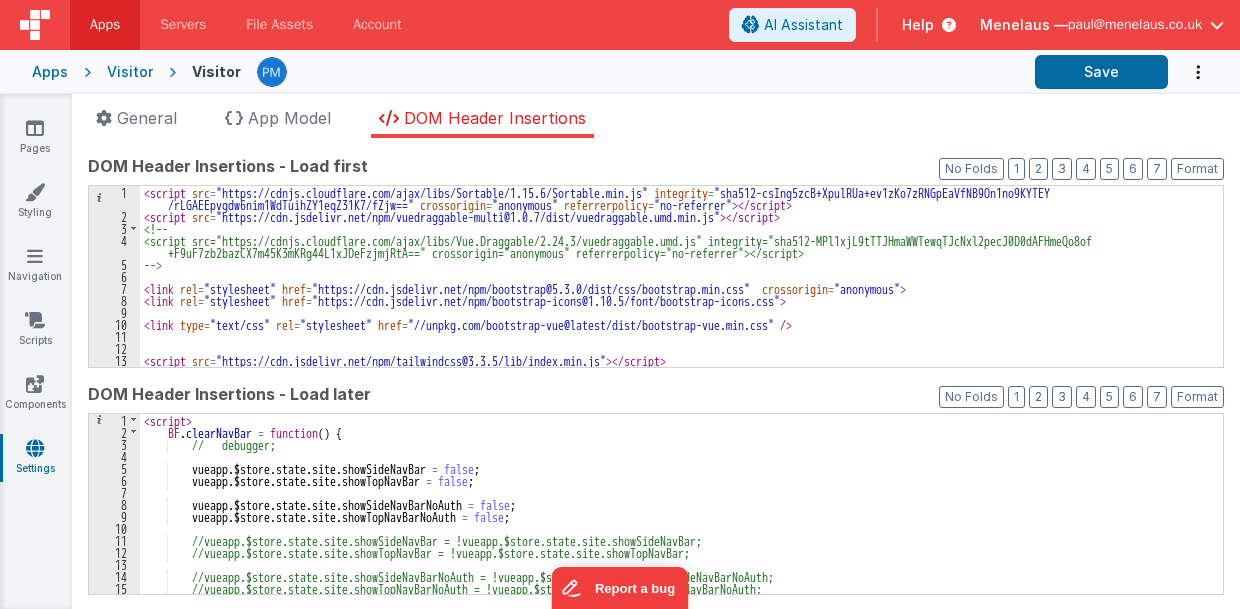 drag, startPoint x: 953, startPoint y: 557, endPoint x: 1089, endPoint y: 576, distance: 137.32079 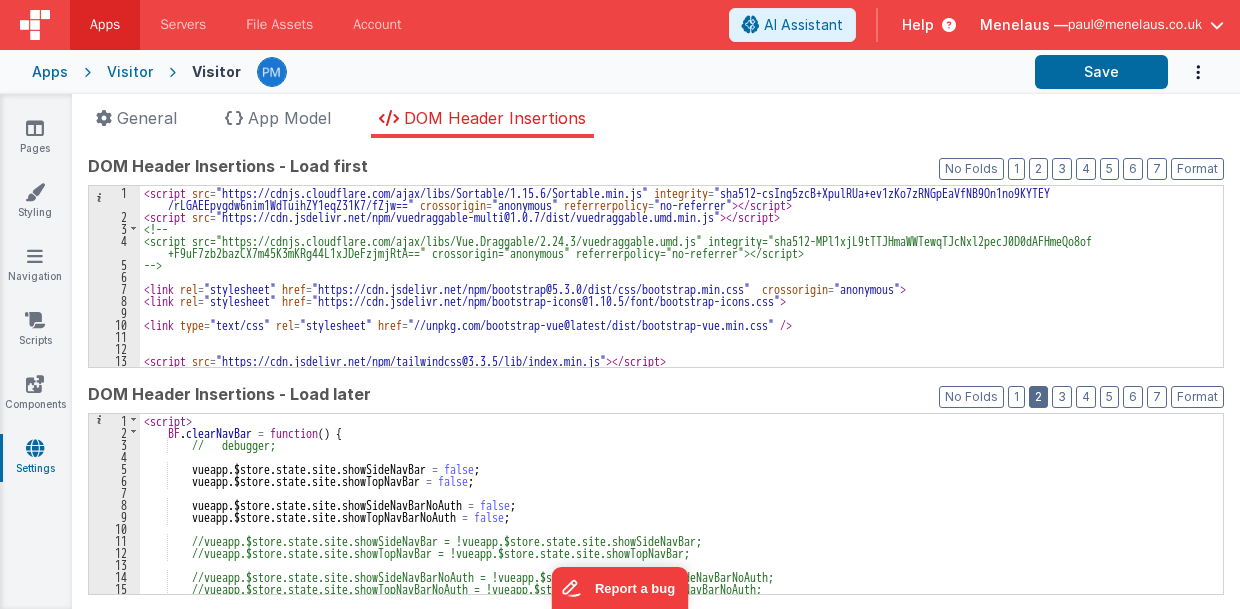 click on "2" at bounding box center (1038, 397) 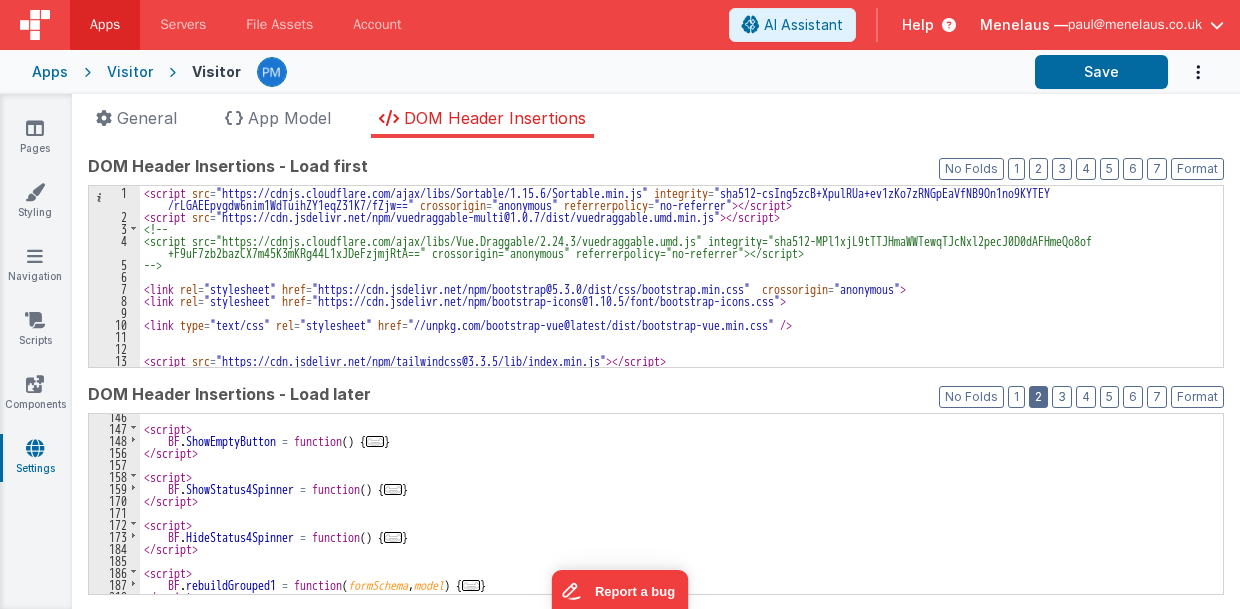 scroll, scrollTop: 320, scrollLeft: 0, axis: vertical 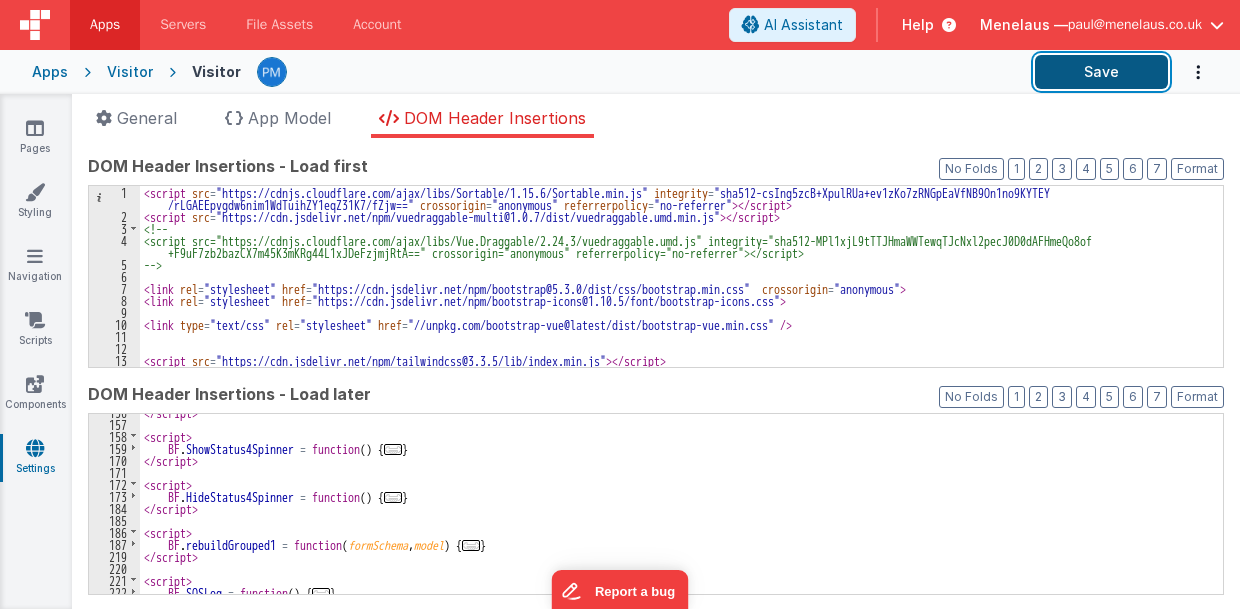 click on "Save" at bounding box center (1101, 72) 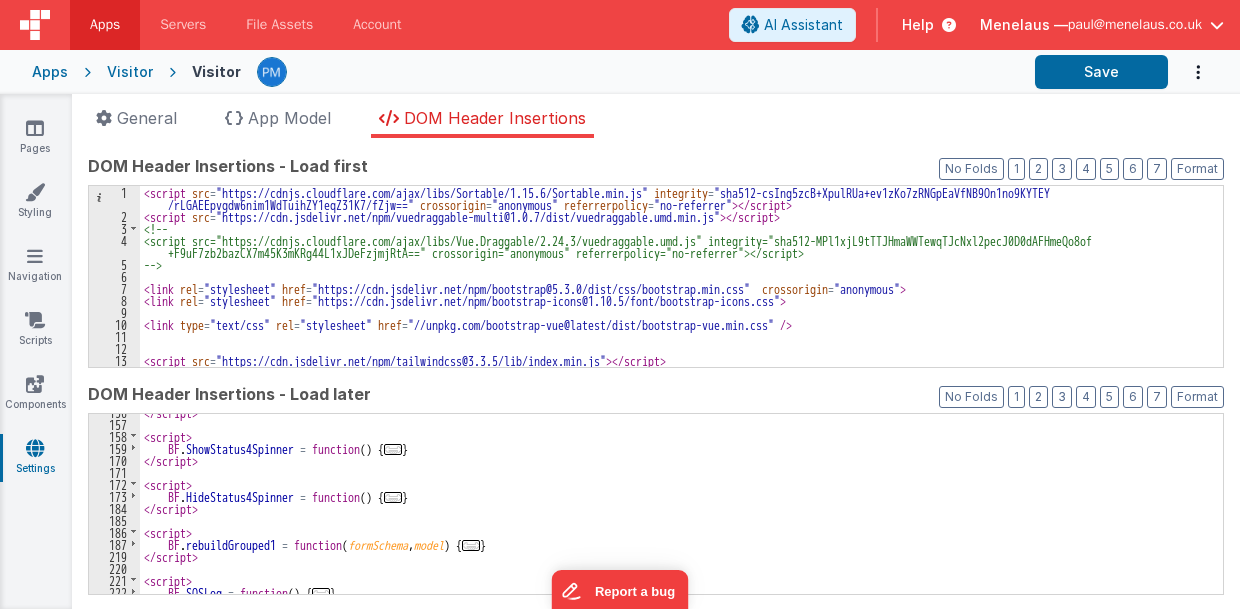 drag, startPoint x: 761, startPoint y: 470, endPoint x: 693, endPoint y: 347, distance: 140.54536 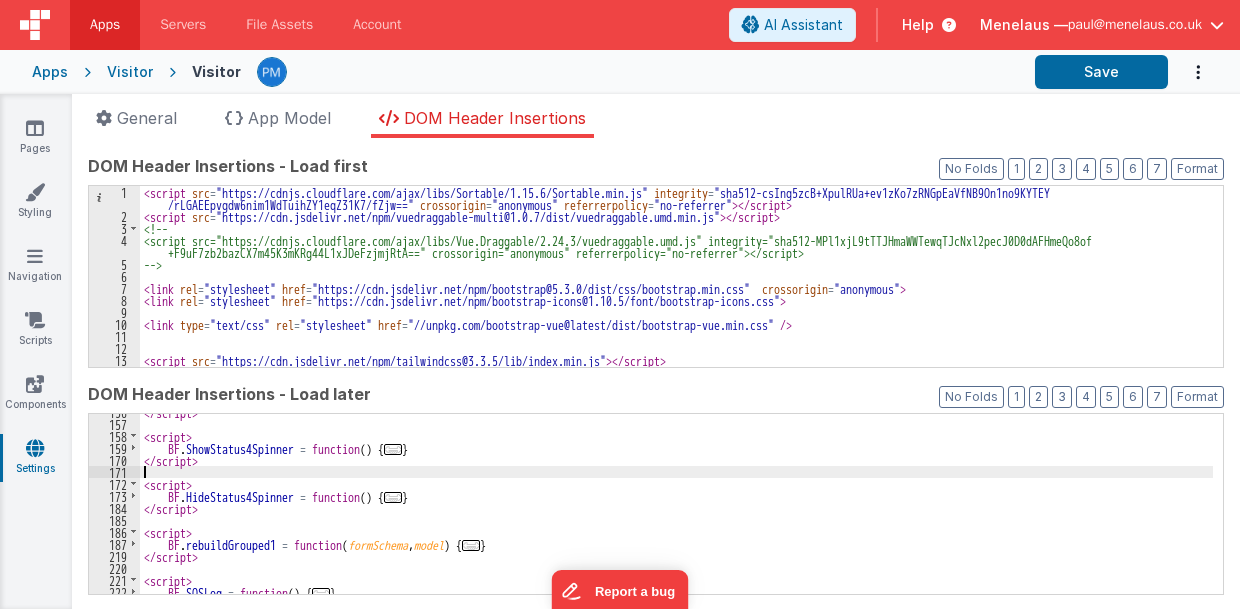 click at bounding box center (1198, 72) 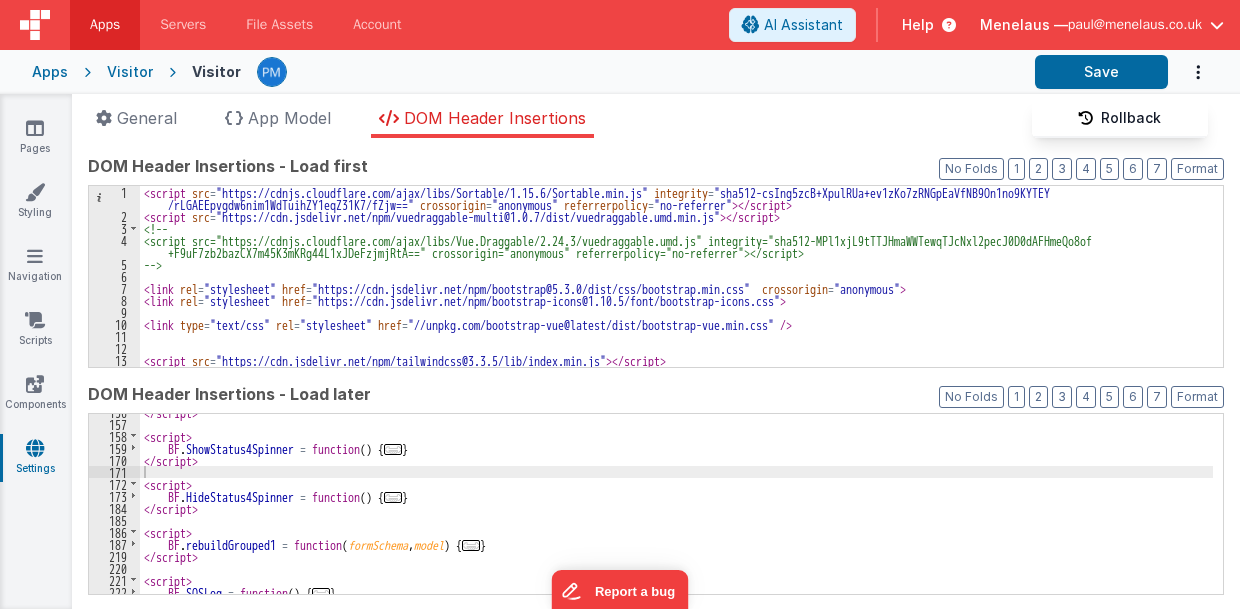 click at bounding box center (620, 304) 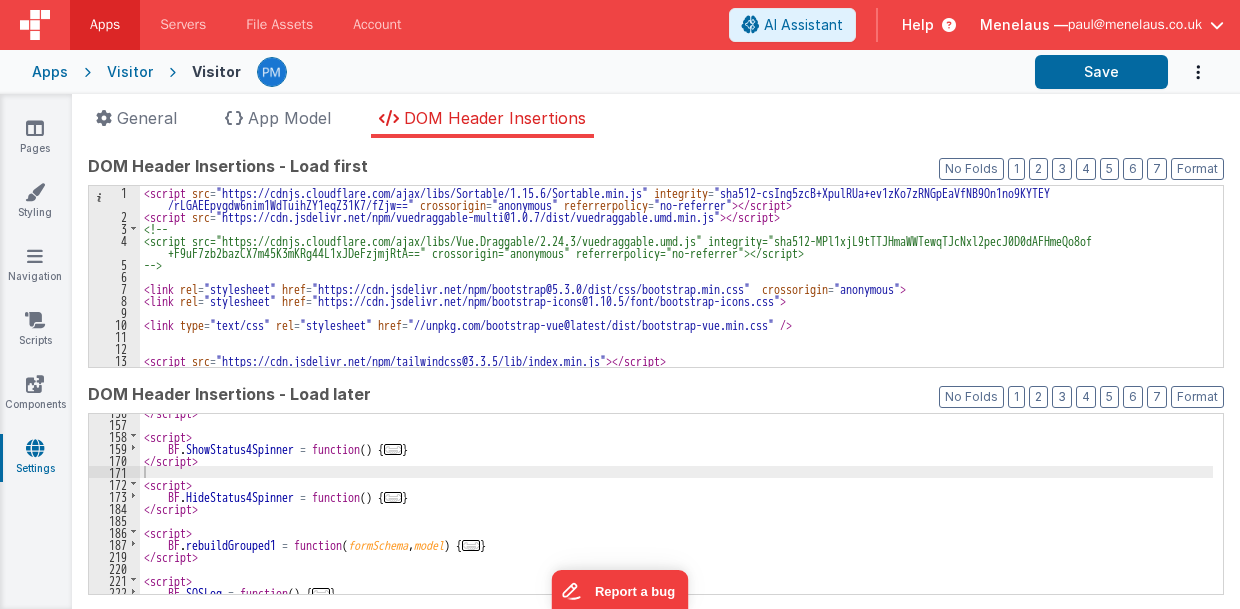 click on "Menelaus —    paul@menelaus.co.uk" at bounding box center [1102, 25] 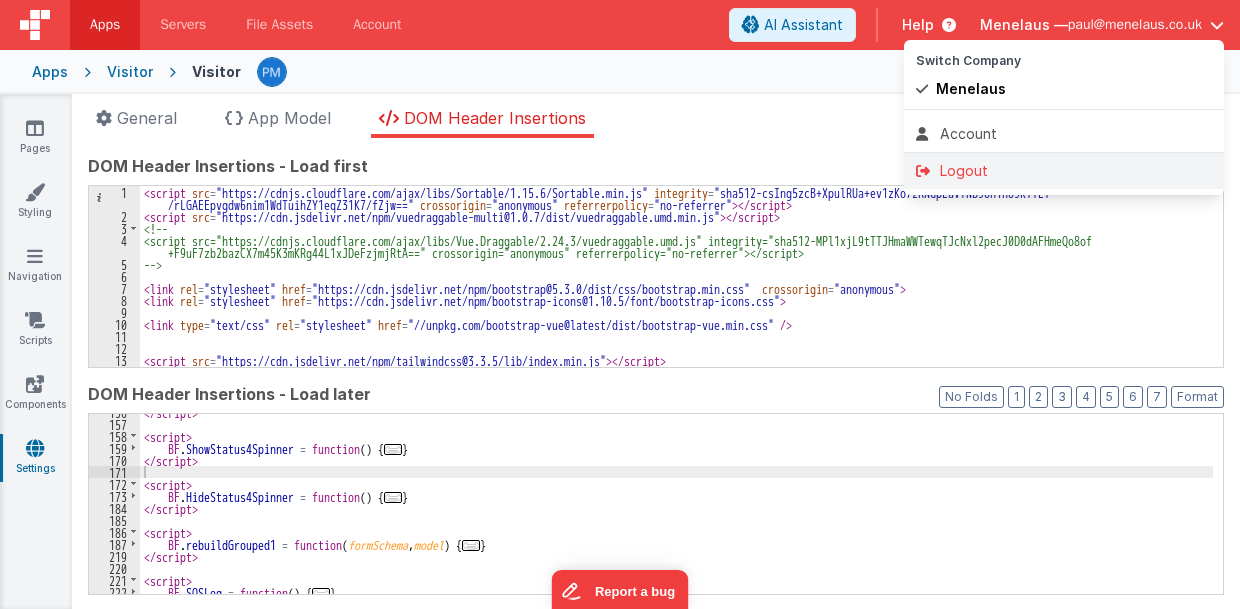 click on "Logout" at bounding box center [1064, 171] 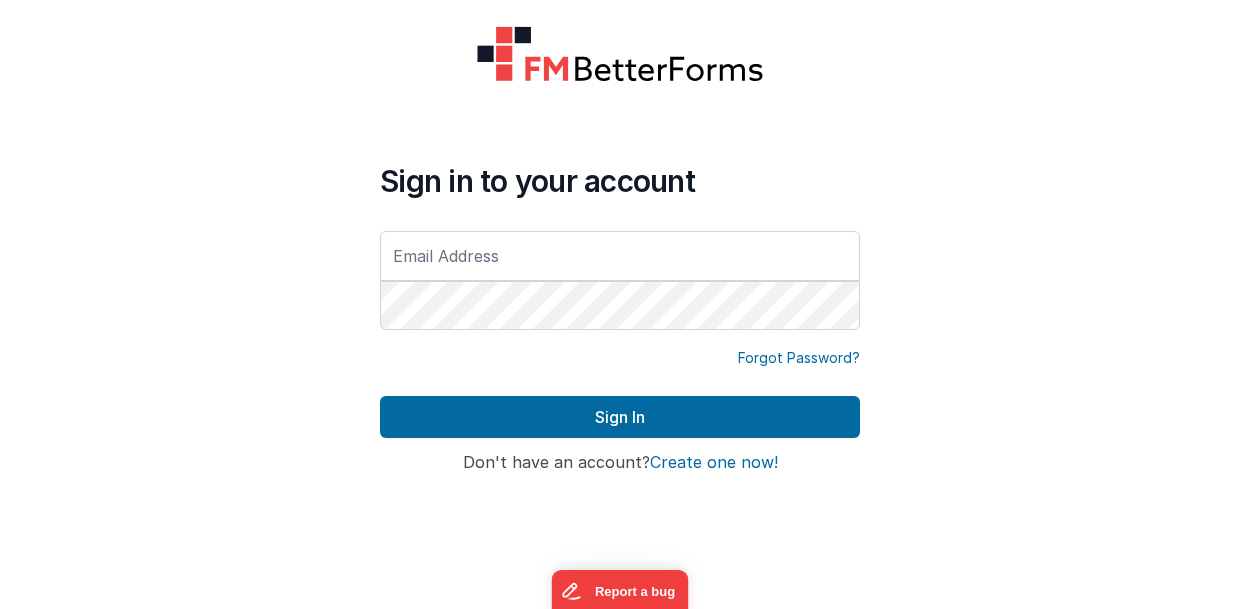 type on "paul@menelaus.co.uk" 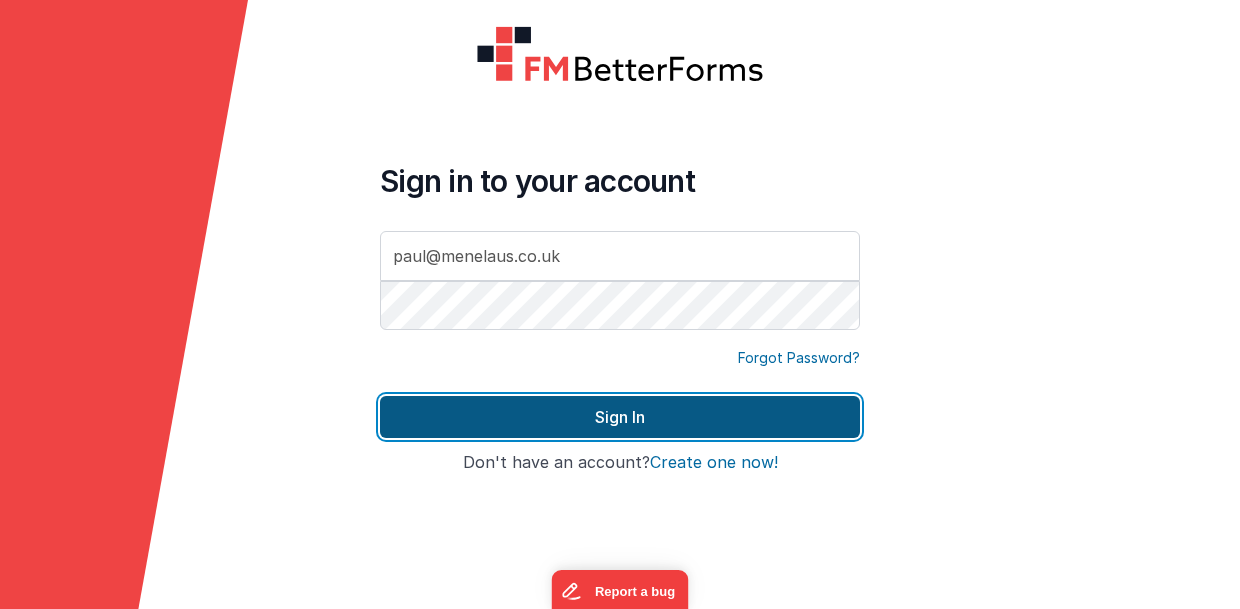 click on "Sign In" at bounding box center (620, 417) 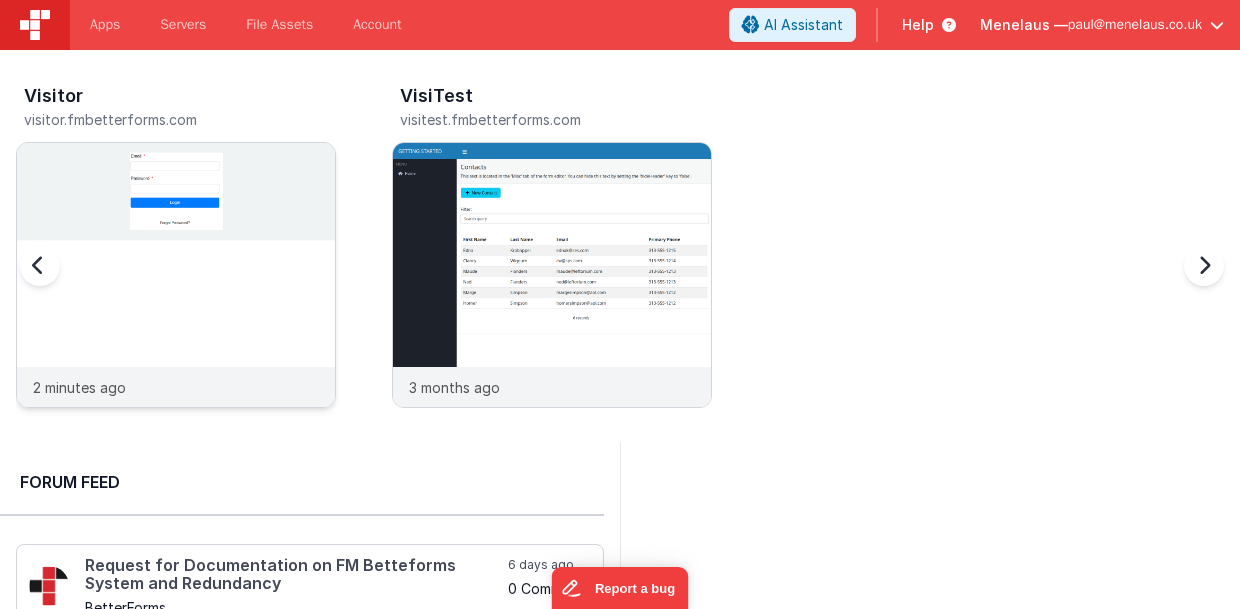 click at bounding box center [176, 302] 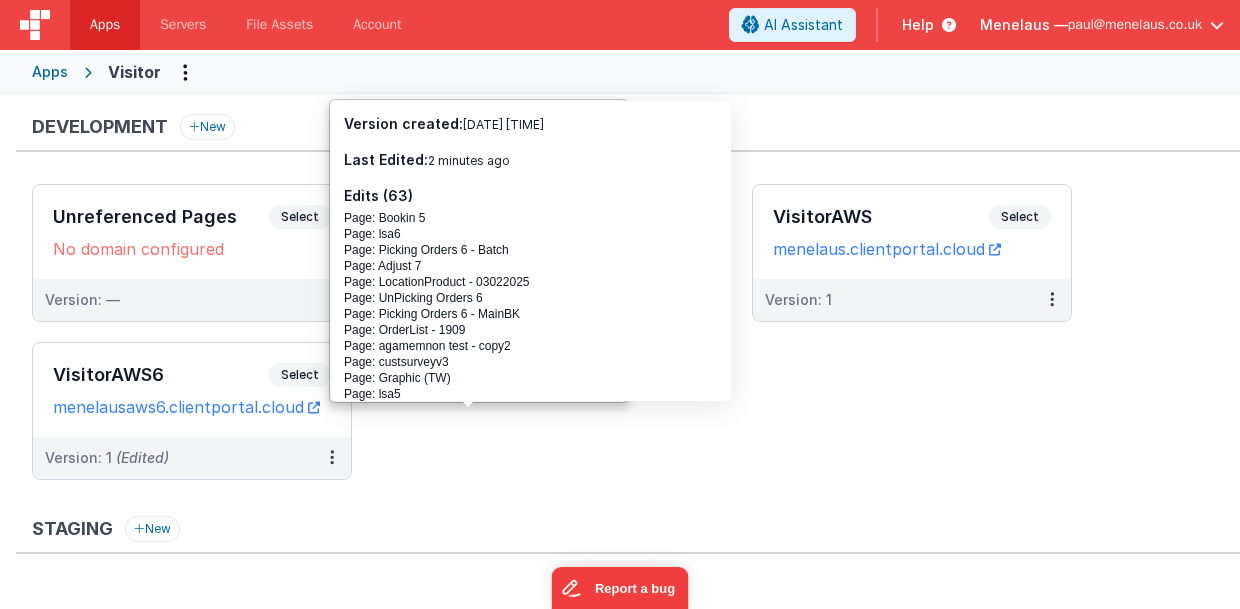 click on "Page: UnPicking Orders 6" at bounding box center (531, 298) 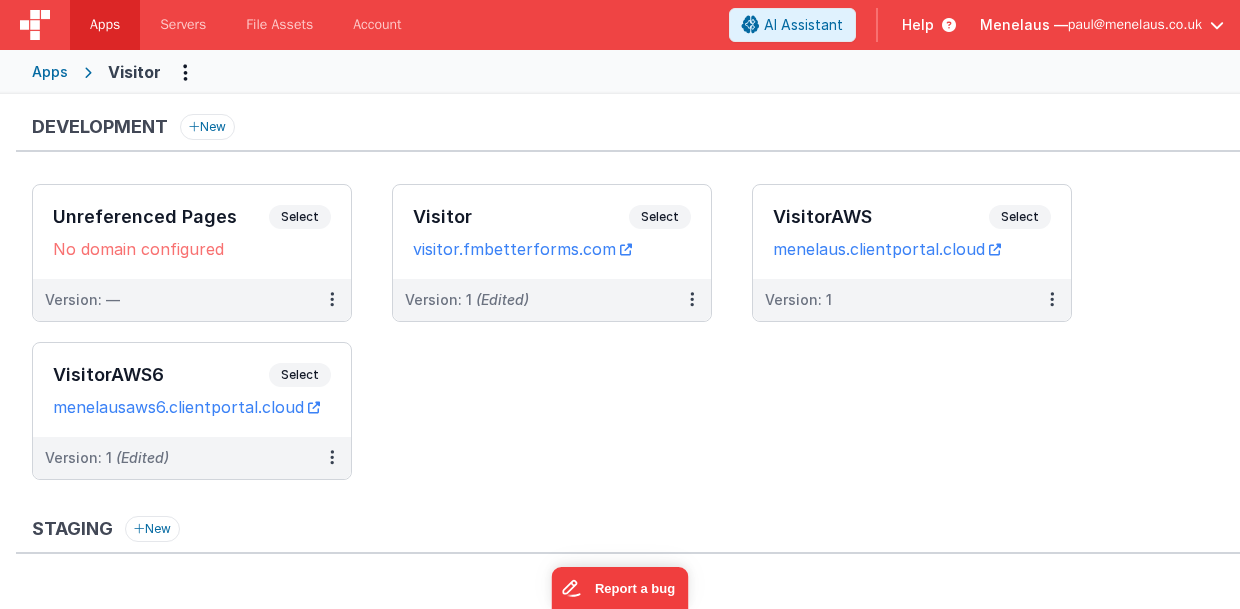 click on "Unreferenced Pages
Select   URLs
No domain configured
Version: —
Visitor
Select   URLs
visitor.fmbetterforms.com
Version: 1
(Edited)
VisitorAWS
Select   URLs
menelaus.clientportal.cloud
Version: 1
VisitorAWS6
Select   URLs
menelausaws6.clientportal.cloud
(Edited)" at bounding box center [636, 342] 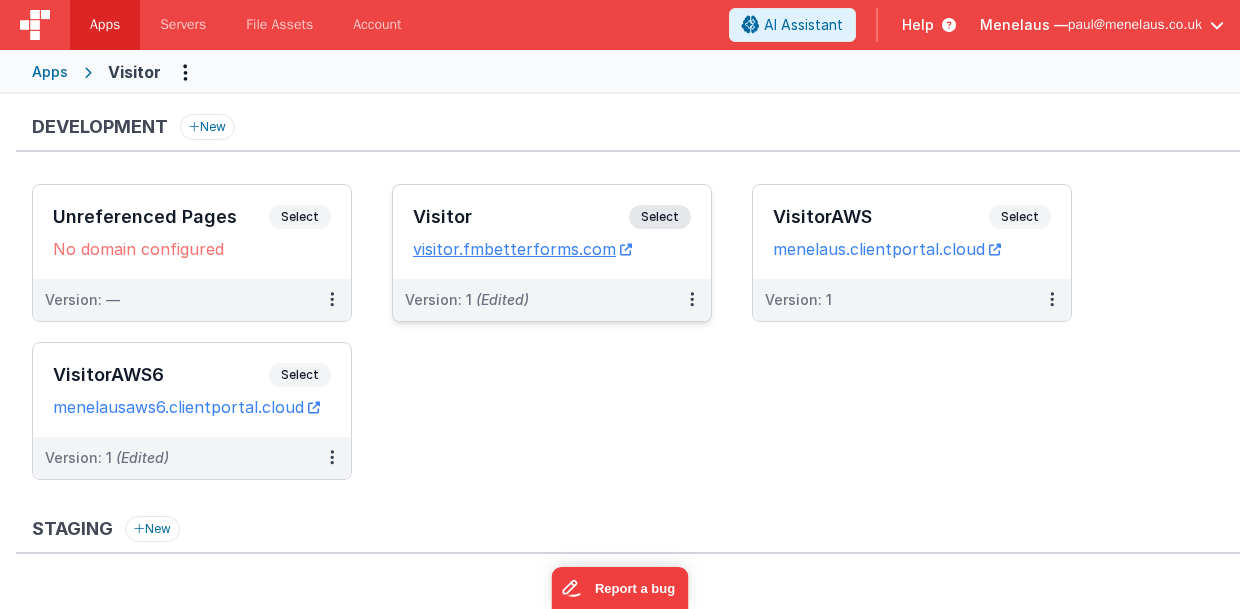 click on "Version: 1
(Edited)" at bounding box center (539, 300) 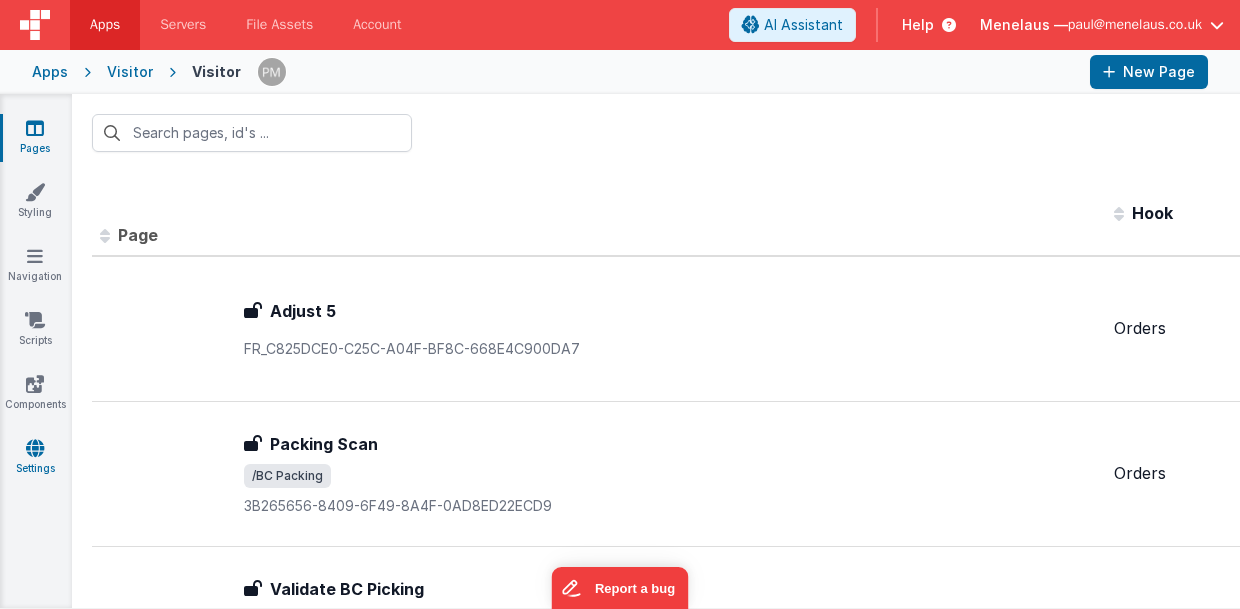 click at bounding box center (35, 448) 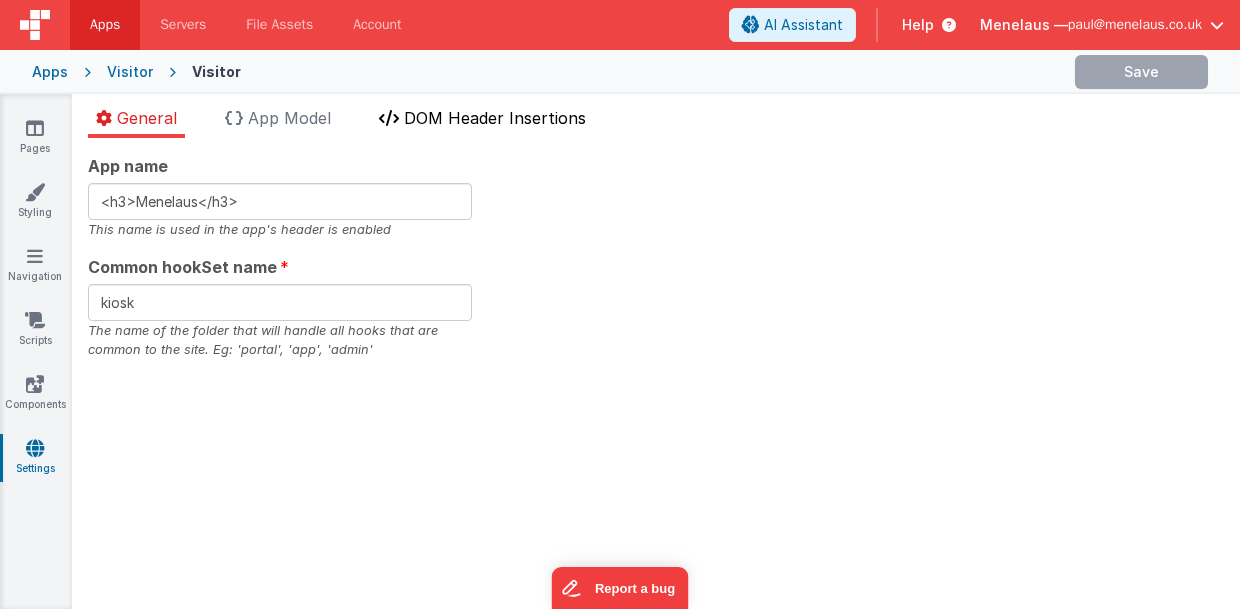 click on "DOM Header Insertions" at bounding box center (495, 118) 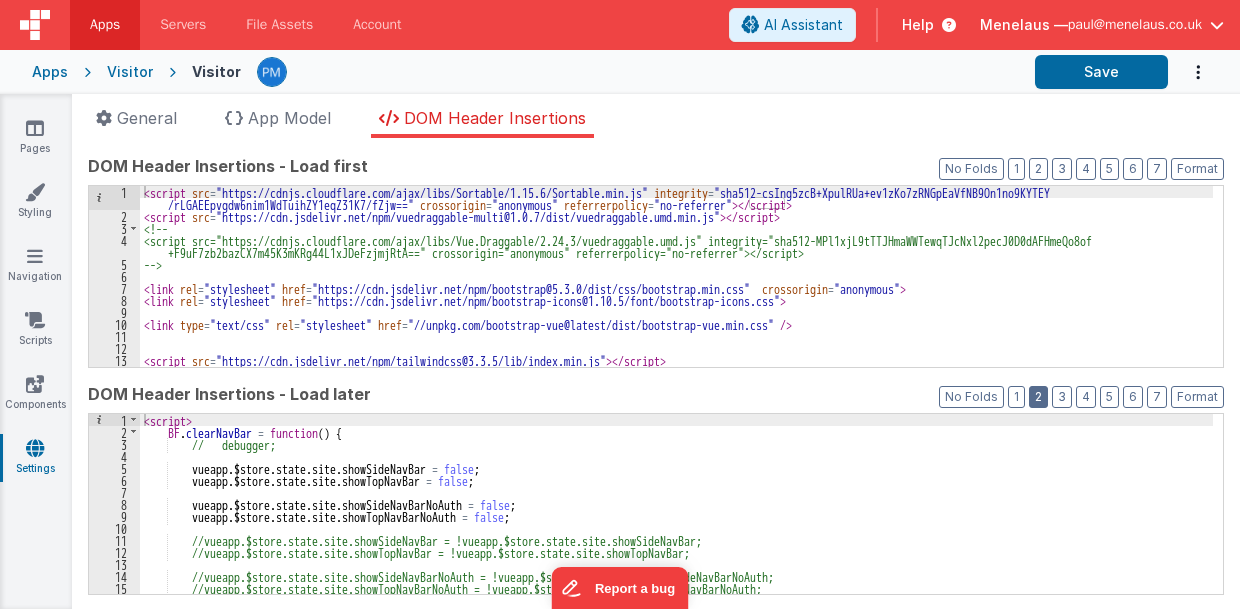 click on "2" at bounding box center [1038, 397] 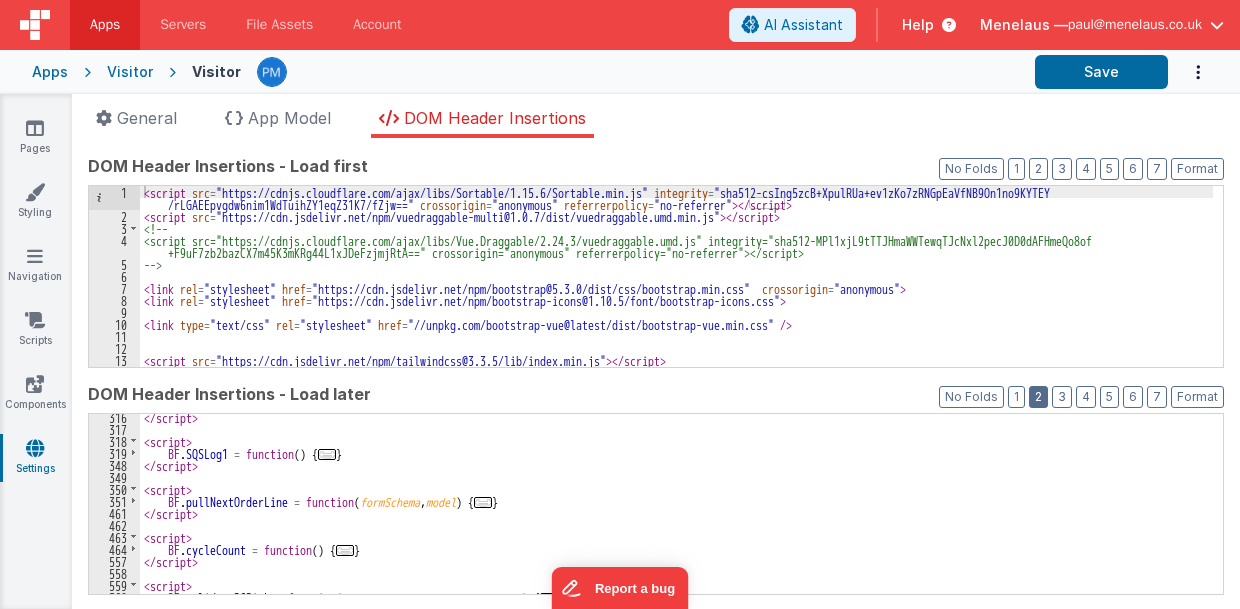 scroll, scrollTop: 663, scrollLeft: 0, axis: vertical 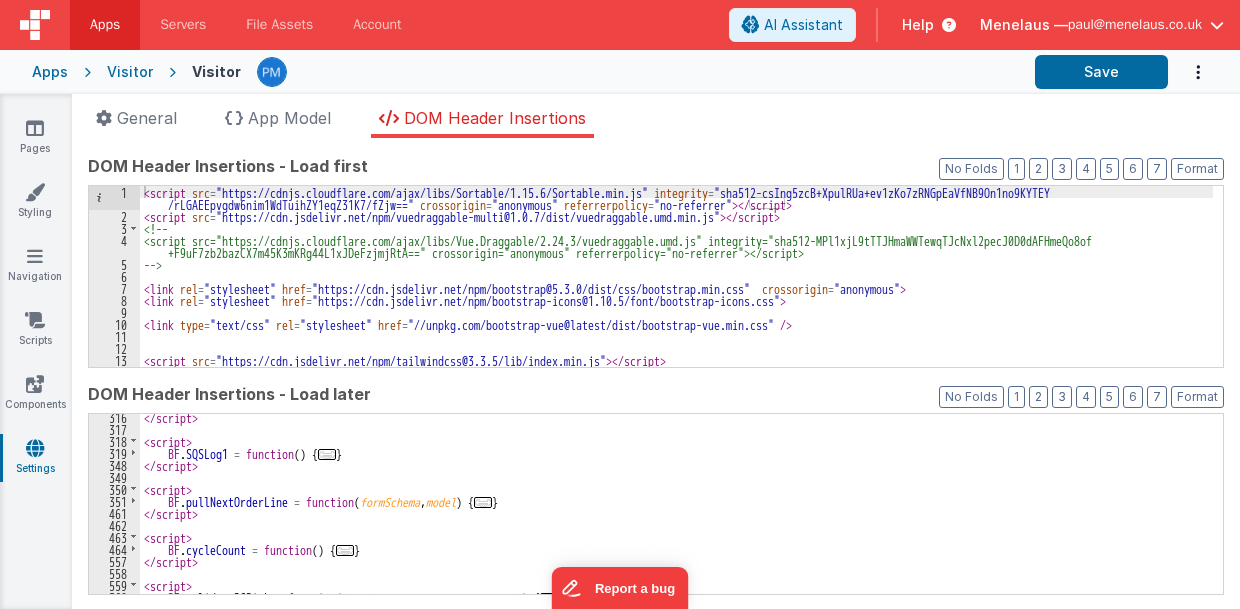 click on "</ script > < script >      BF . SQSLog1   =   function ( )   { ... } </ script > < script >      BF . pullNextOrderLine   =   function ( formSchema ,  model )   { ... } </ script > < script >      BF . cycleCount   =   function ( )   { ... } </ script > < script >      BF . validateBCPick   =   function ( formSchema ,  model ,  app ,  scannedBC )   { ... } </ script >" at bounding box center (676, 513) 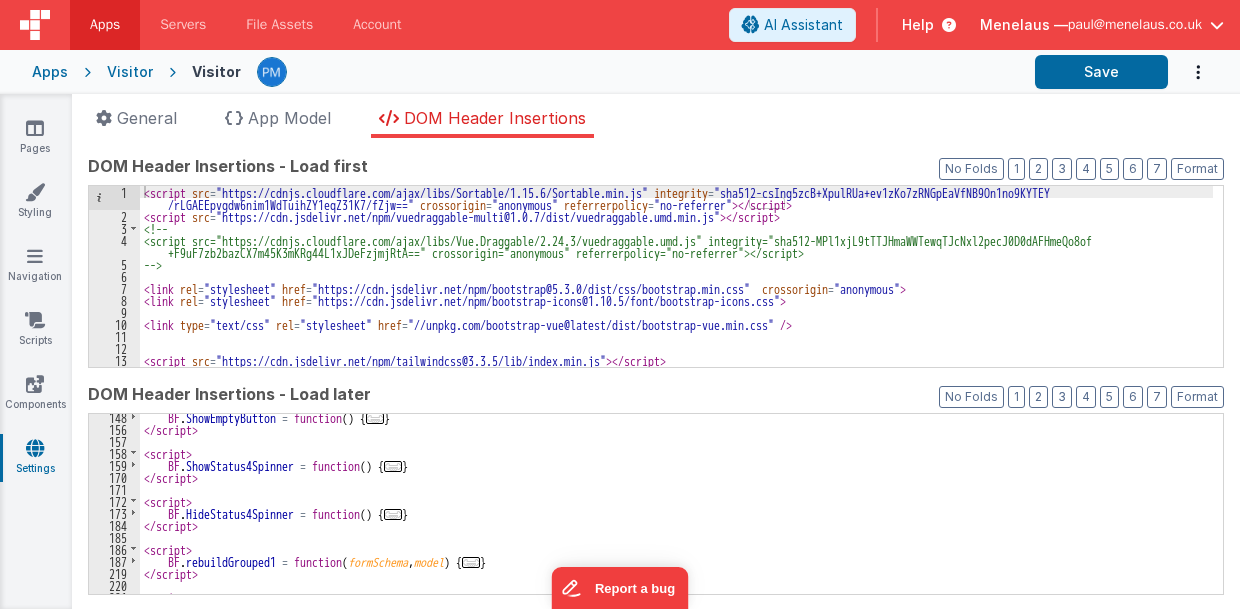 scroll, scrollTop: 303, scrollLeft: 0, axis: vertical 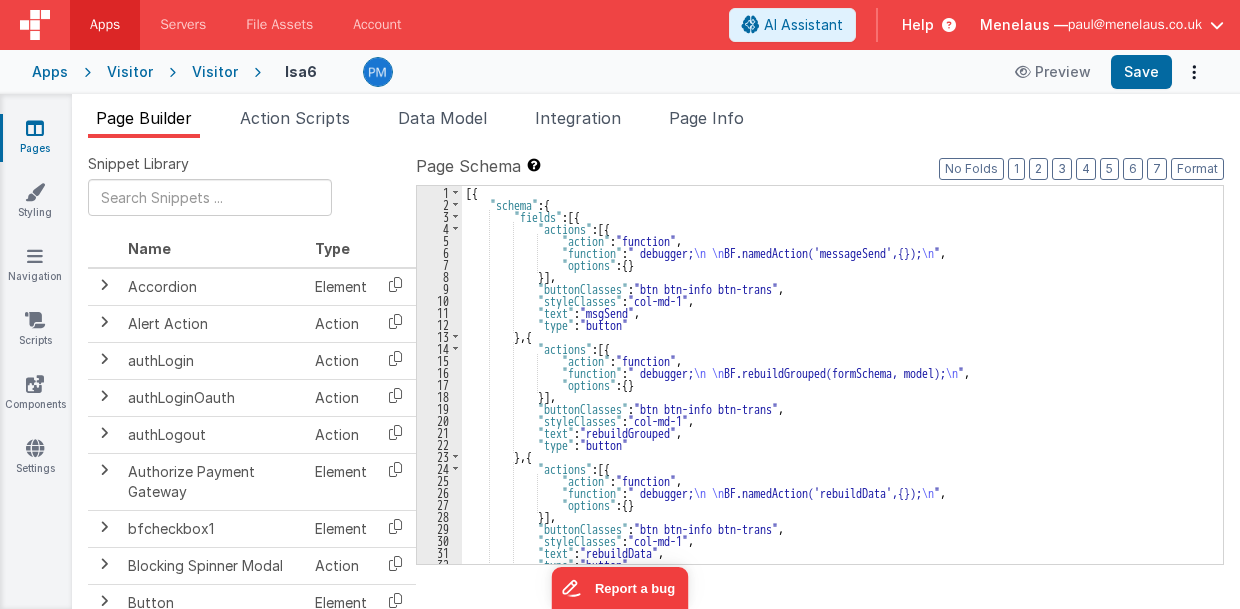 type on "MUST BE EARLY in DOM
src="//cdn.jsdelivr.net/npm/sortablejs@1.8.4/Sortable.min.js">src="//cdnjs.cloudflare.com/ajax/libs/Vue.Draggable/2.20.0/vuedraggable.umd.min.js">" 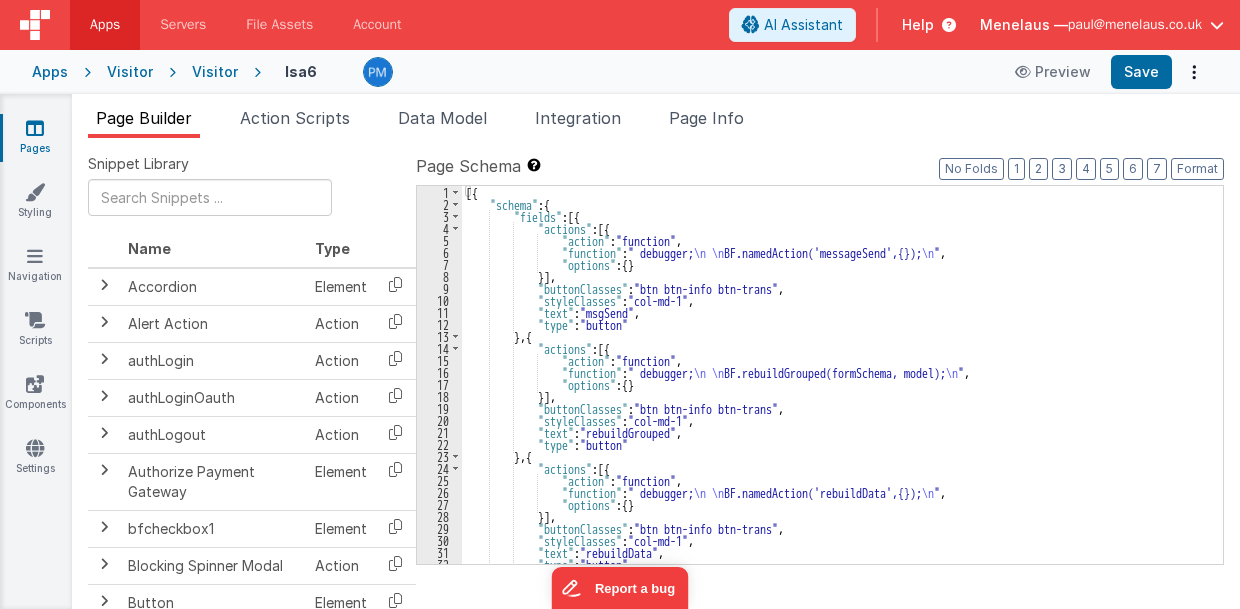 click on "Page Info" at bounding box center (706, 118) 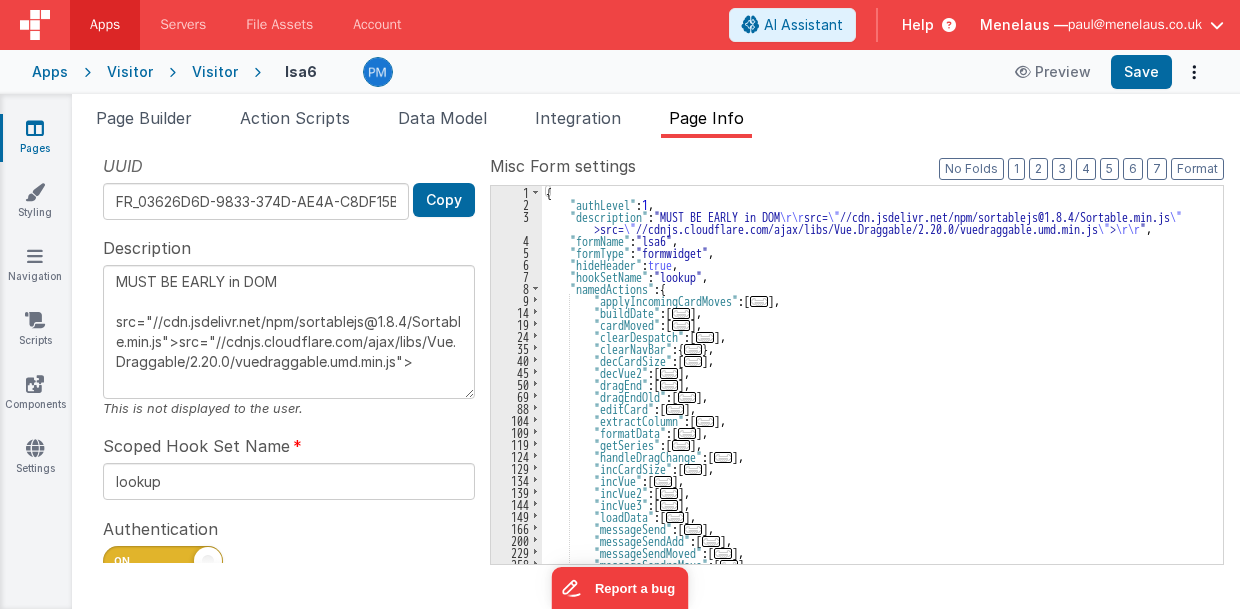 click on "{      "authLevel" :  1 ,      "description" :  "MUST BE EARLY in DOM \r\r src= \" //cdn.jsdelivr.net/npm/sortablejs@1.8.4/Sortable.min.js \"          >src= \" //cdnjs.cloudflare.com/ajax/libs/Vue.Draggable/2.20.0/vuedraggable.umd.min.js \" > \r\r " ,      "formName" :  "lsa6" ,      "formType" :  "formwidget" ,      "hideHeader" :  true ,      "hookSetName" :  "lookup" ,      "namedActions" :  {           "applyIncomingCardMoves" :  [ ... ] ,           "buildDate" :  [ ... ] ,           "cardMoved" :  [ ... ] ,           "clearDespatch" :  [ ... ] ,           "clearNavBar" :  { ... } ,           "decCardSize" :  [ ... ] ,           "decVue2" :  [ ... ] ,           "dragEnd" :  [ ... ] ,           "dragEndOld" :  [ ... ] ,           "editCard" :  [ ... ] ,           "extractColumn" :  [ ... ] ,           "formatData" :  [ ... ] ,           "getSeries" :  [ ... ] ,           "handleDragChange" :  [ ... ] ,           "incCardSize" :  [ ... ] ,           "incVue" :  [ ... ] ,           "incVue2" :  [ ..." at bounding box center (878, 387) 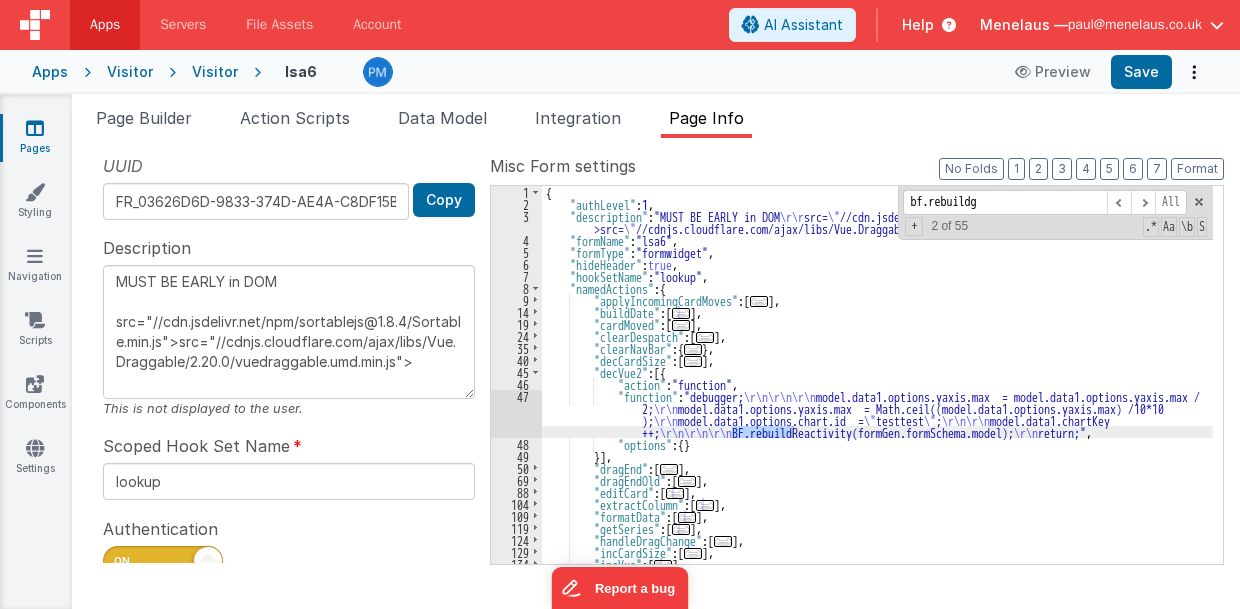 scroll, scrollTop: 422, scrollLeft: 0, axis: vertical 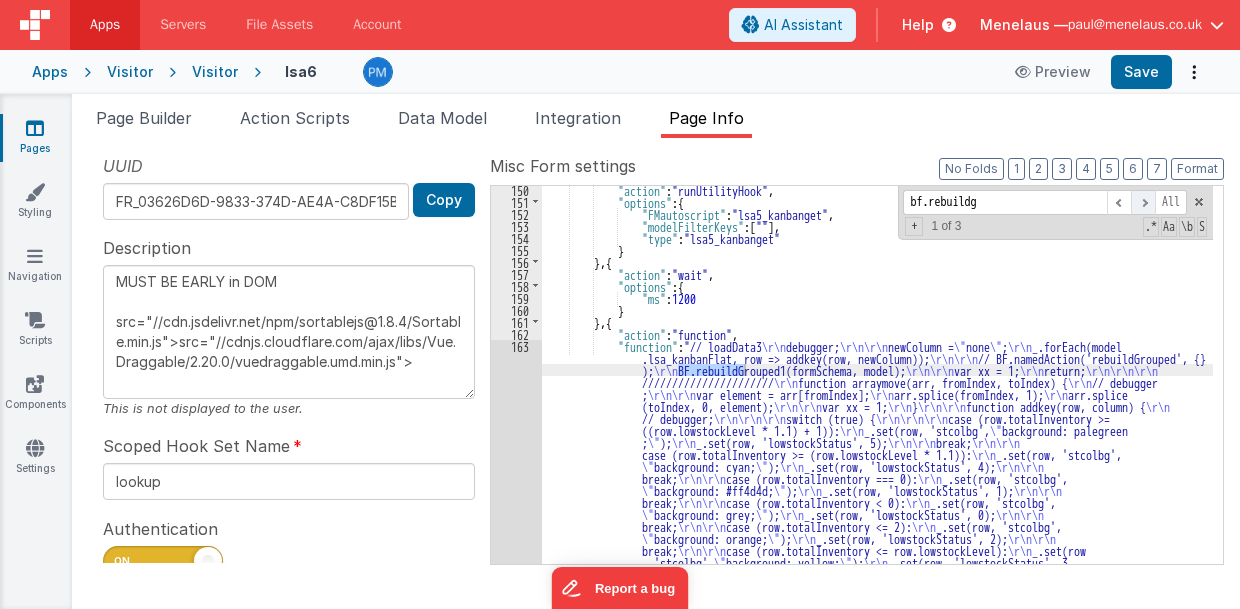 type on "bf.rebuildg" 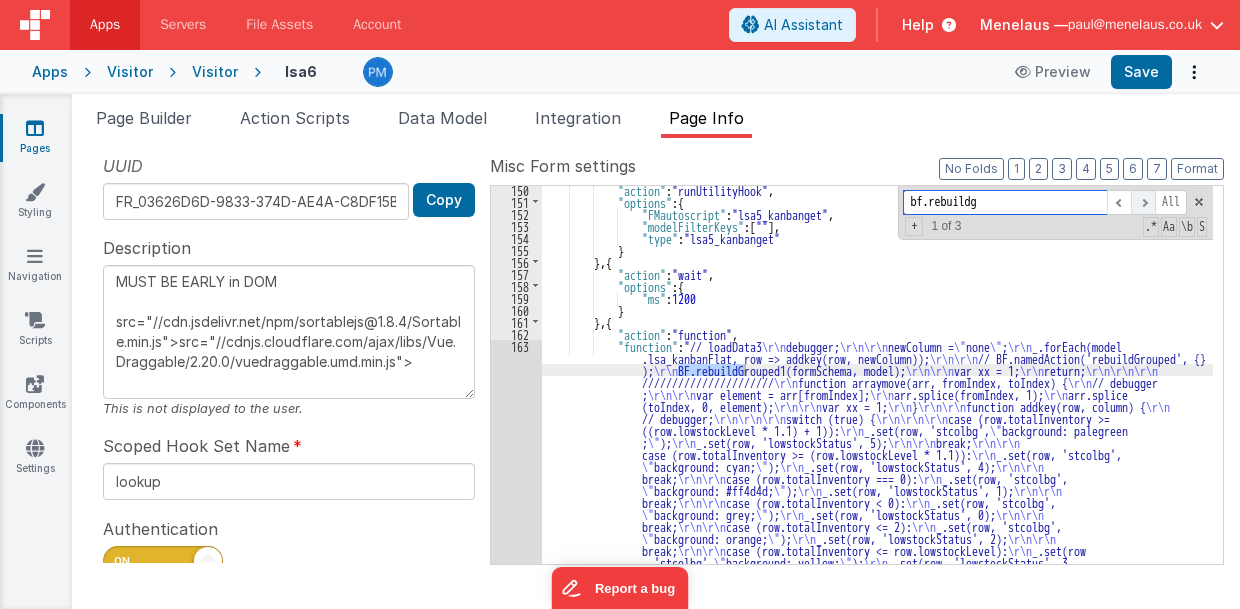 click at bounding box center [1143, 202] 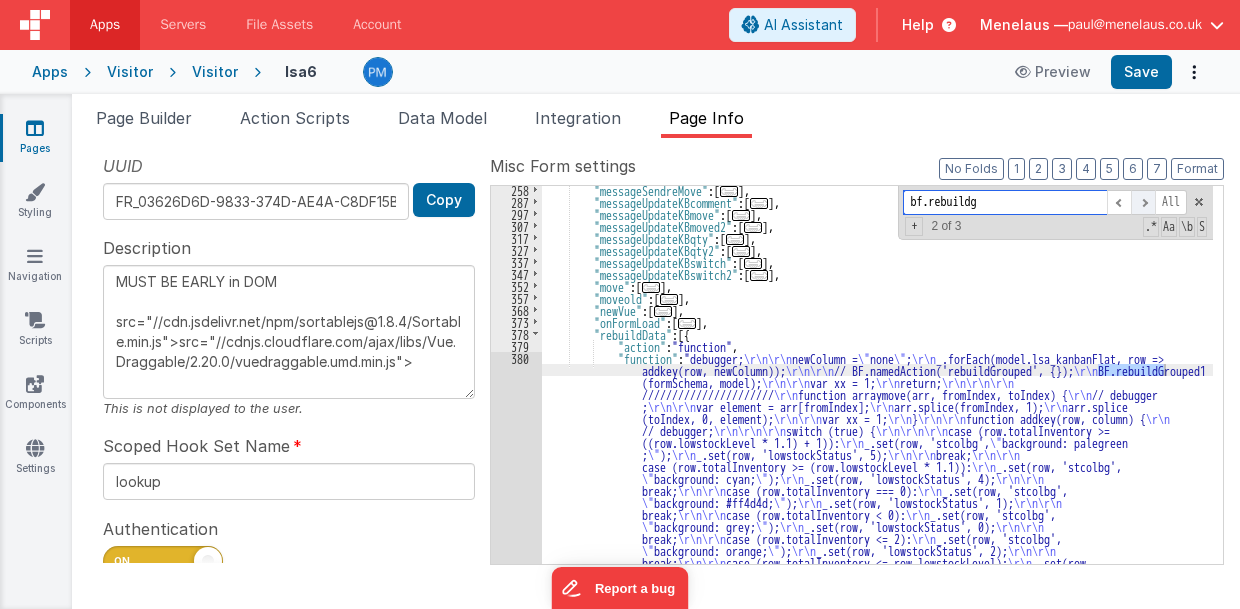 scroll, scrollTop: 1082, scrollLeft: 0, axis: vertical 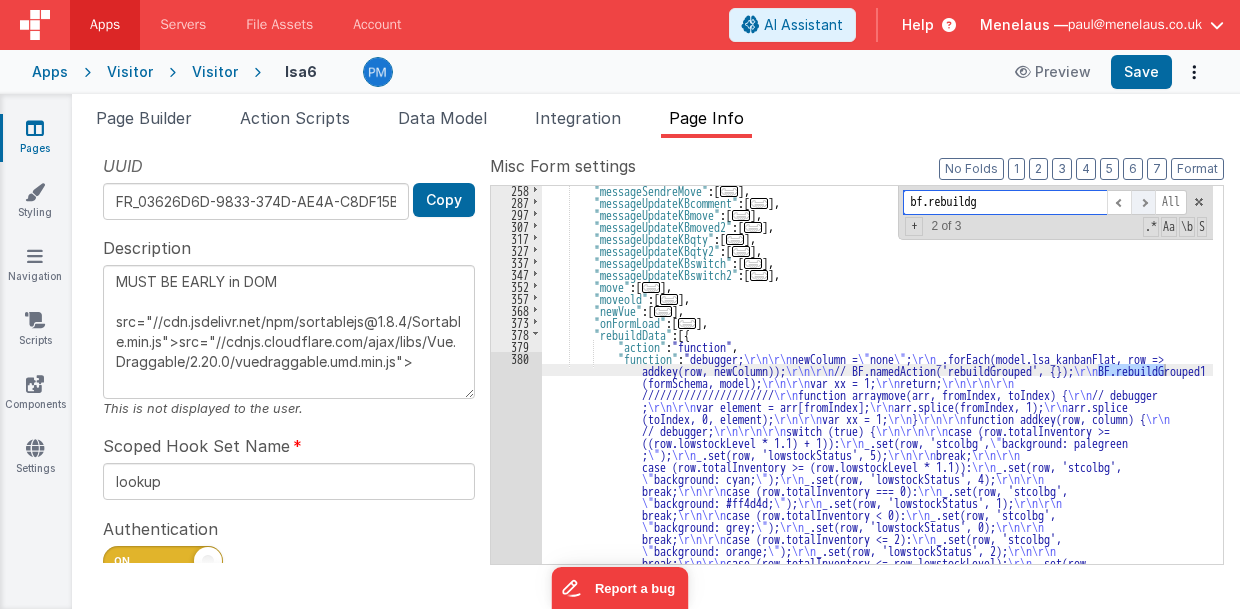 click at bounding box center (1143, 202) 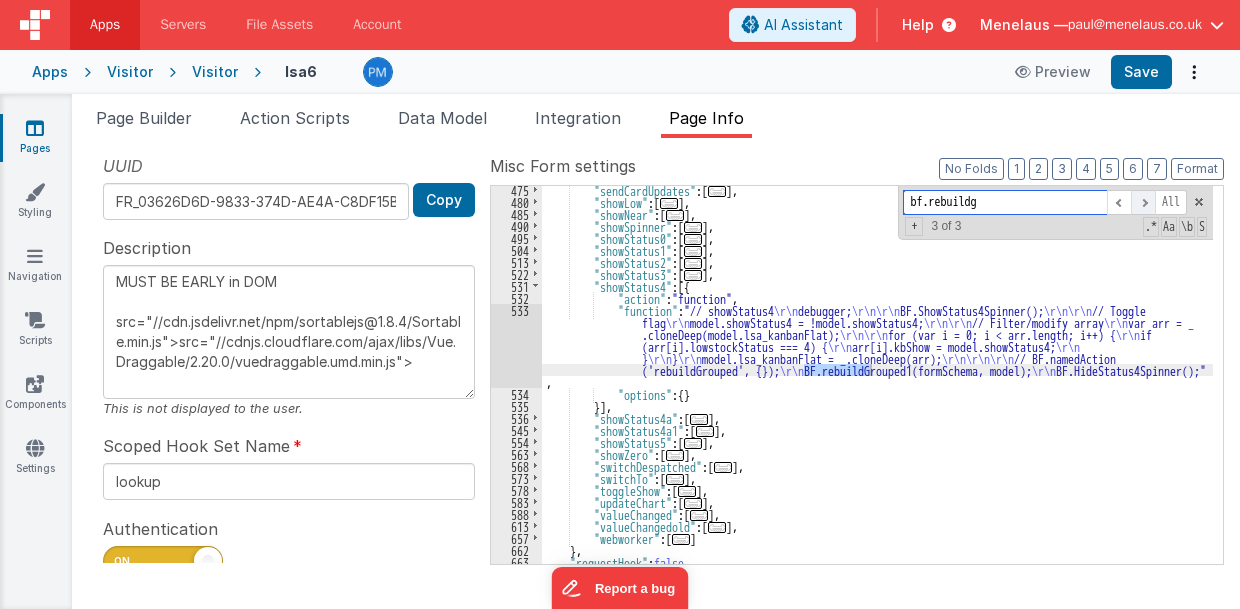 scroll, scrollTop: 1802, scrollLeft: 0, axis: vertical 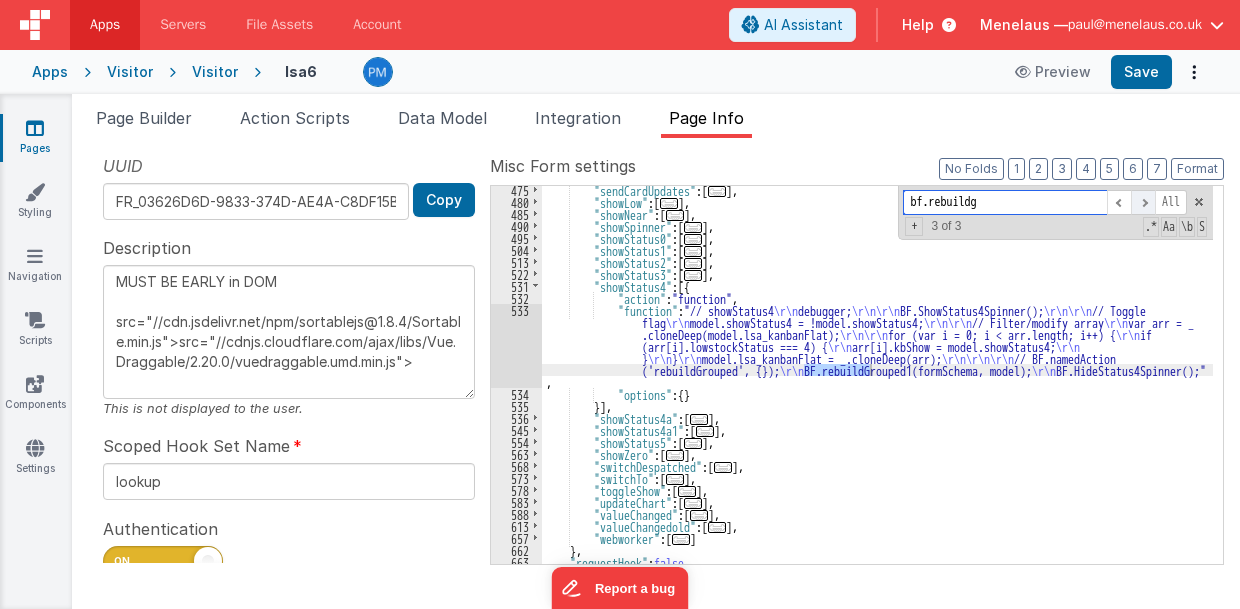 click at bounding box center (1143, 202) 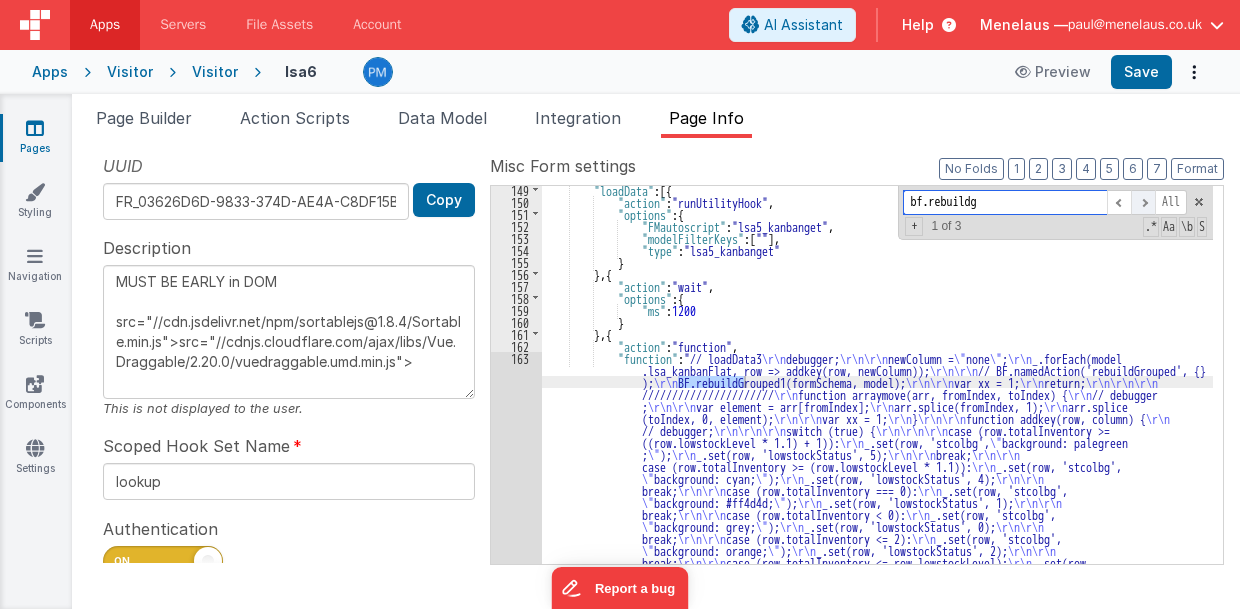 scroll, scrollTop: 410, scrollLeft: 0, axis: vertical 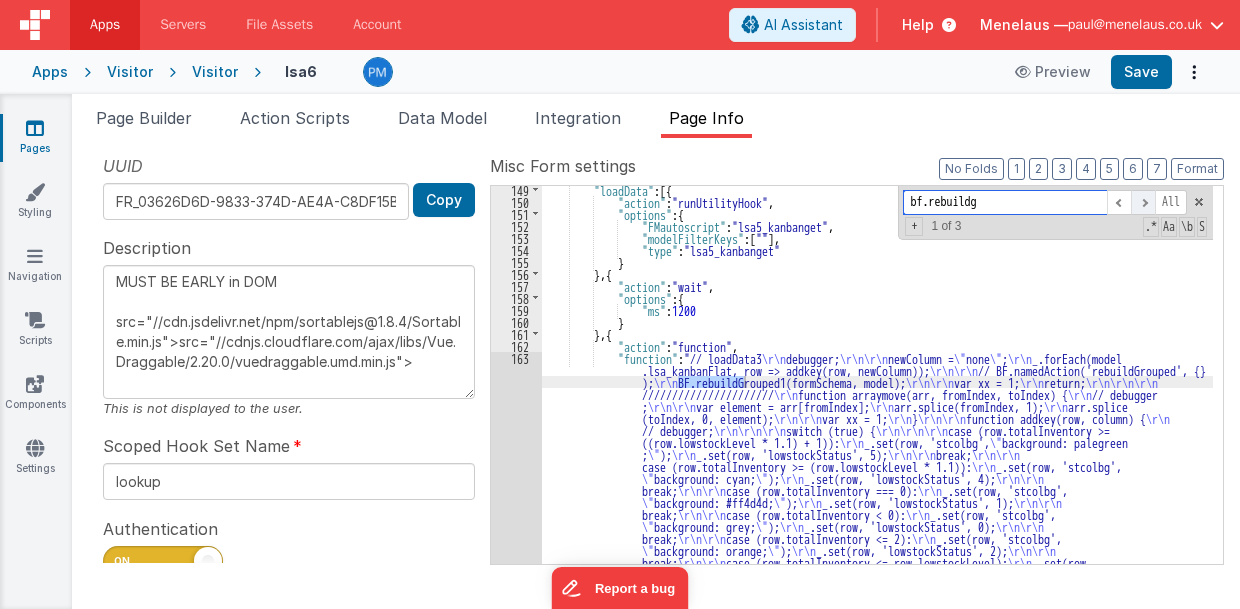 click at bounding box center [1143, 202] 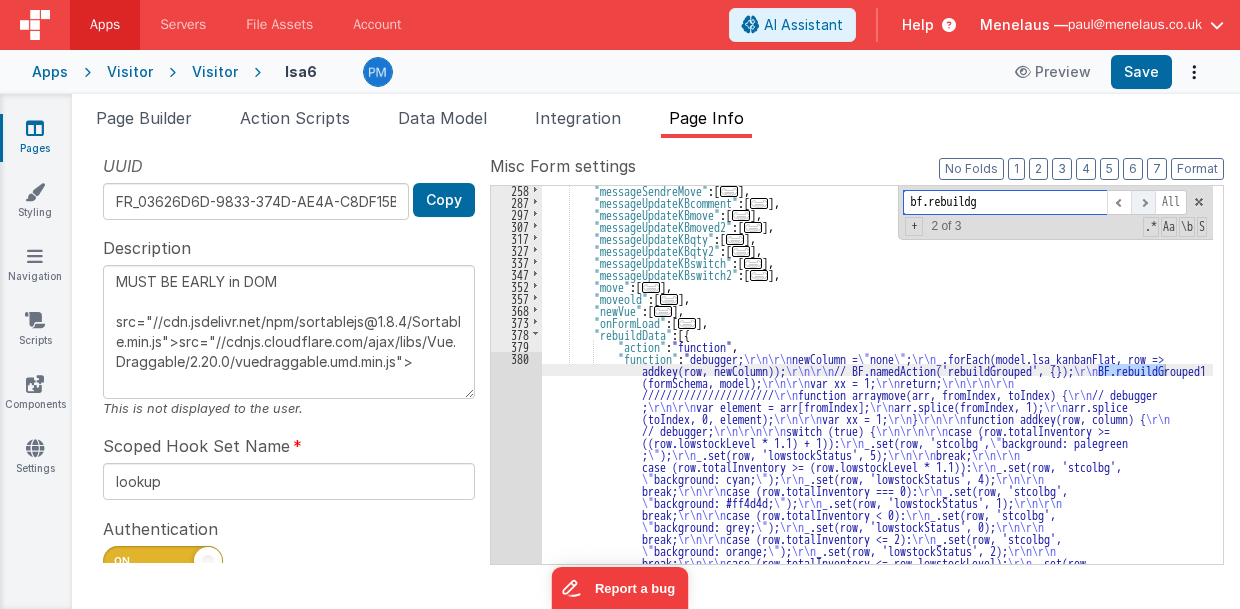 scroll, scrollTop: 1082, scrollLeft: 0, axis: vertical 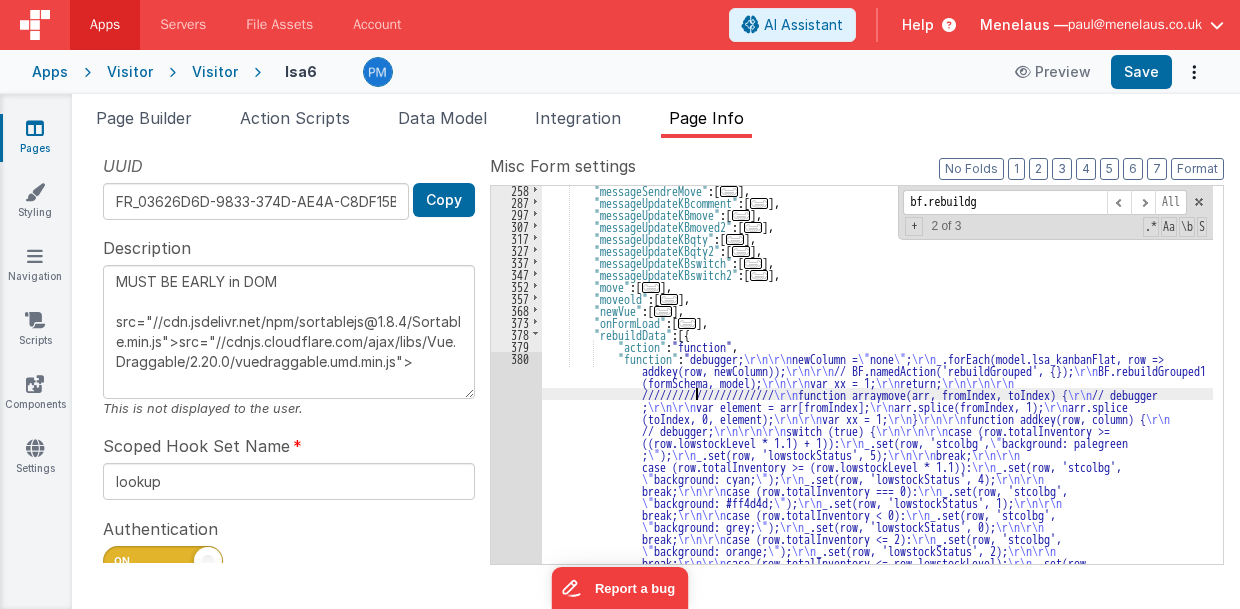 click on ""messageSendreMove" :  [ ... ] ,           "messageUpdateKBcomment" :  [ ... ] ,           "messageUpdateKBmove" :  [ ... ] ,           "messageUpdateKBmoved2" :  [ ... ] ,           "messageUpdateKBqty" :  [ ... ] ,           "messageUpdateKBqty2" :  [ ... ] ,           "messageUpdateKBswitch" :  [ ... ] ,           "messageUpdateKBswitch2" :  [ ... ] ,           "move" :  [ ... ] ,           "moveold" :  [ ... ] ,           "newVue" :  [ ... ] ,           "onFormLoad" :  [ ... ] ,           "rebuildData" :  [{                "action" :  "function" ,                "function" :  "debugger; \r\n\r\n newColumn =  \" none \" ; \r\n _.forEach(model.lsa_kanbanFlat, row =>                   addkey(row, newColumn)); \r\n\r\n // BF.namedAction('rebuildGrouped', {}); \r\n BF.rebuildGrouped1                  (formSchema, model); \r\n\r\n var xx = 1; \r\n return; \r\n\r\n\r\n                  ////////////////////// \r\n \r\n     // debugger ; \r\n\r\n \r\n \r\n" at bounding box center [878, 601] 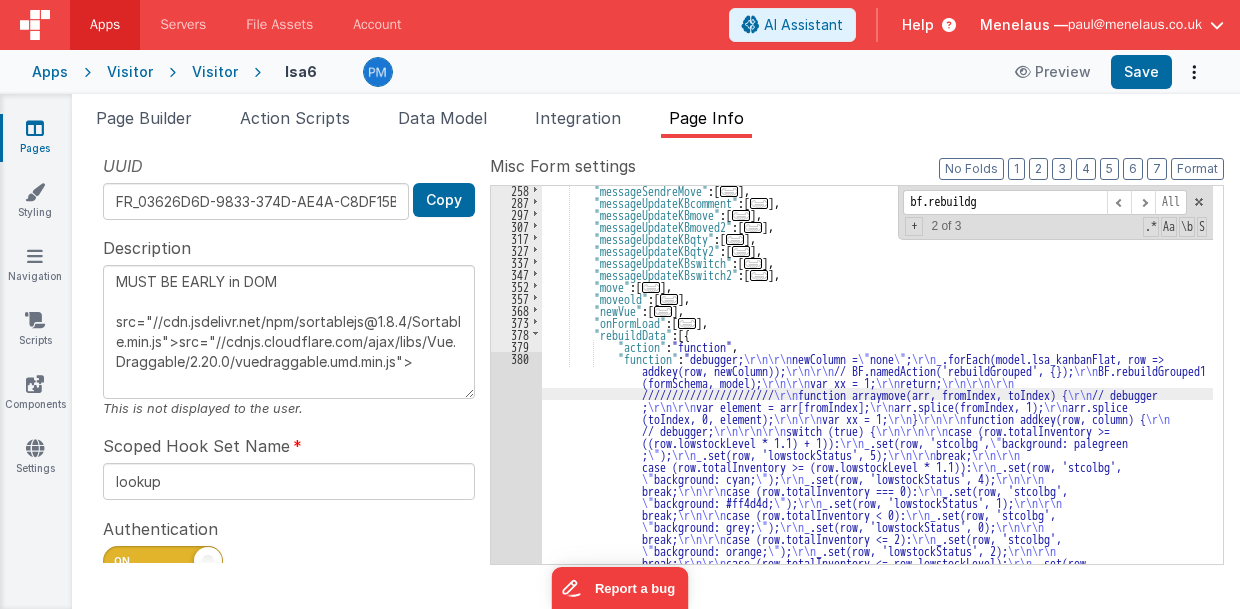scroll, scrollTop: 1325, scrollLeft: 0, axis: vertical 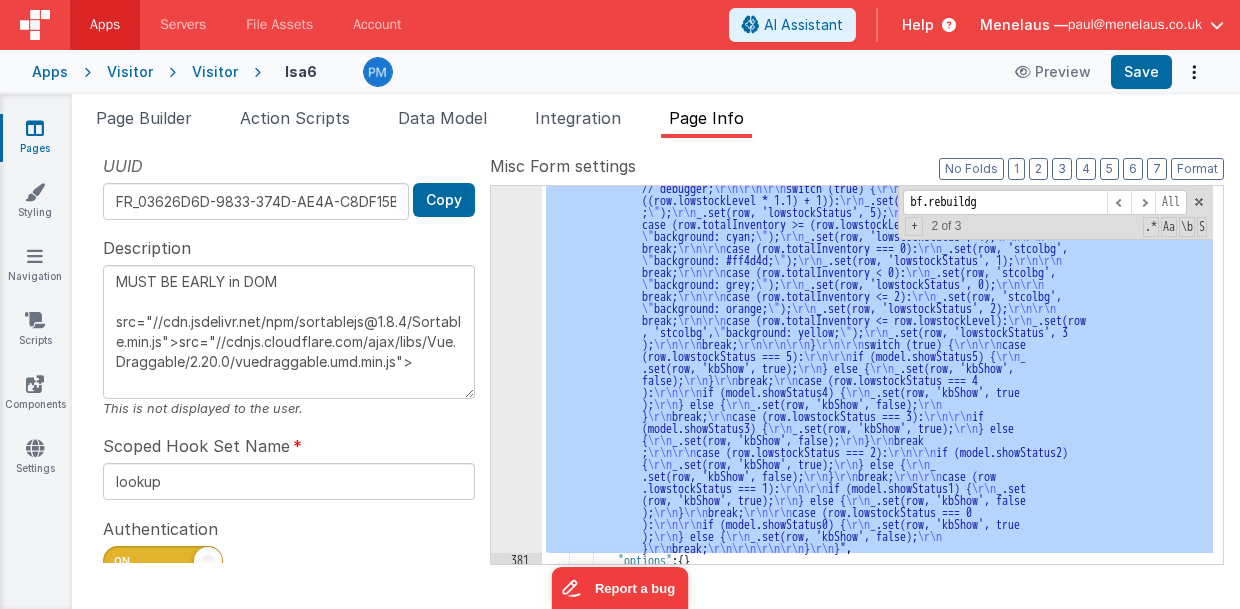 click on "380" at bounding box center [516, 331] 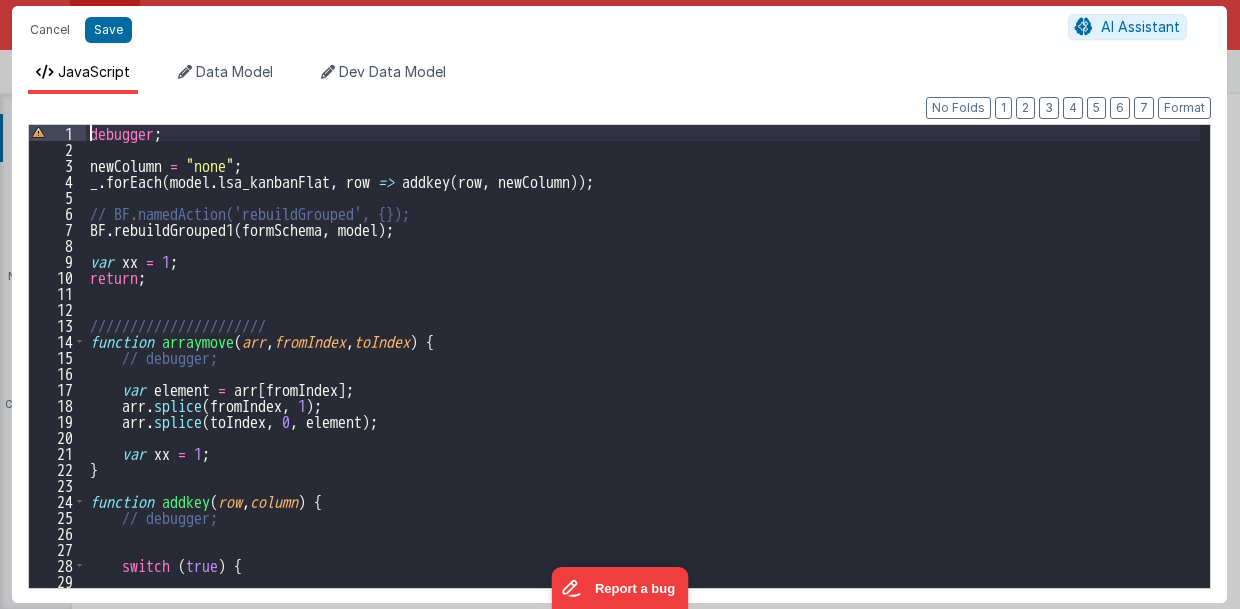 click on "debugger ; newColumn   =   "none" ; _ . forEach ( model . lsa_kanbanFlat ,   row   =>   addkey ( row ,   newColumn )) ; // BF.namedAction('rebuildGrouped', {}); BF . rebuildGrouped1 ( formSchema ,   model ) ; var   xx   =   1 ; return ; ////////////////////// function   arraymove ( arr ,  fromIndex ,  toIndex )   {      // debugger;      var   element   =   arr [ fromIndex ] ;      arr . splice ( fromIndex ,   1 ) ;      arr . splice ( toIndex ,   0 ,   element ) ;      var   xx   =   1 ; } function   addkey ( row ,  column )   {      // debugger;      switch   ( true )   {" at bounding box center [643, 372] 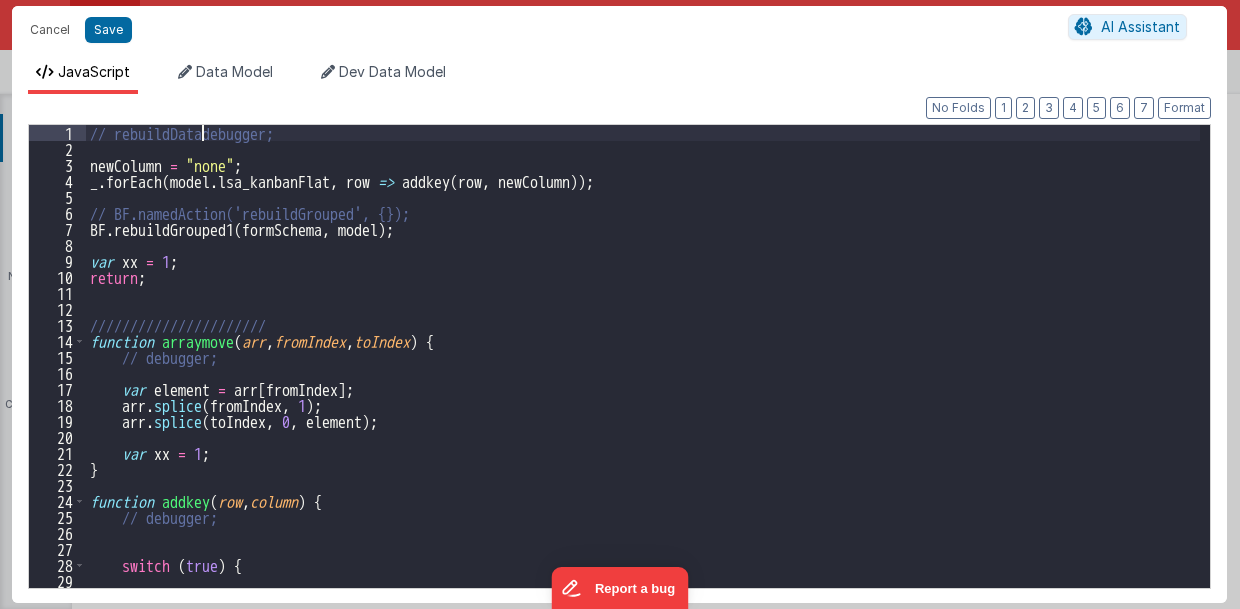 type 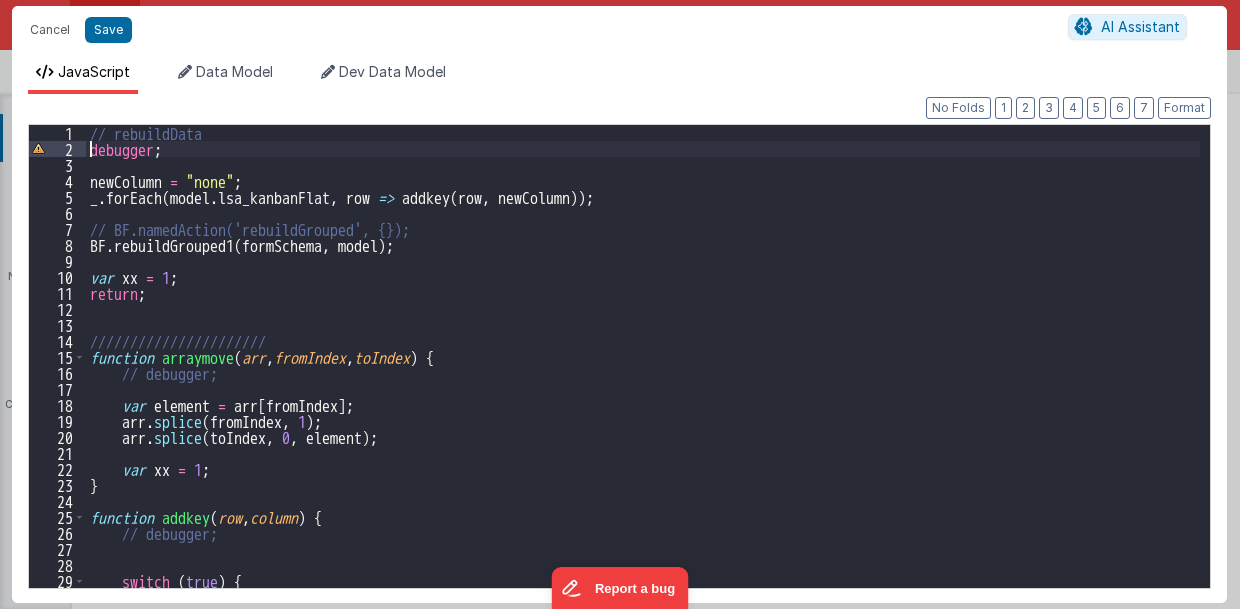 type on "MUST BE EARLY in DOM
src="//cdn.jsdelivr.net/npm/sortablejs@1.8.4/Sortable.min.js">src="//cdnjs.cloudflare.com/ajax/libs/Vue.Draggable/2.20.0/vuedraggable.umd.min.js">" 